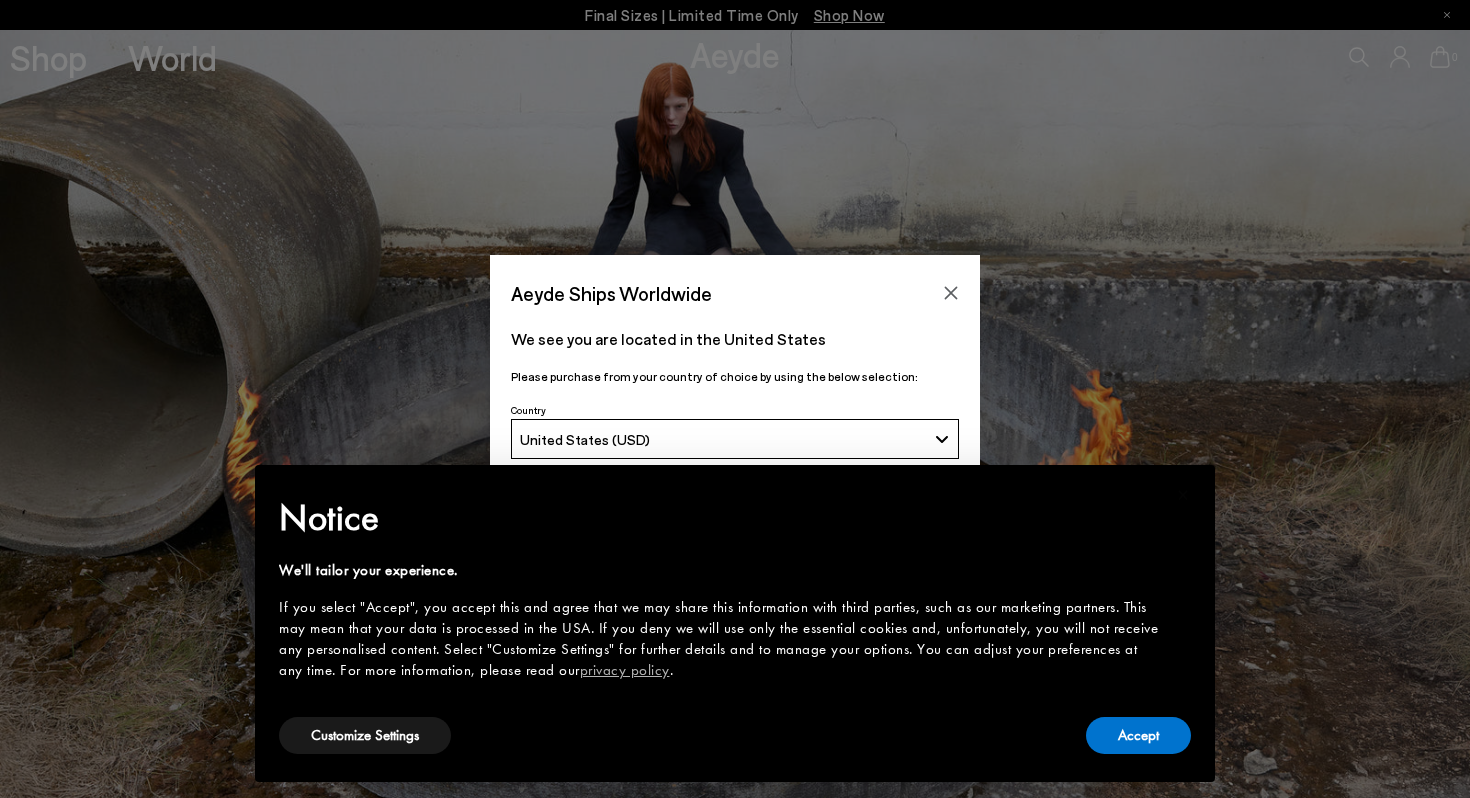 scroll, scrollTop: 0, scrollLeft: 0, axis: both 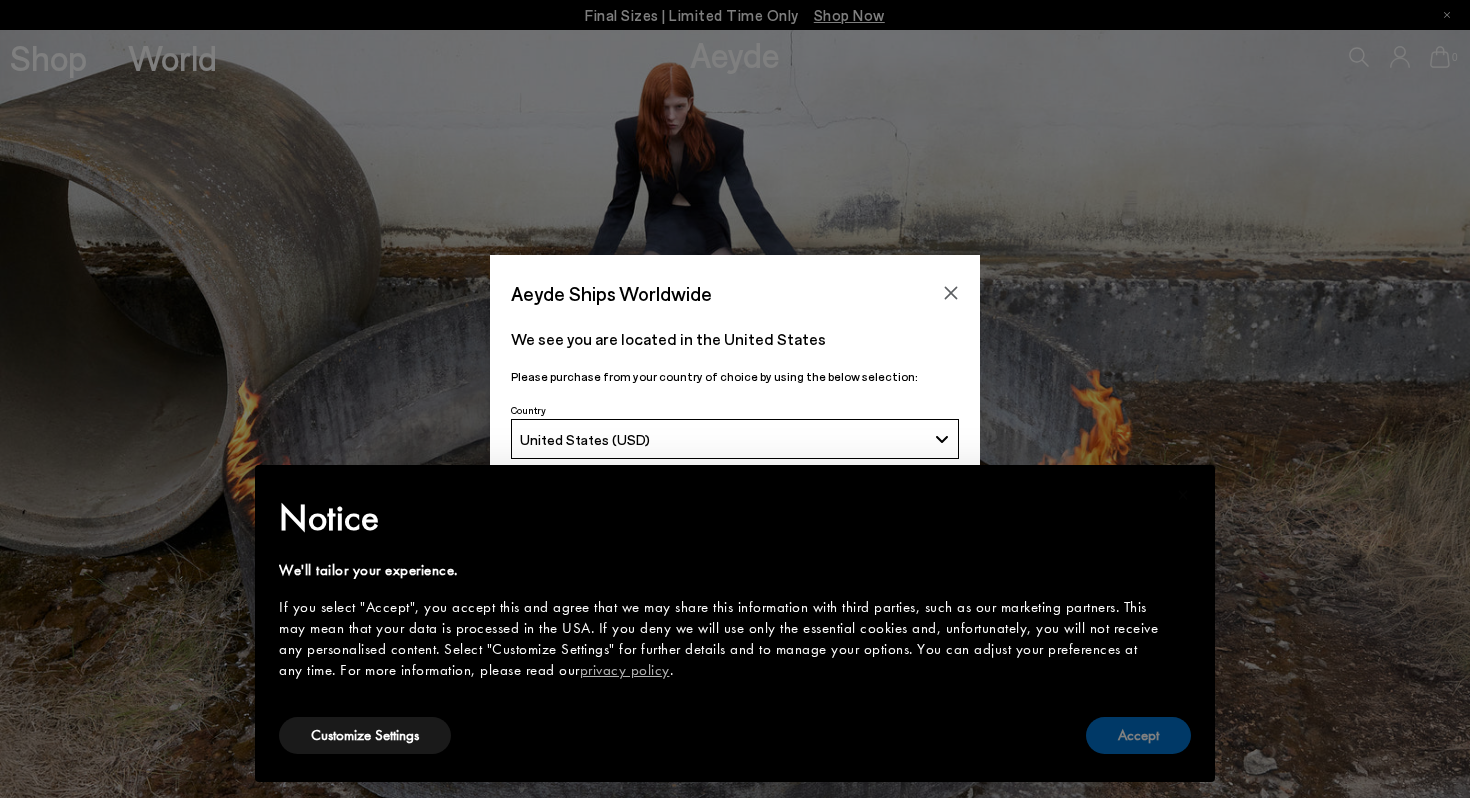 click on "Accept" at bounding box center [1138, 735] 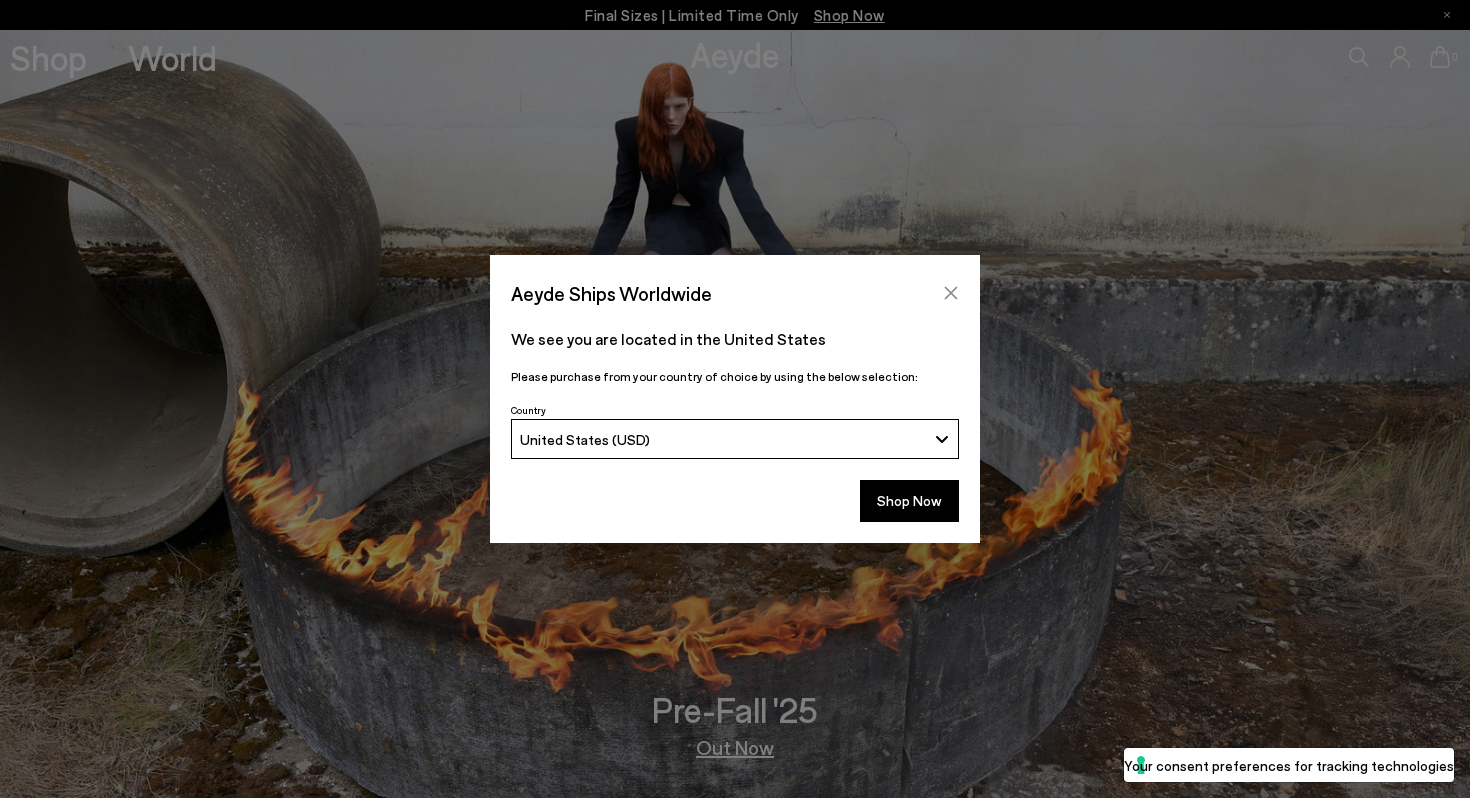 click at bounding box center (951, 293) 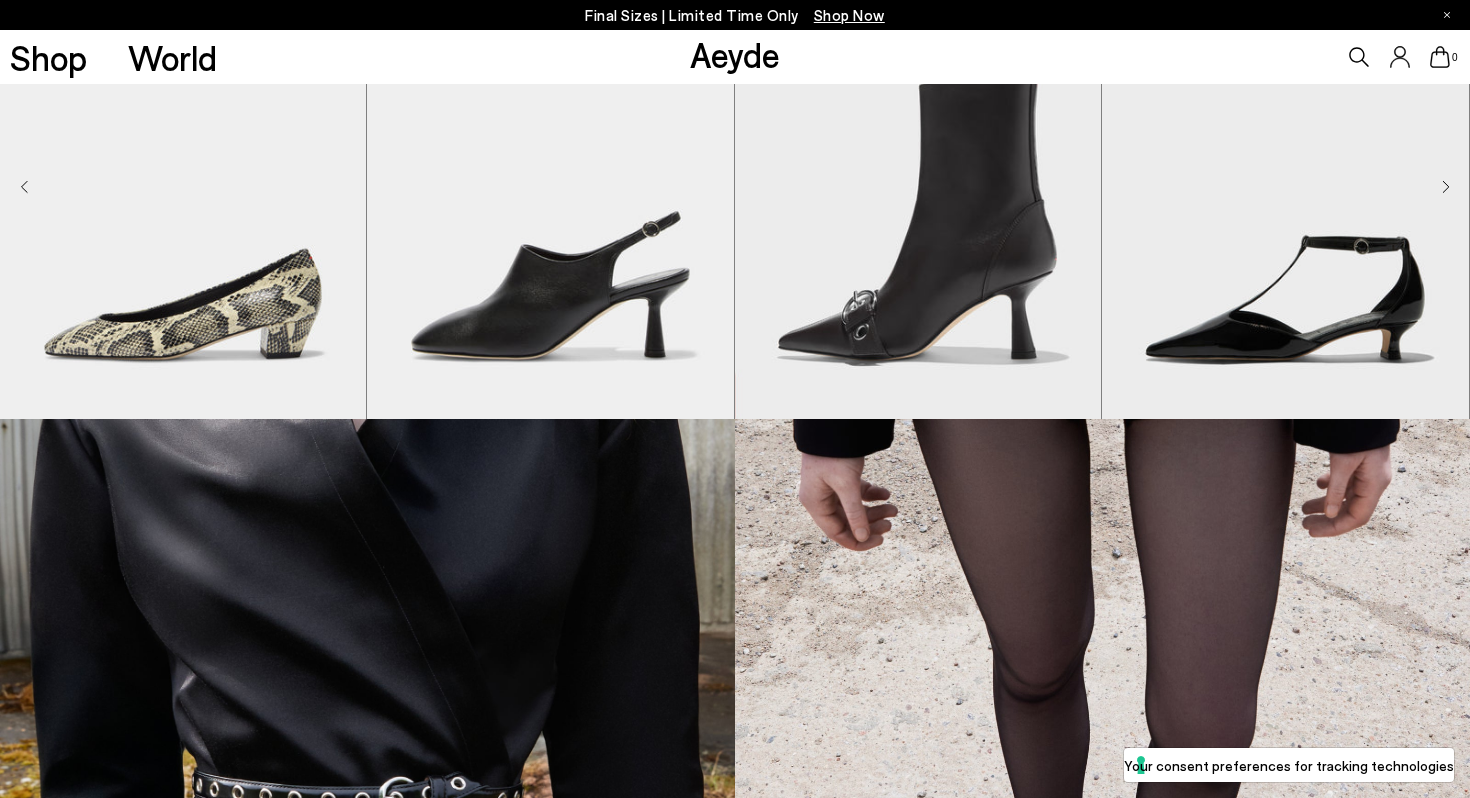 scroll, scrollTop: 1578, scrollLeft: 0, axis: vertical 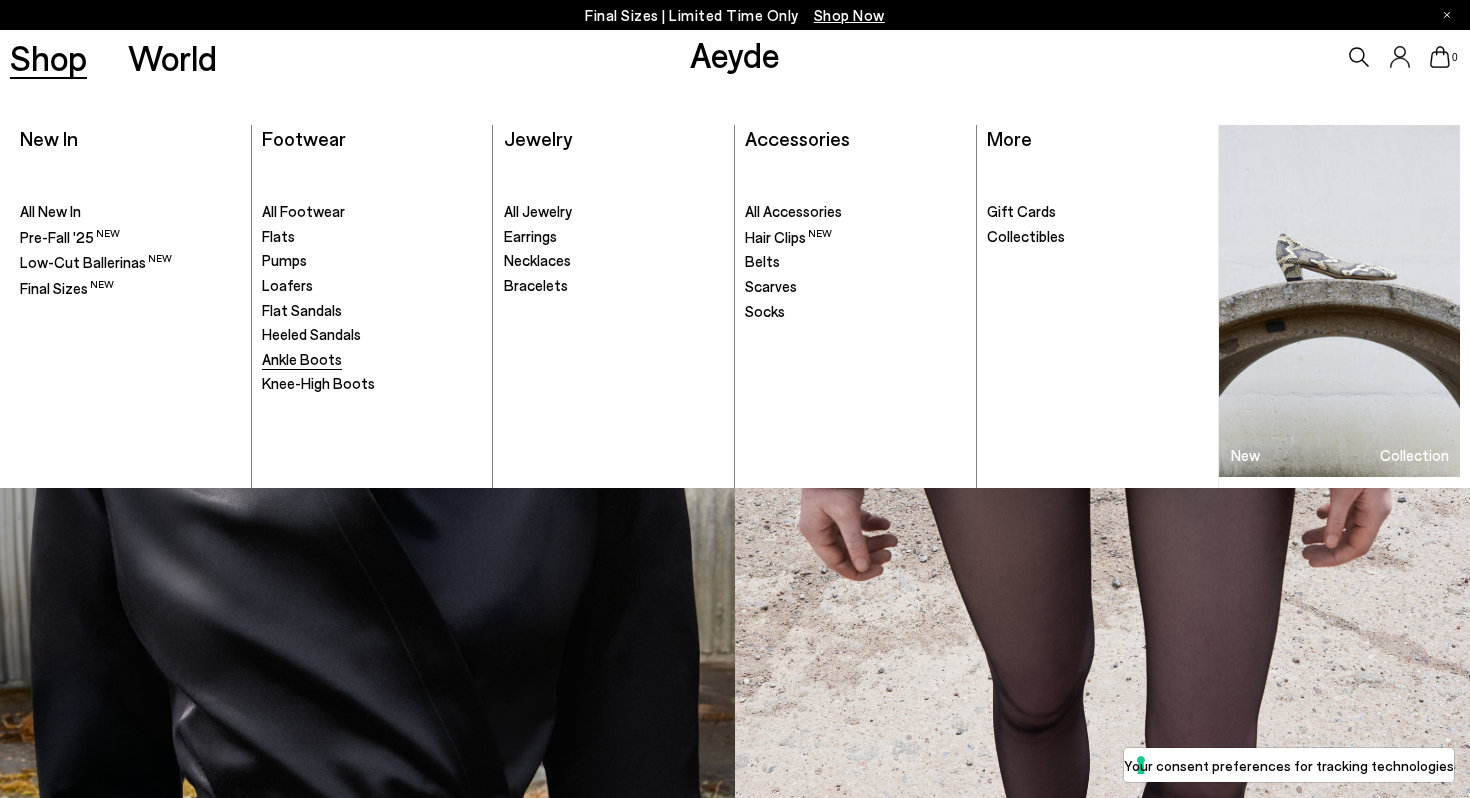 click on "Ankle Boots" at bounding box center (302, 359) 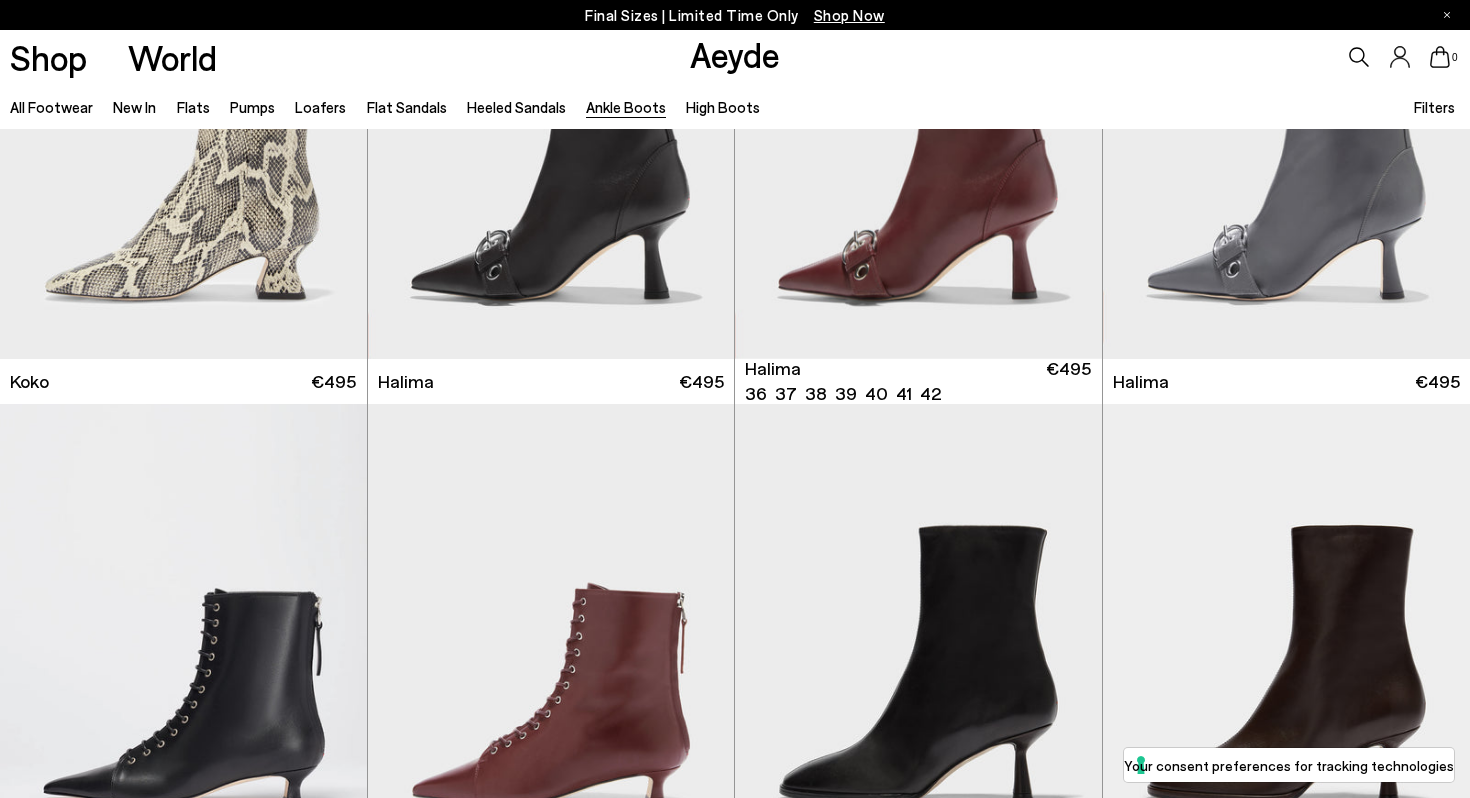 scroll, scrollTop: 1081, scrollLeft: 0, axis: vertical 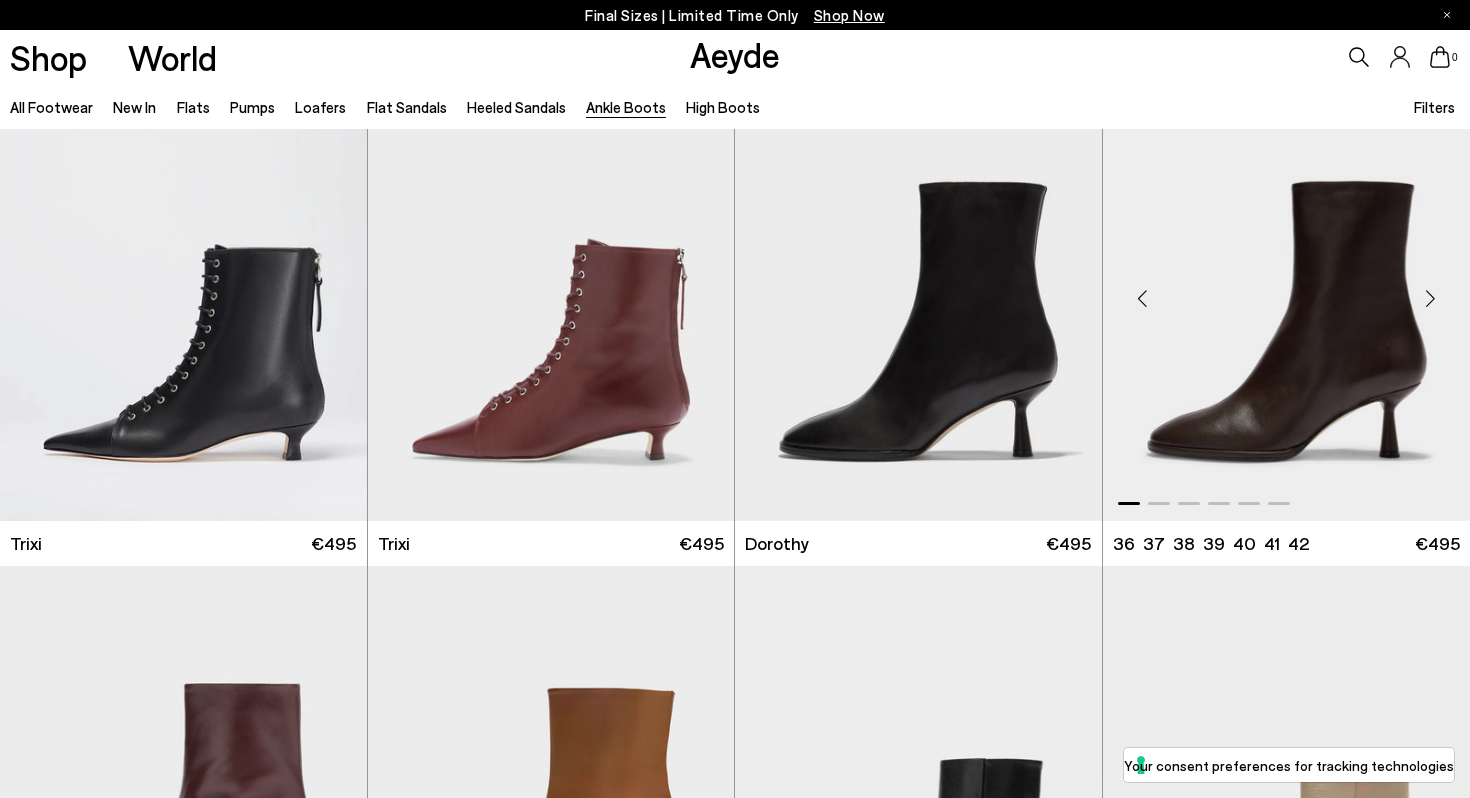 click at bounding box center [1287, 290] 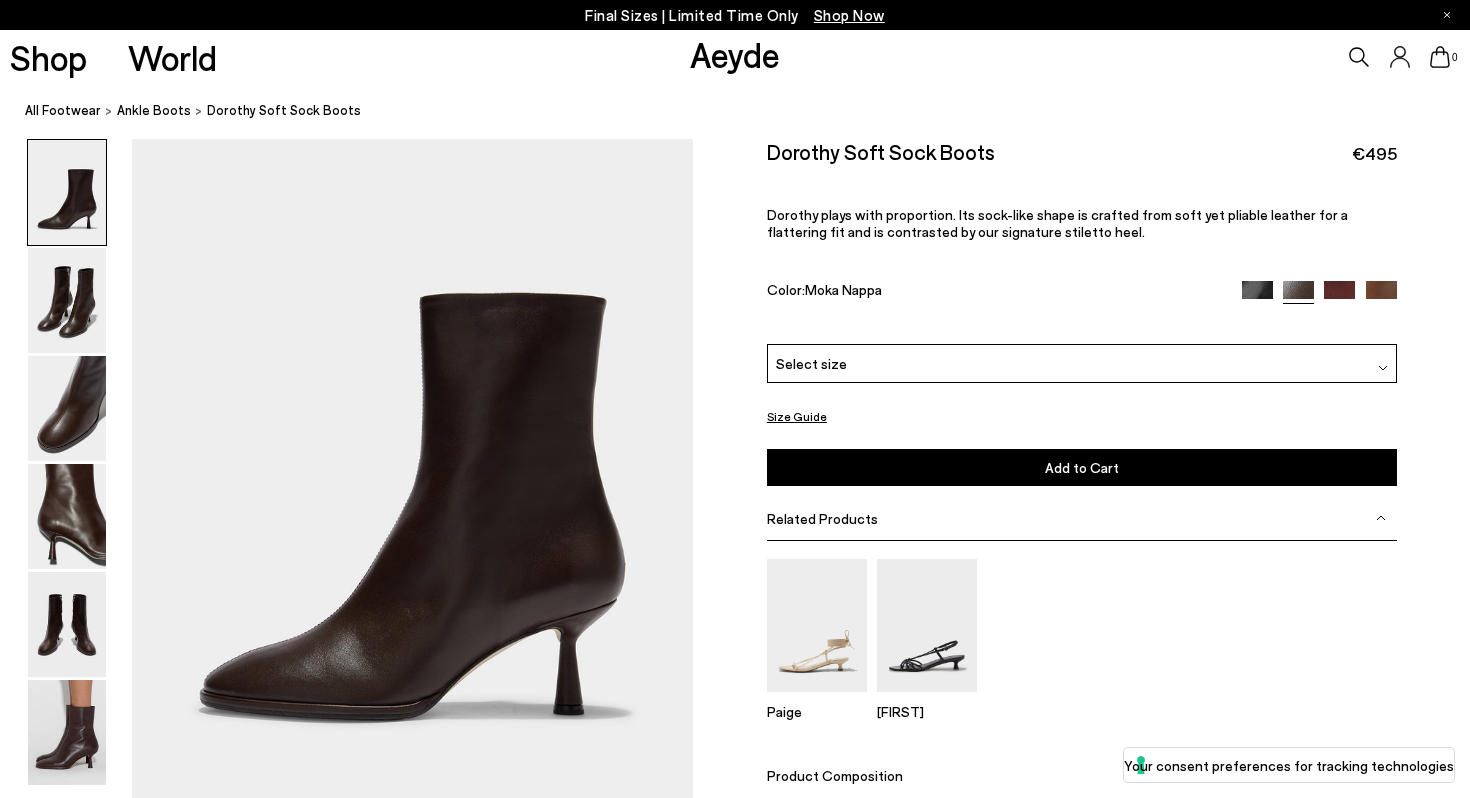 scroll, scrollTop: 0, scrollLeft: 0, axis: both 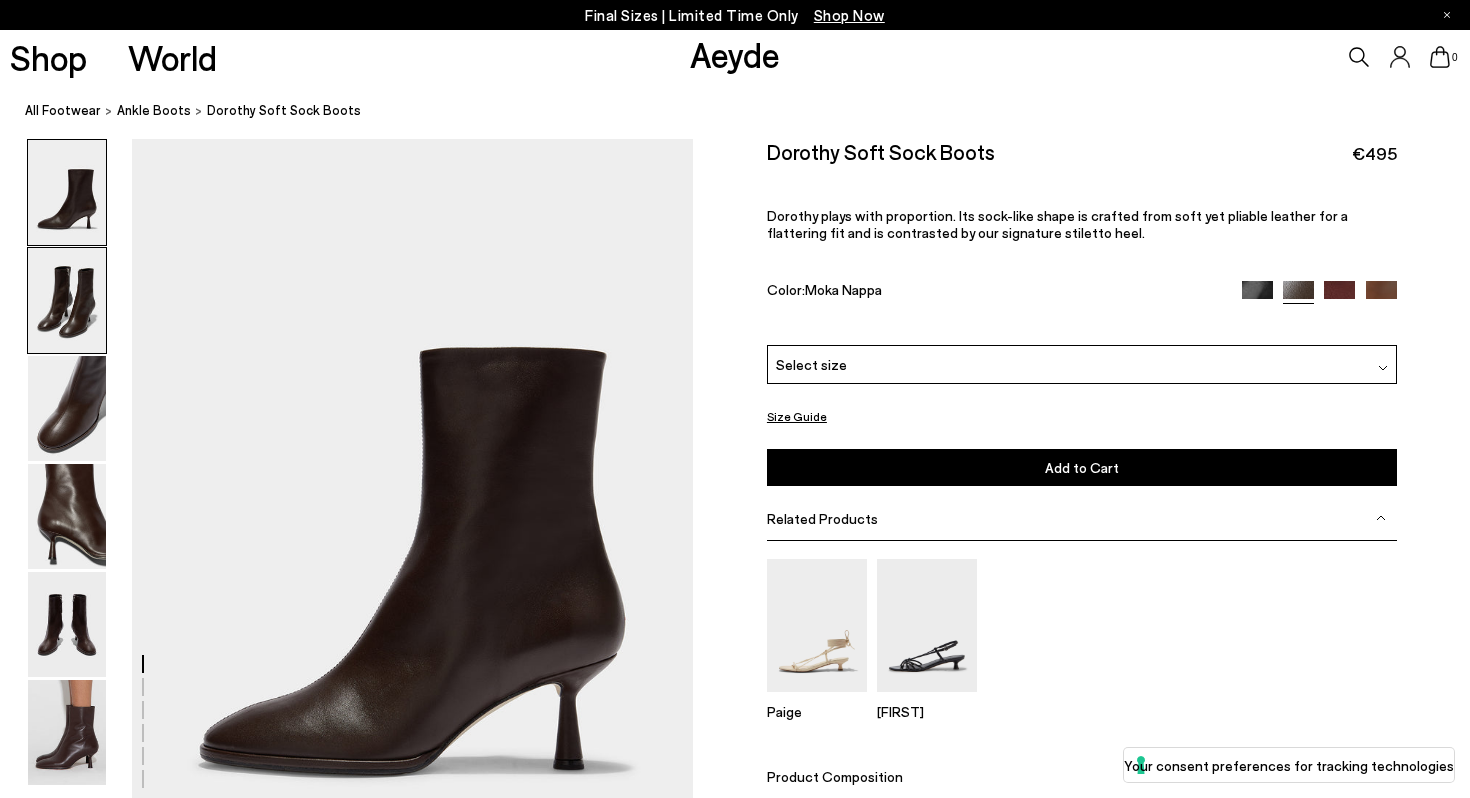 click at bounding box center [67, 300] 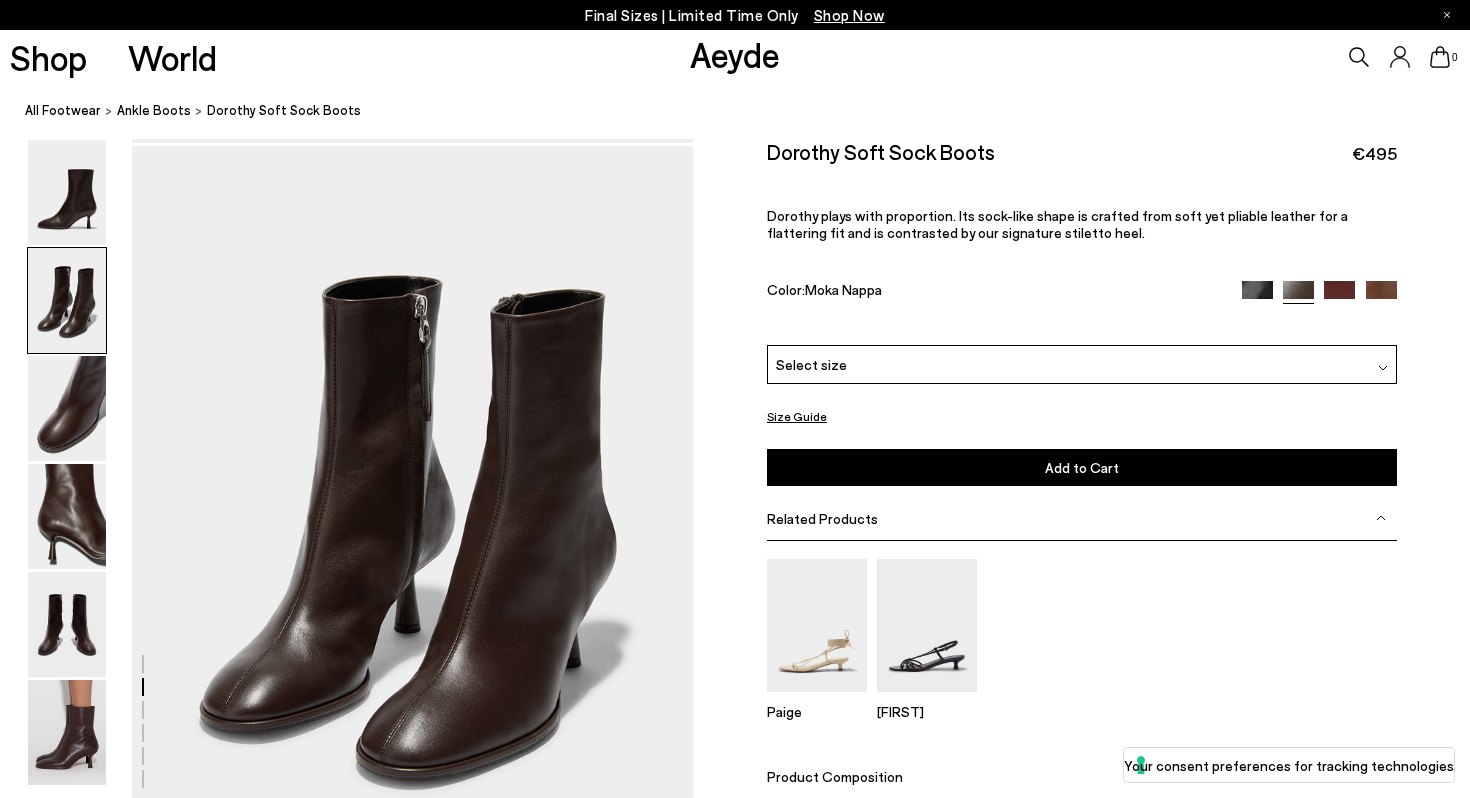 scroll, scrollTop: 753, scrollLeft: 0, axis: vertical 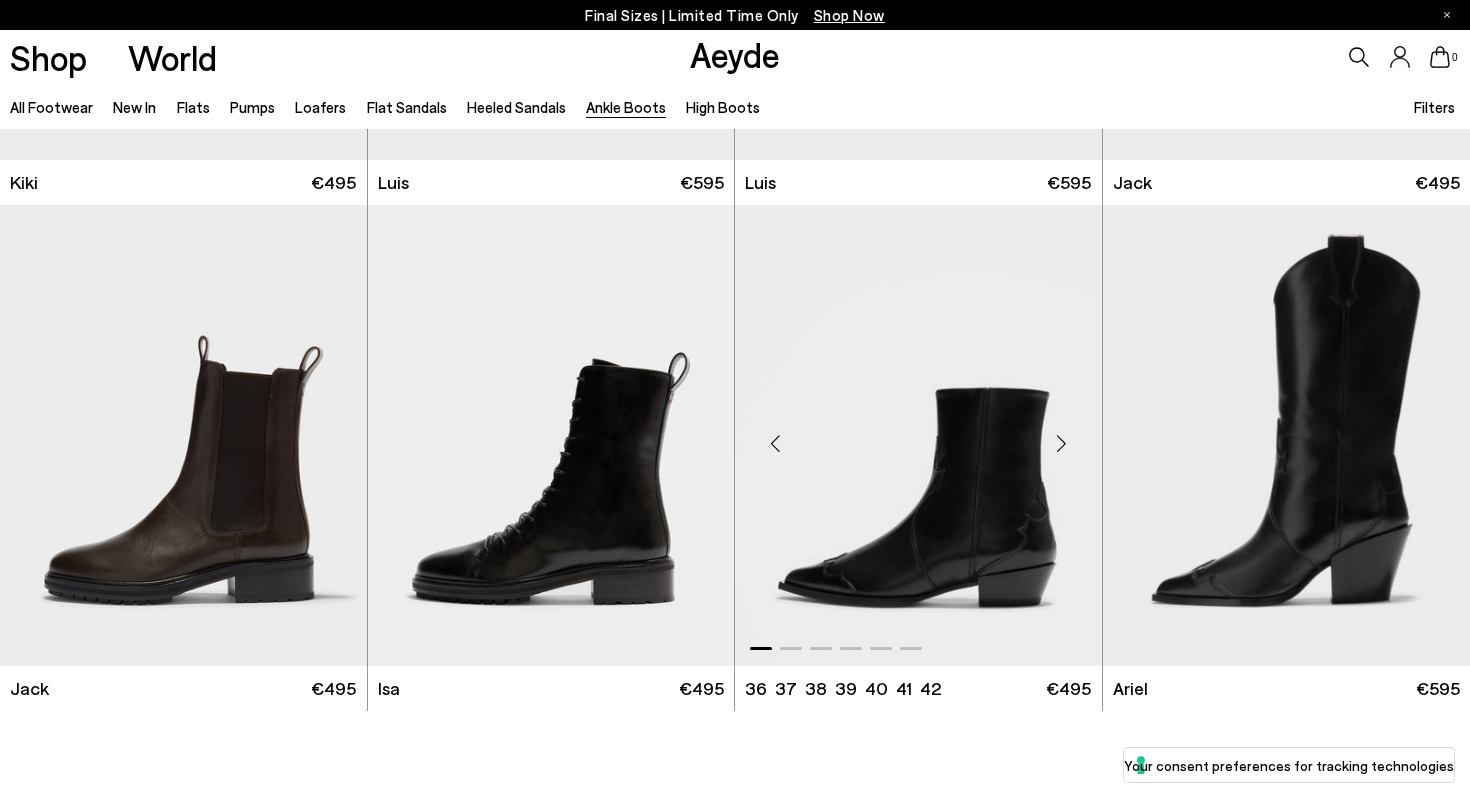 click at bounding box center [917, 435] 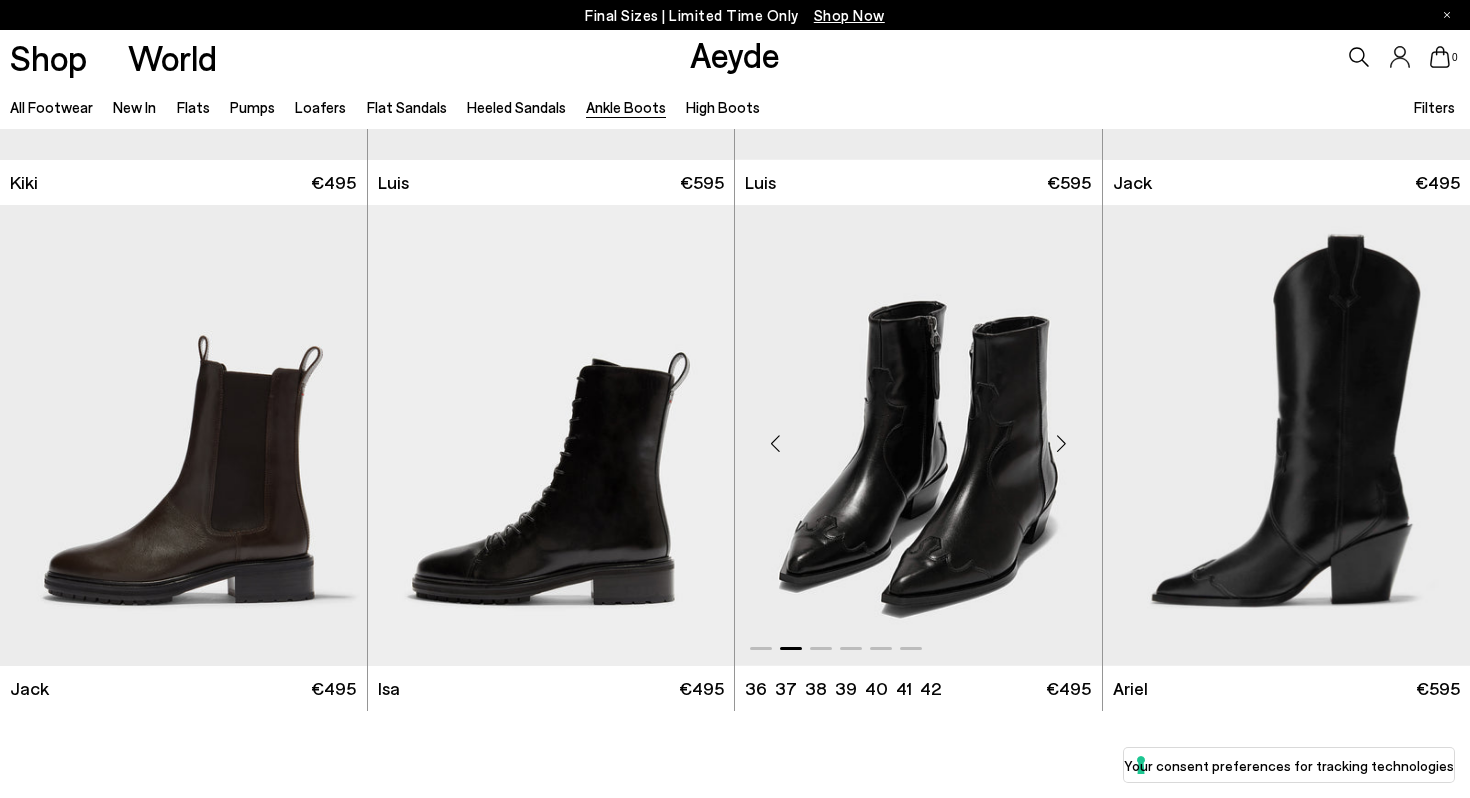 click at bounding box center (918, 435) 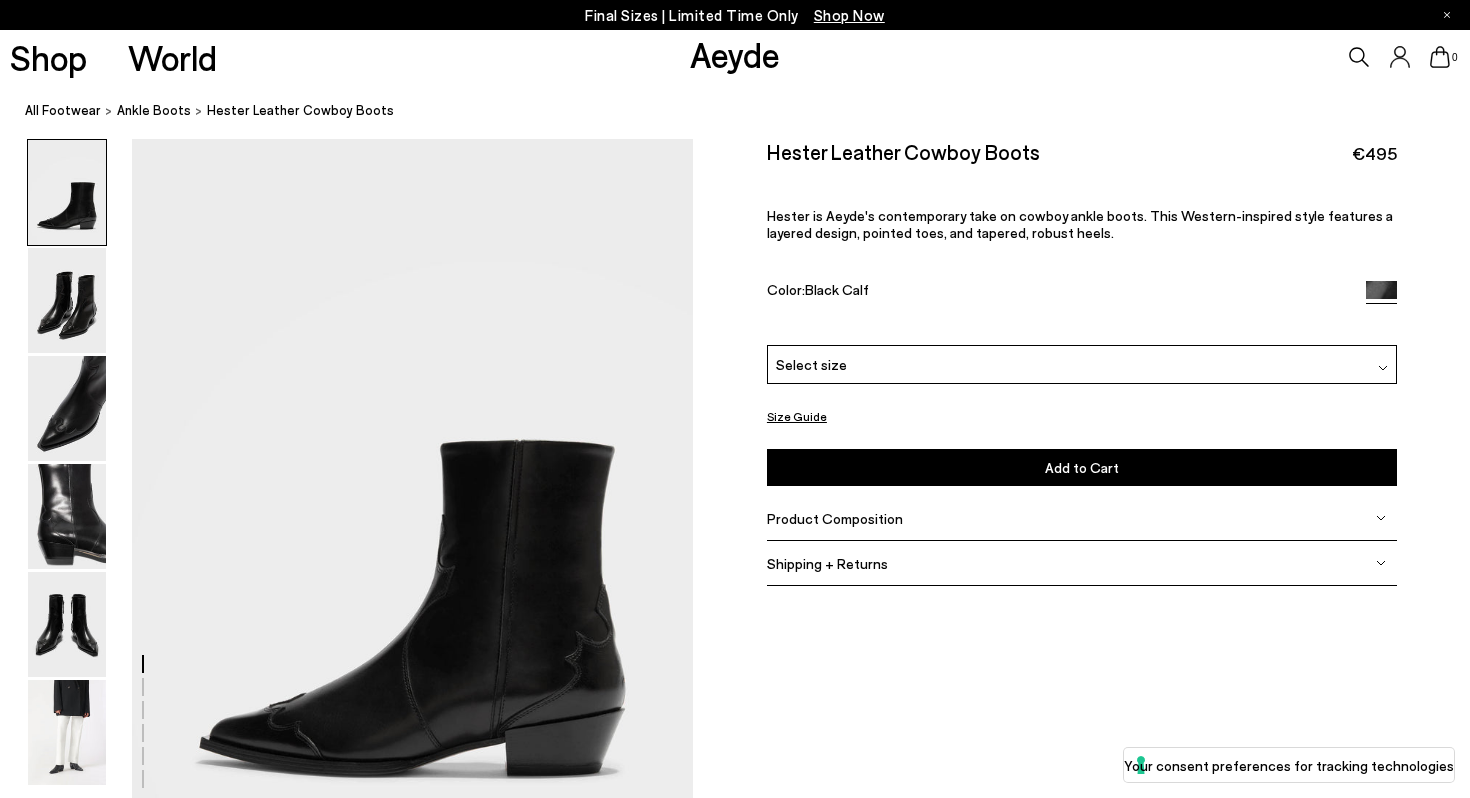 scroll, scrollTop: 0, scrollLeft: 0, axis: both 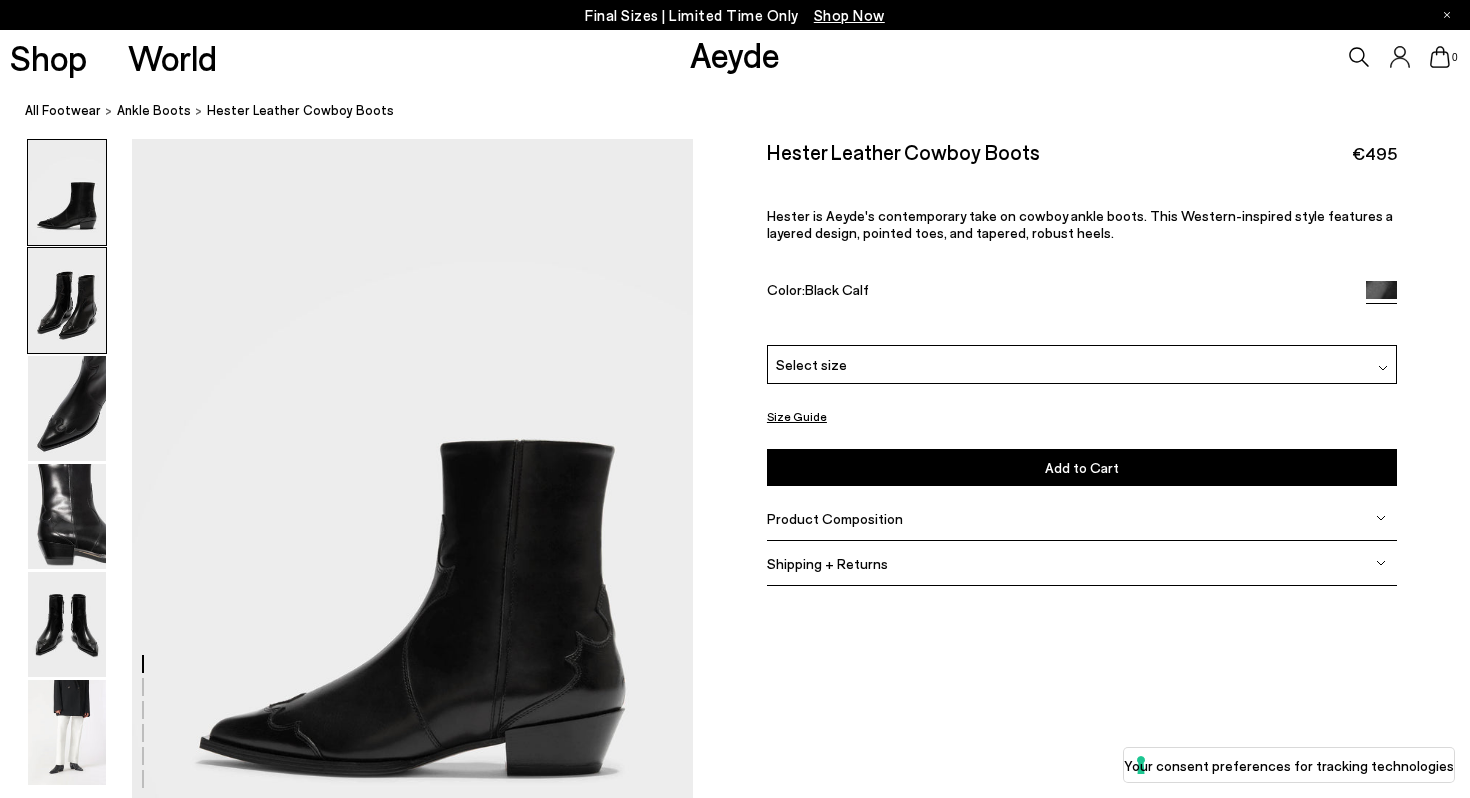 click at bounding box center [67, 300] 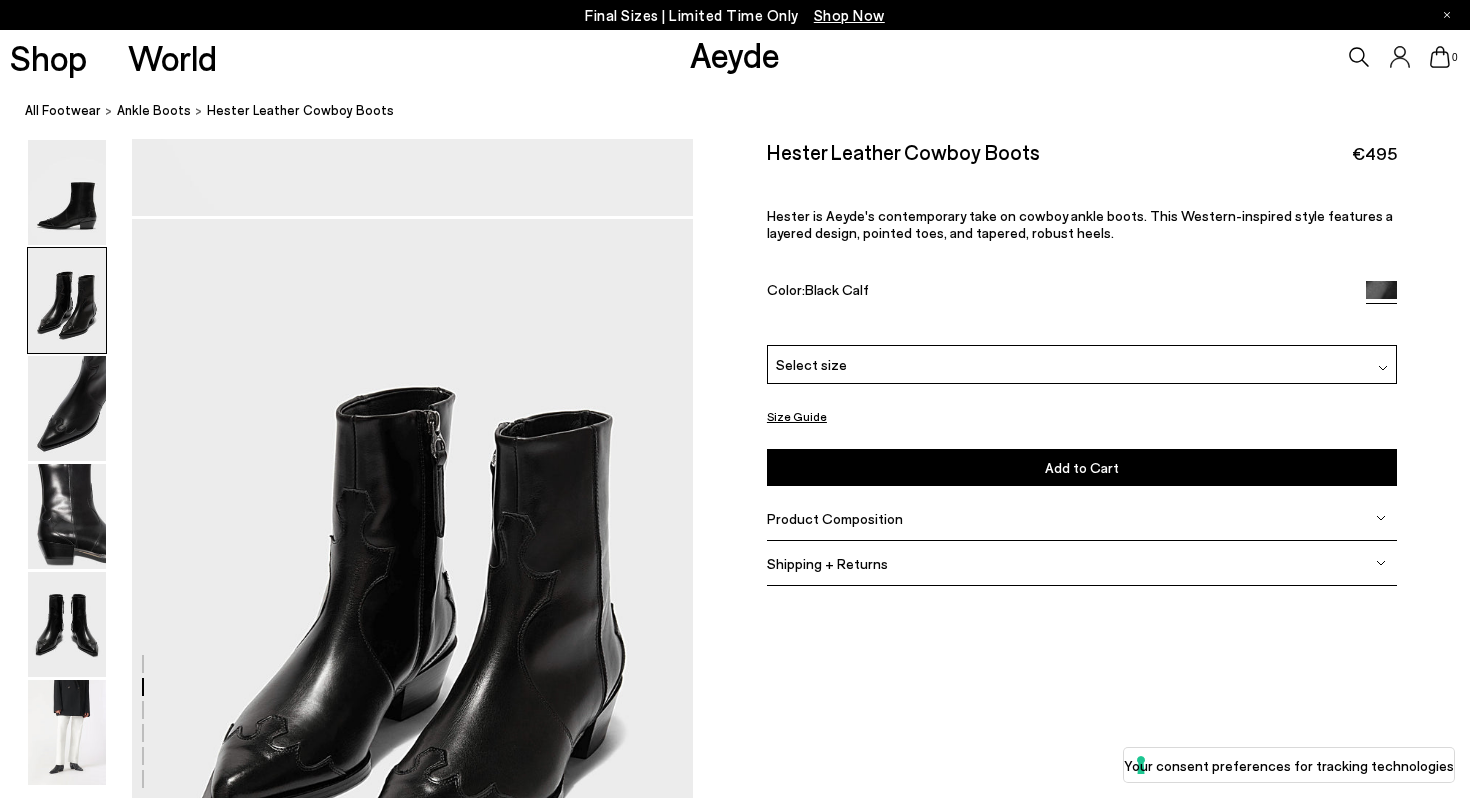 scroll, scrollTop: 753, scrollLeft: 0, axis: vertical 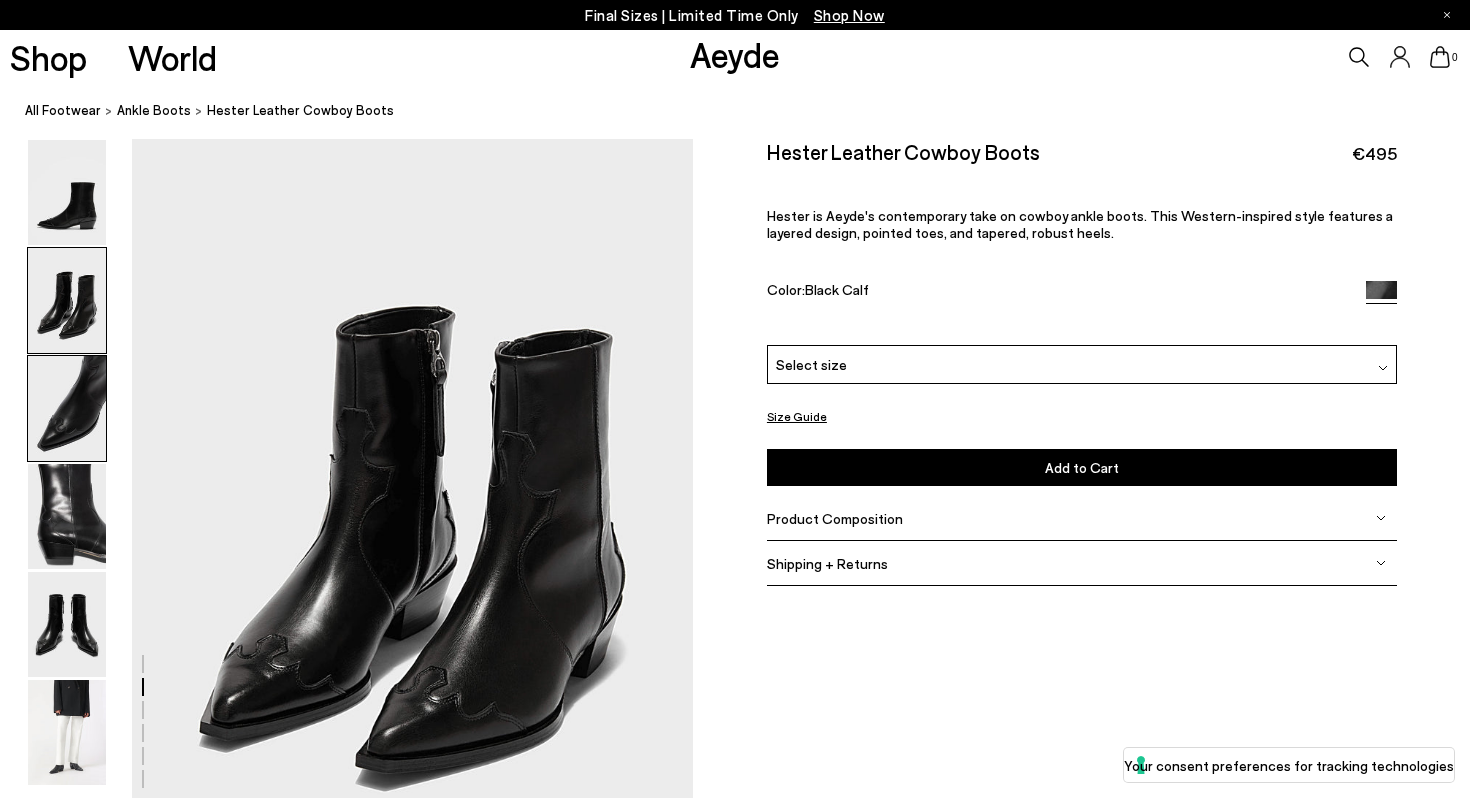 click at bounding box center (67, 408) 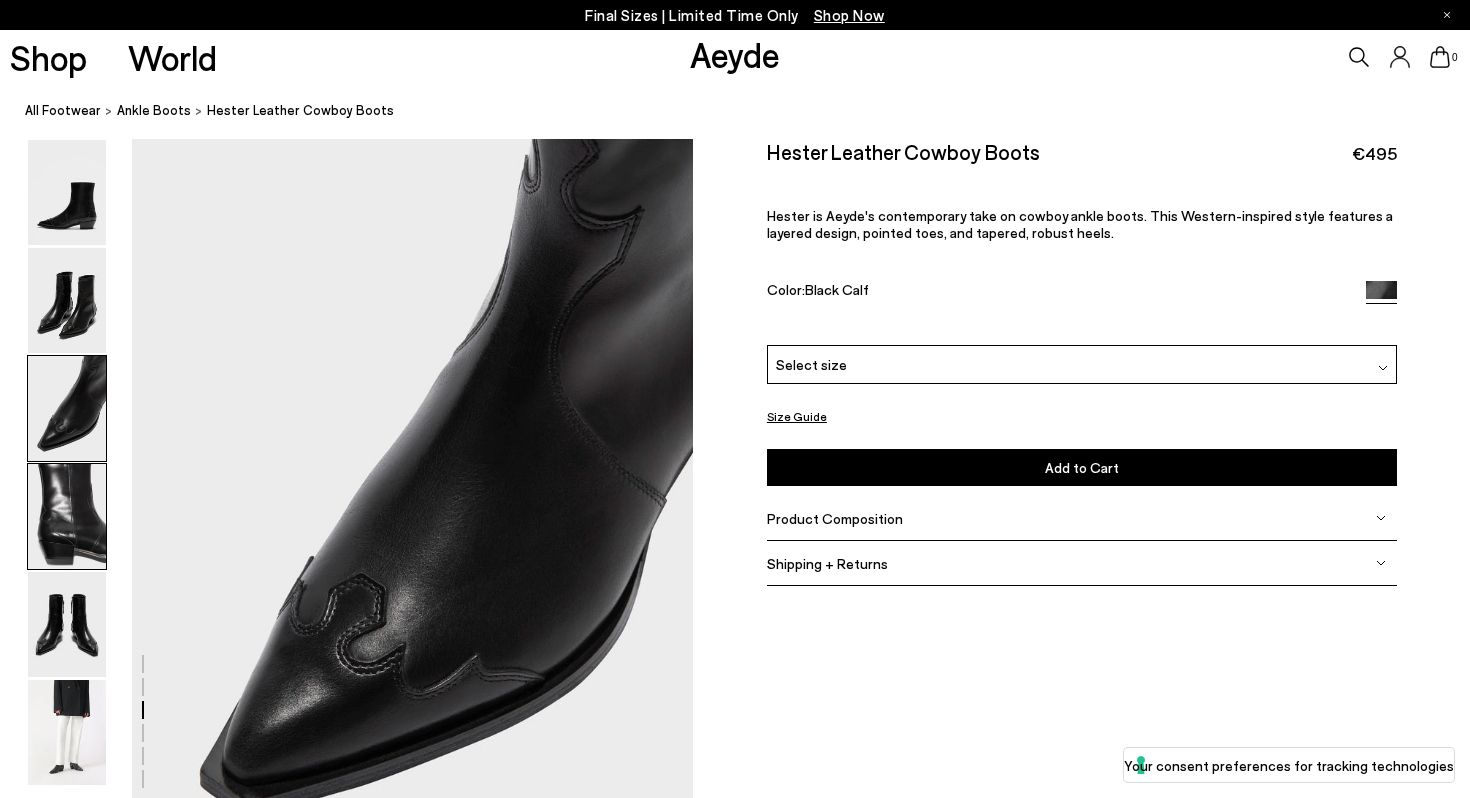 click at bounding box center (67, 516) 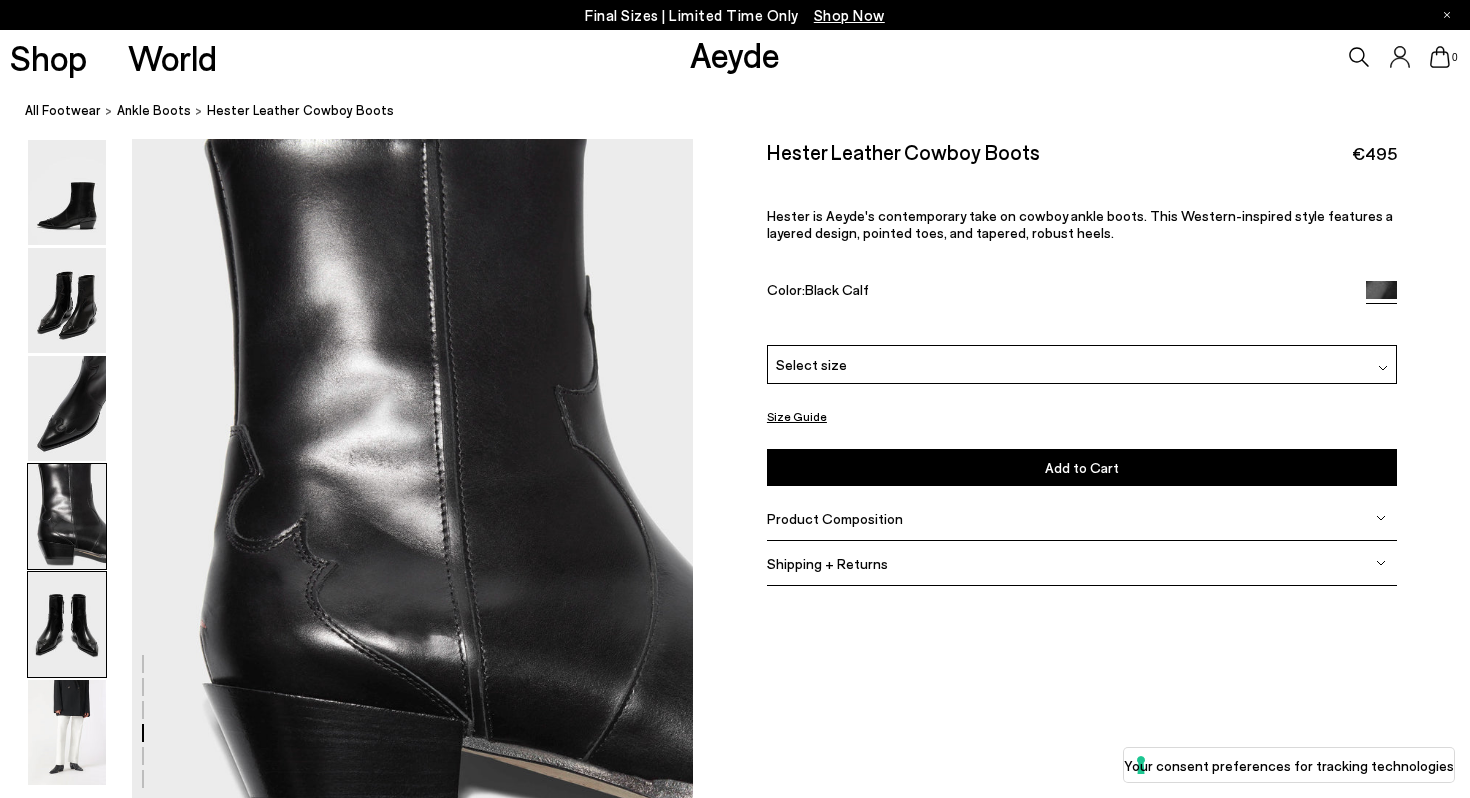 click at bounding box center (67, 624) 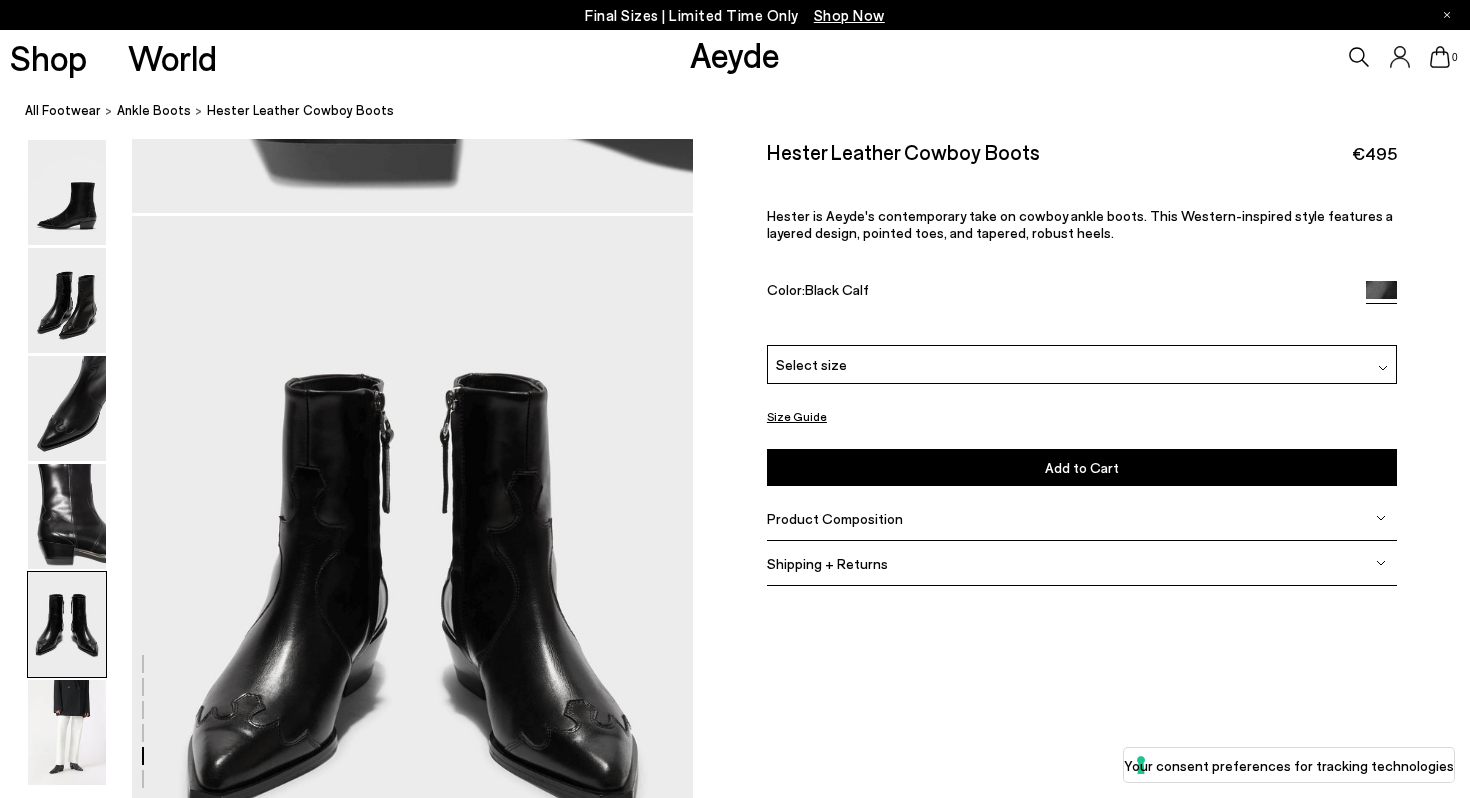 scroll, scrollTop: 3008, scrollLeft: 0, axis: vertical 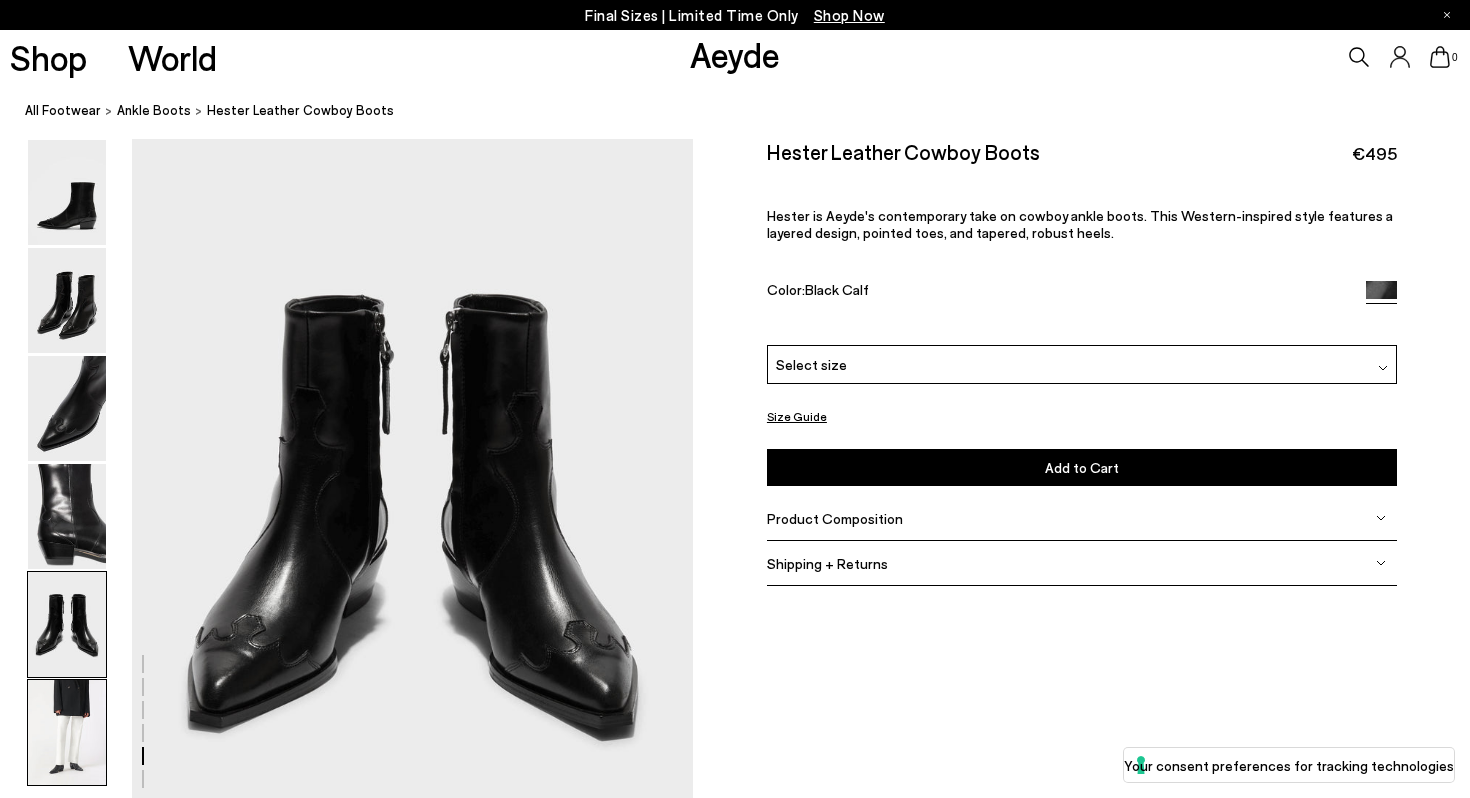 click at bounding box center (67, 732) 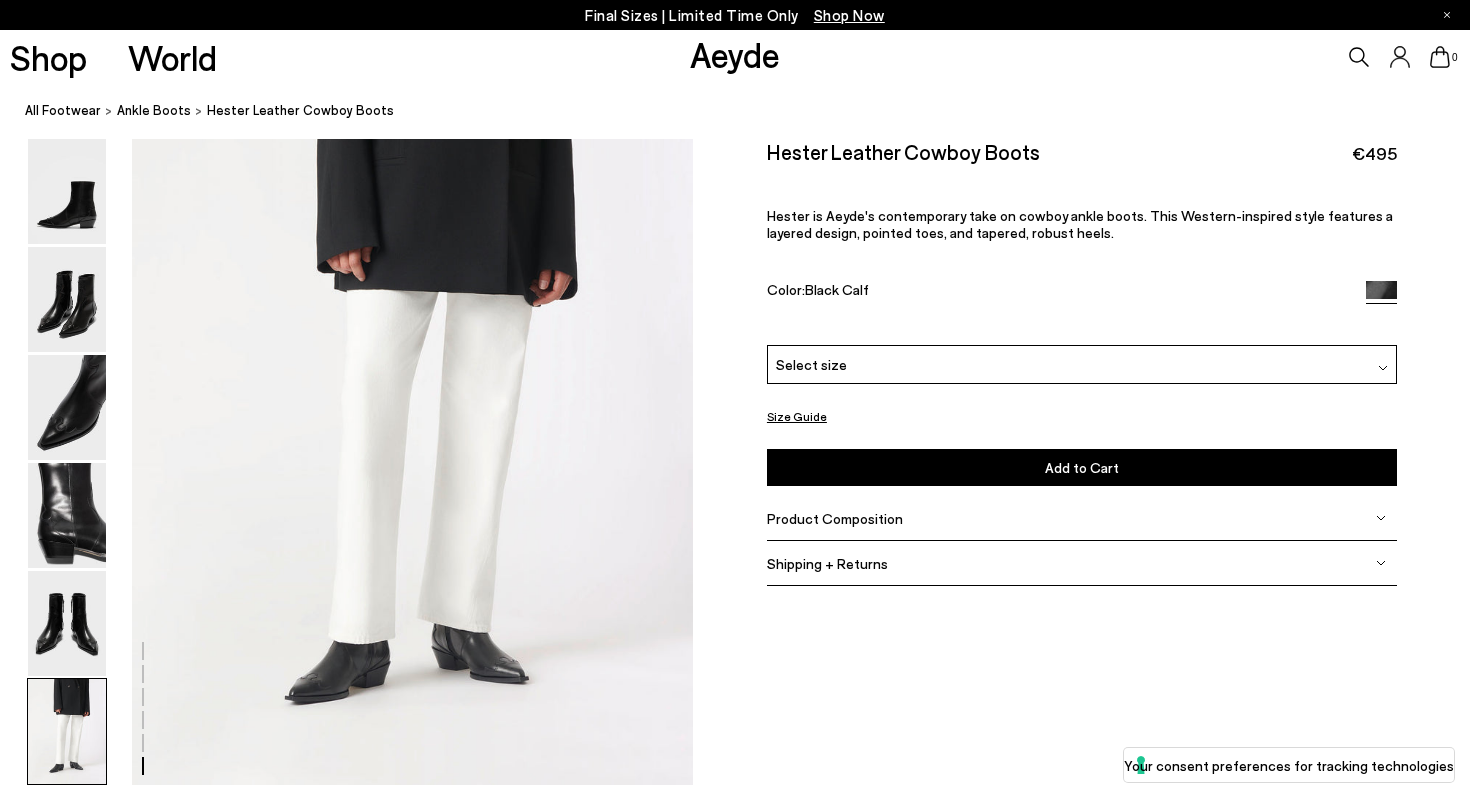 scroll, scrollTop: 3897, scrollLeft: 0, axis: vertical 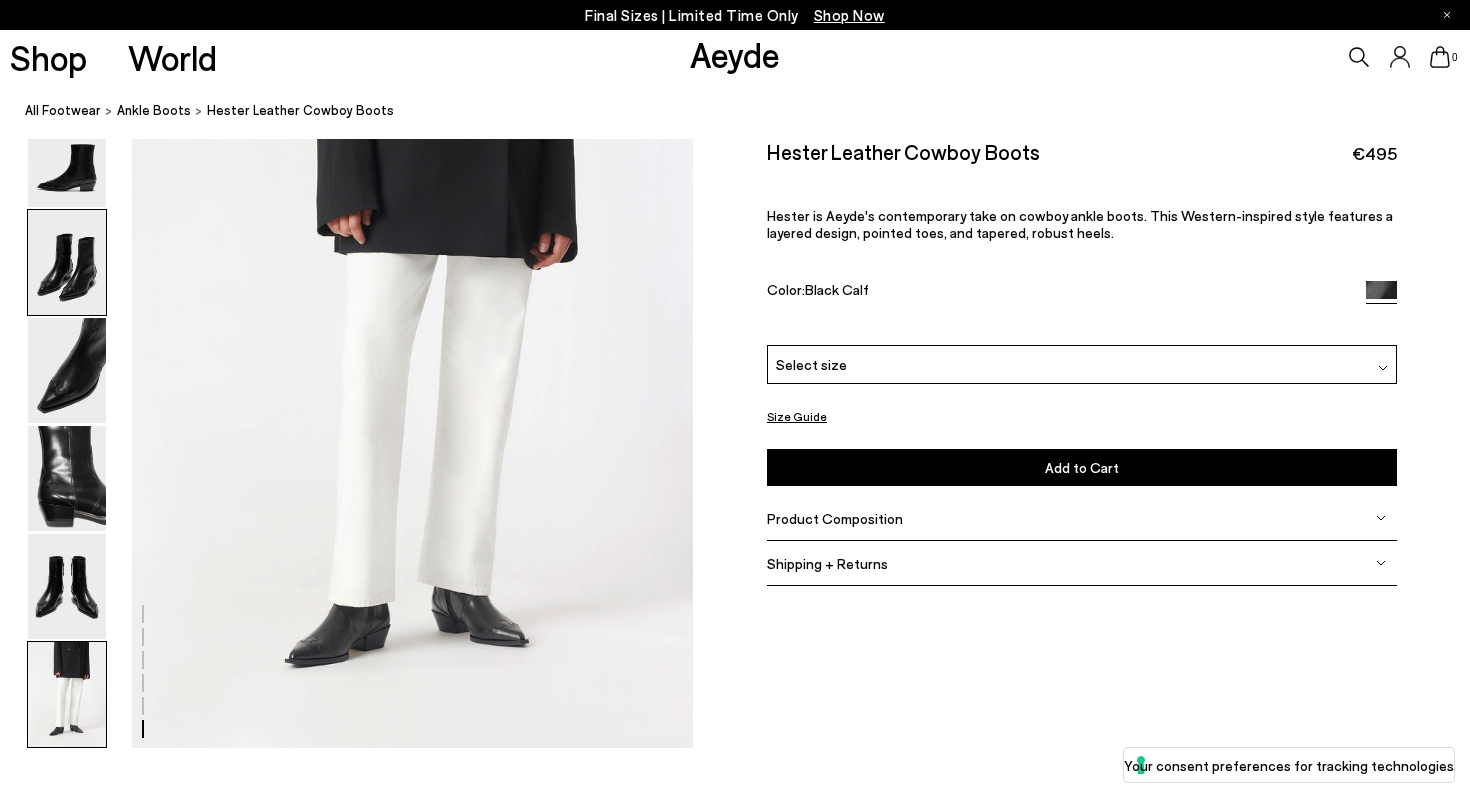 click at bounding box center (67, 262) 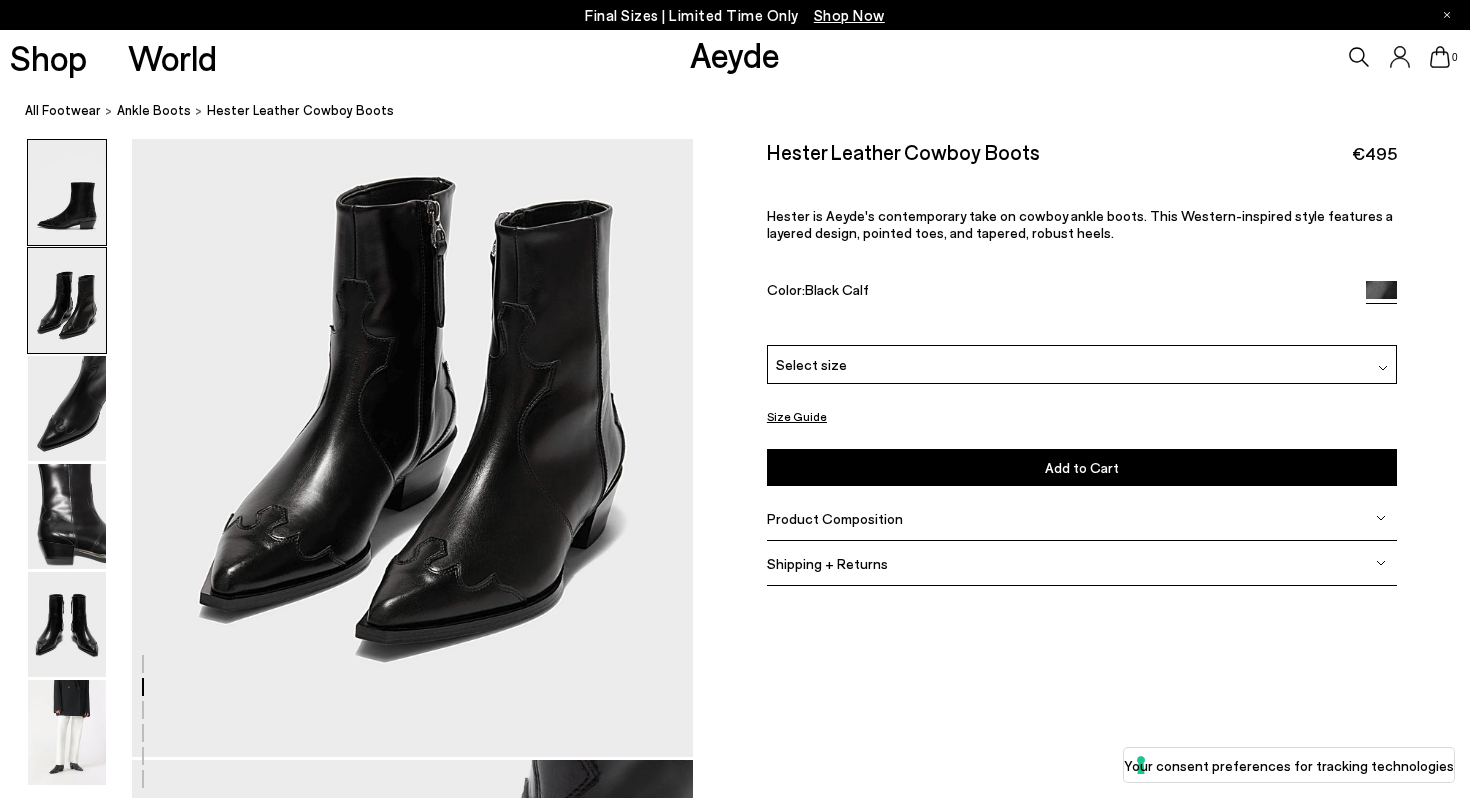 click at bounding box center [67, 192] 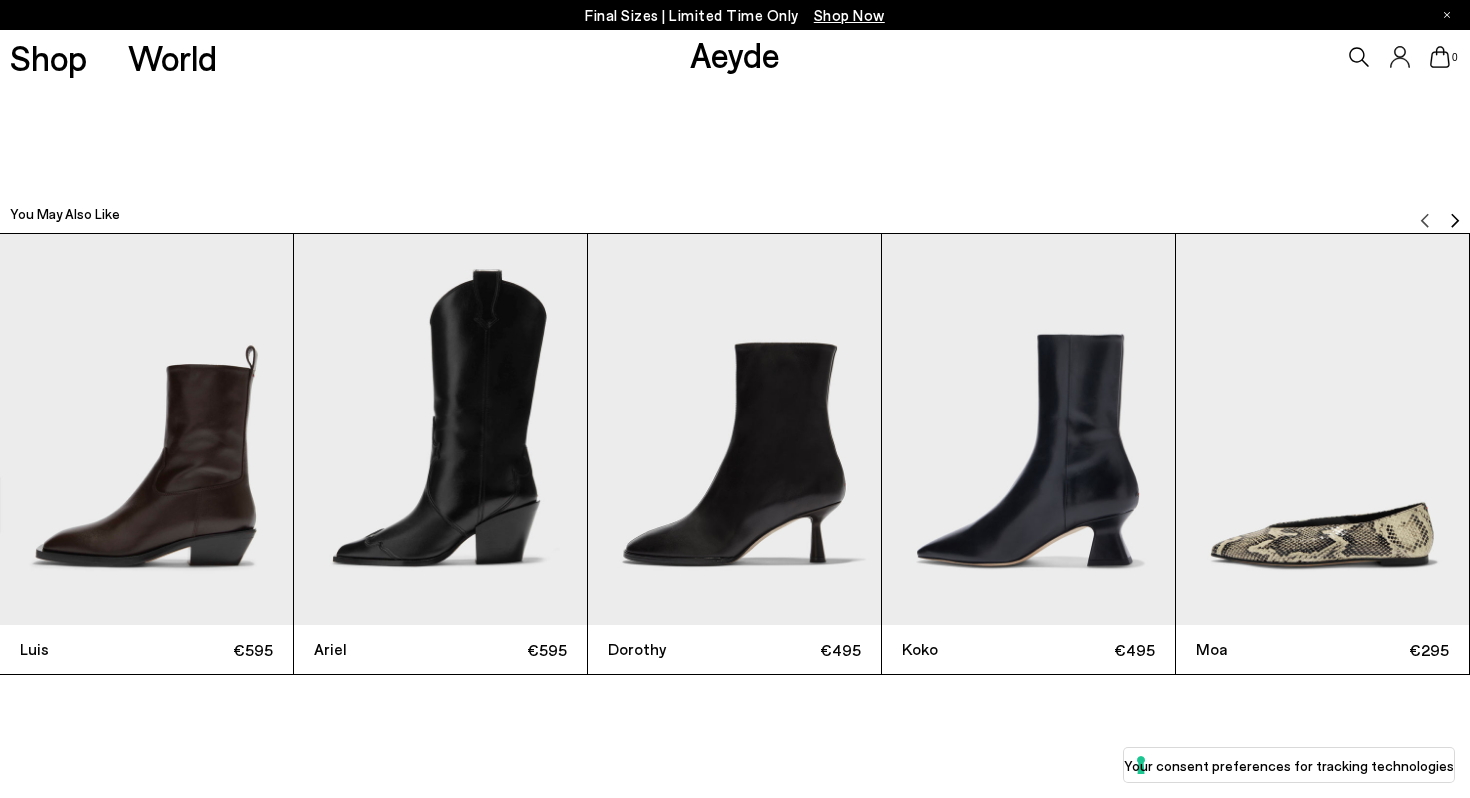 scroll, scrollTop: 4566, scrollLeft: 0, axis: vertical 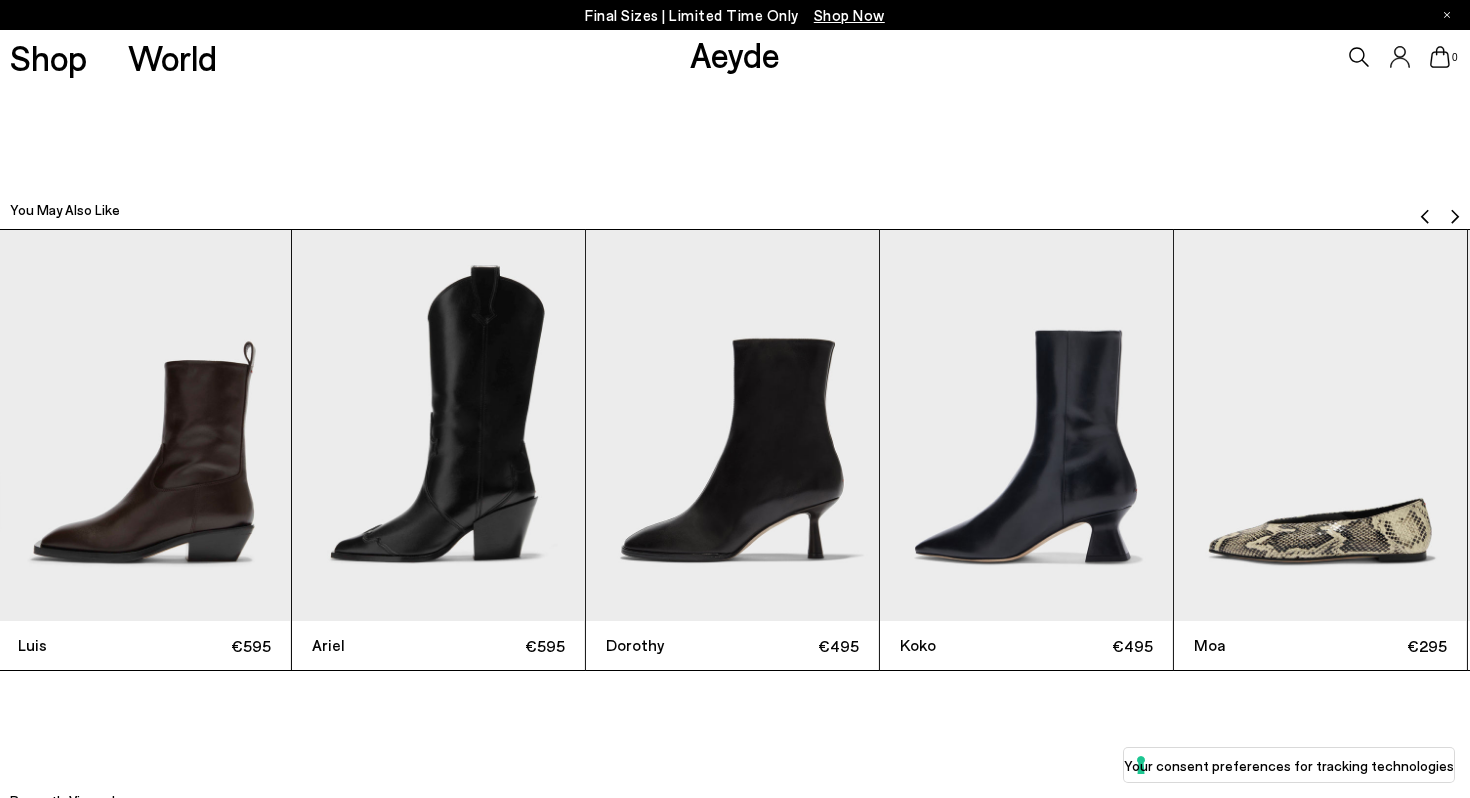 click at bounding box center (144, 425) 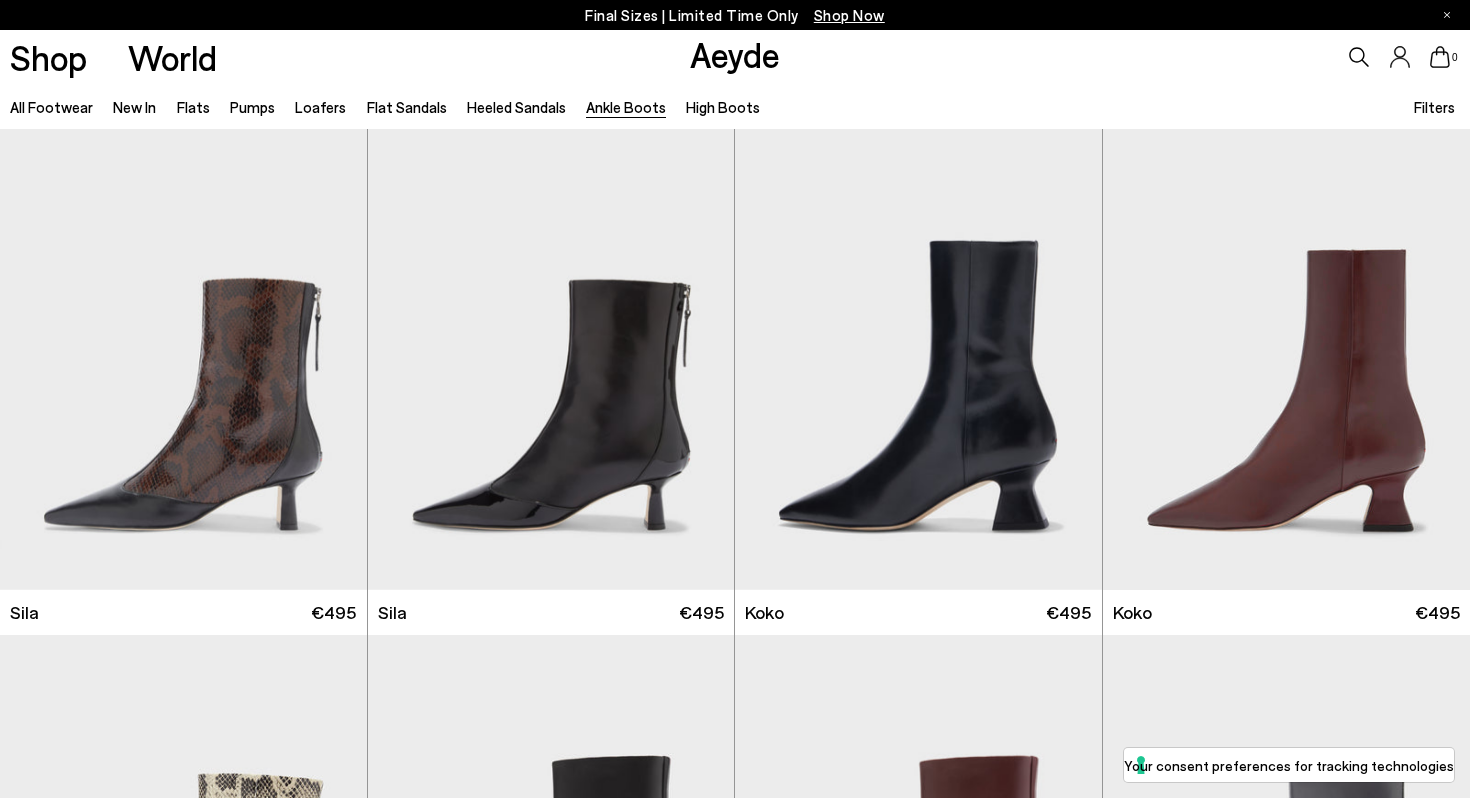 scroll, scrollTop: 3465, scrollLeft: 0, axis: vertical 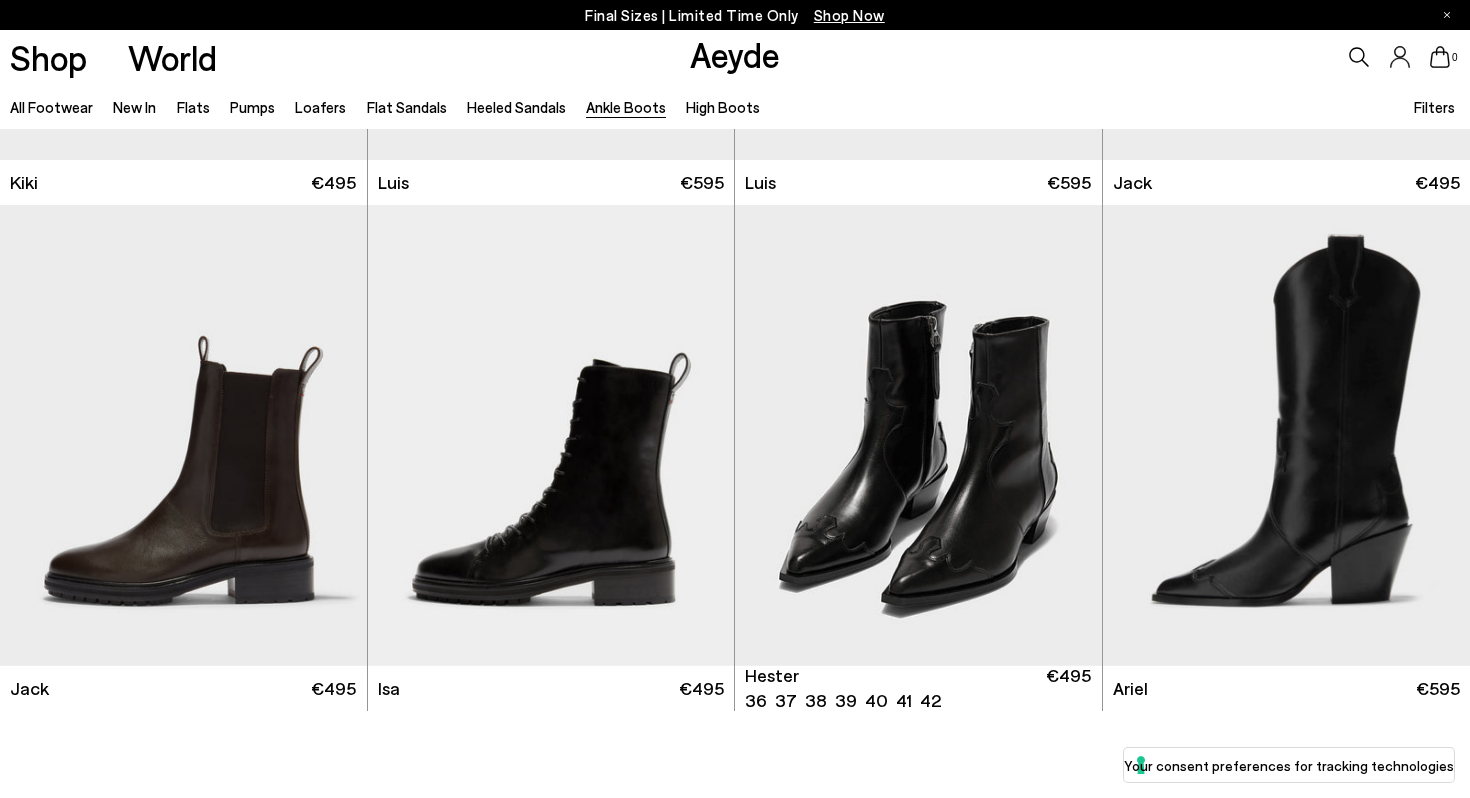click at bounding box center [918, 435] 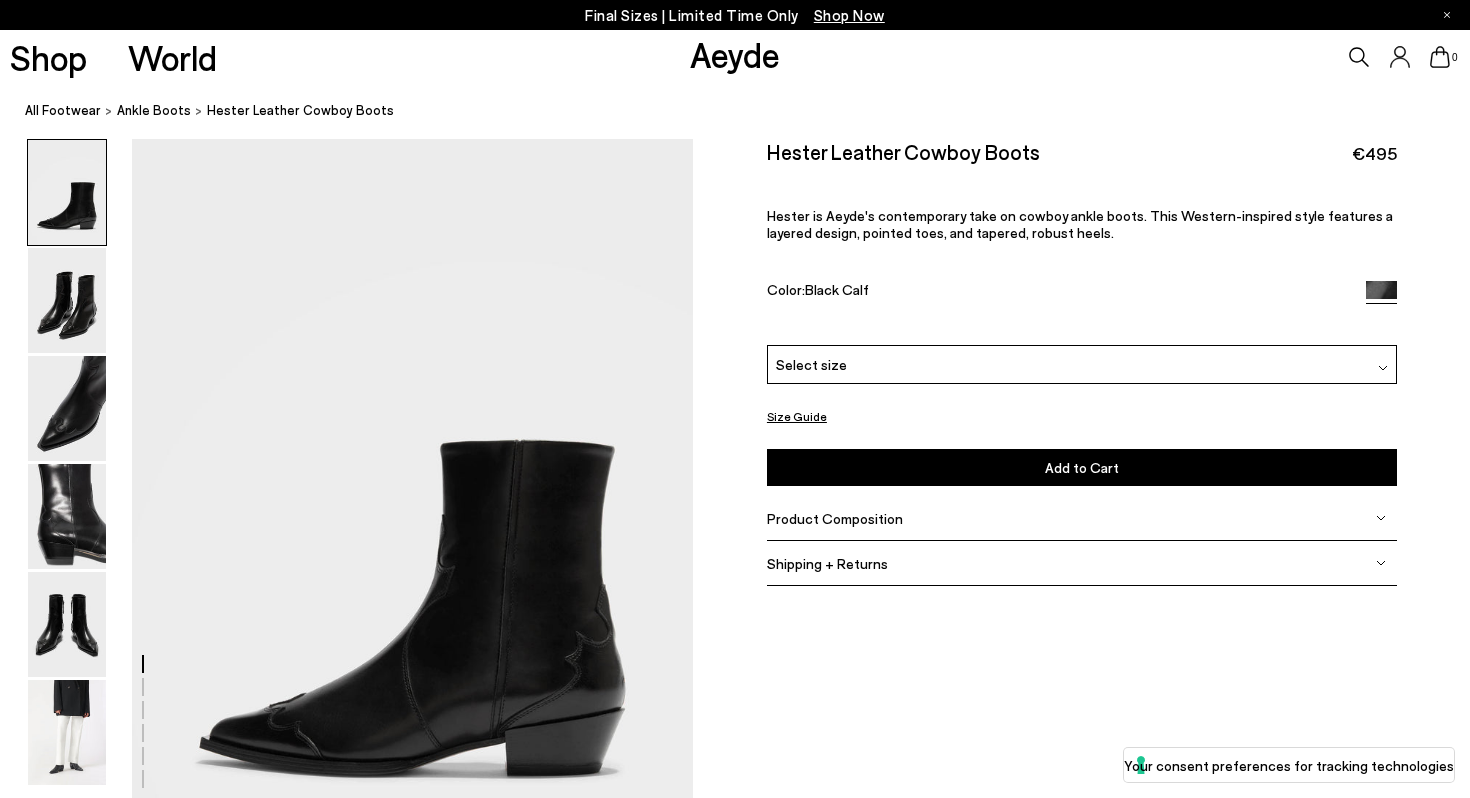 scroll, scrollTop: 59, scrollLeft: 0, axis: vertical 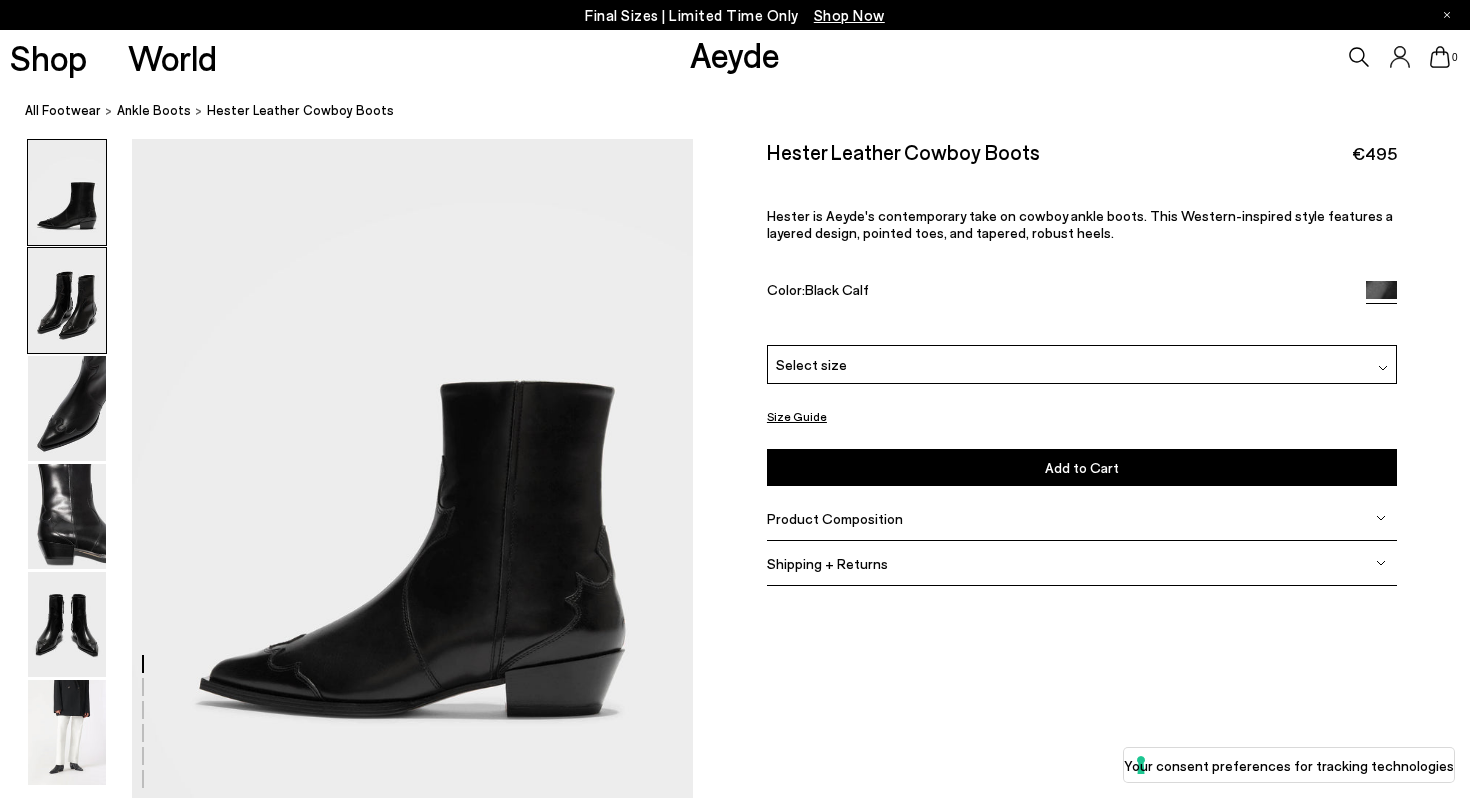 click at bounding box center (67, 300) 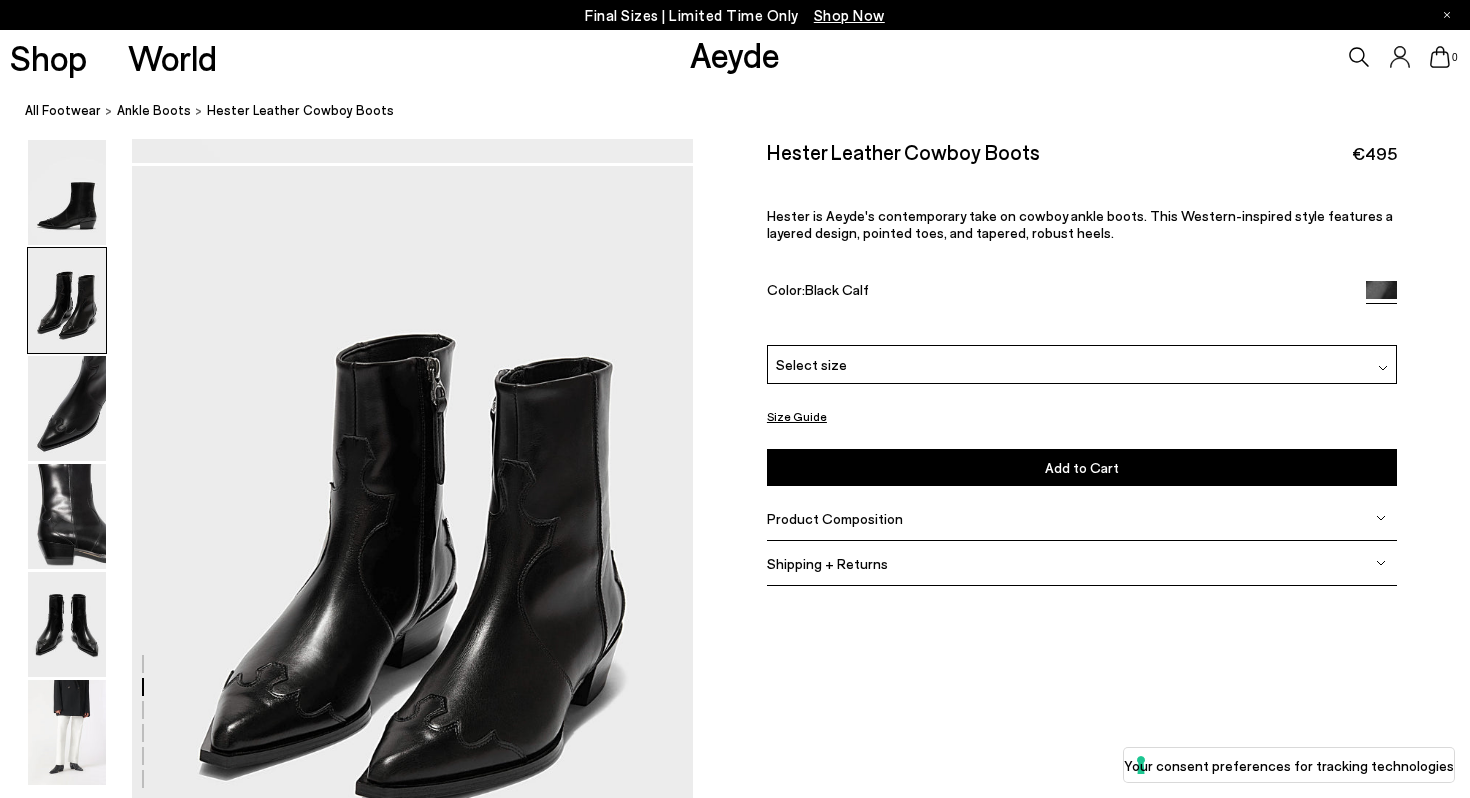 scroll, scrollTop: 753, scrollLeft: 0, axis: vertical 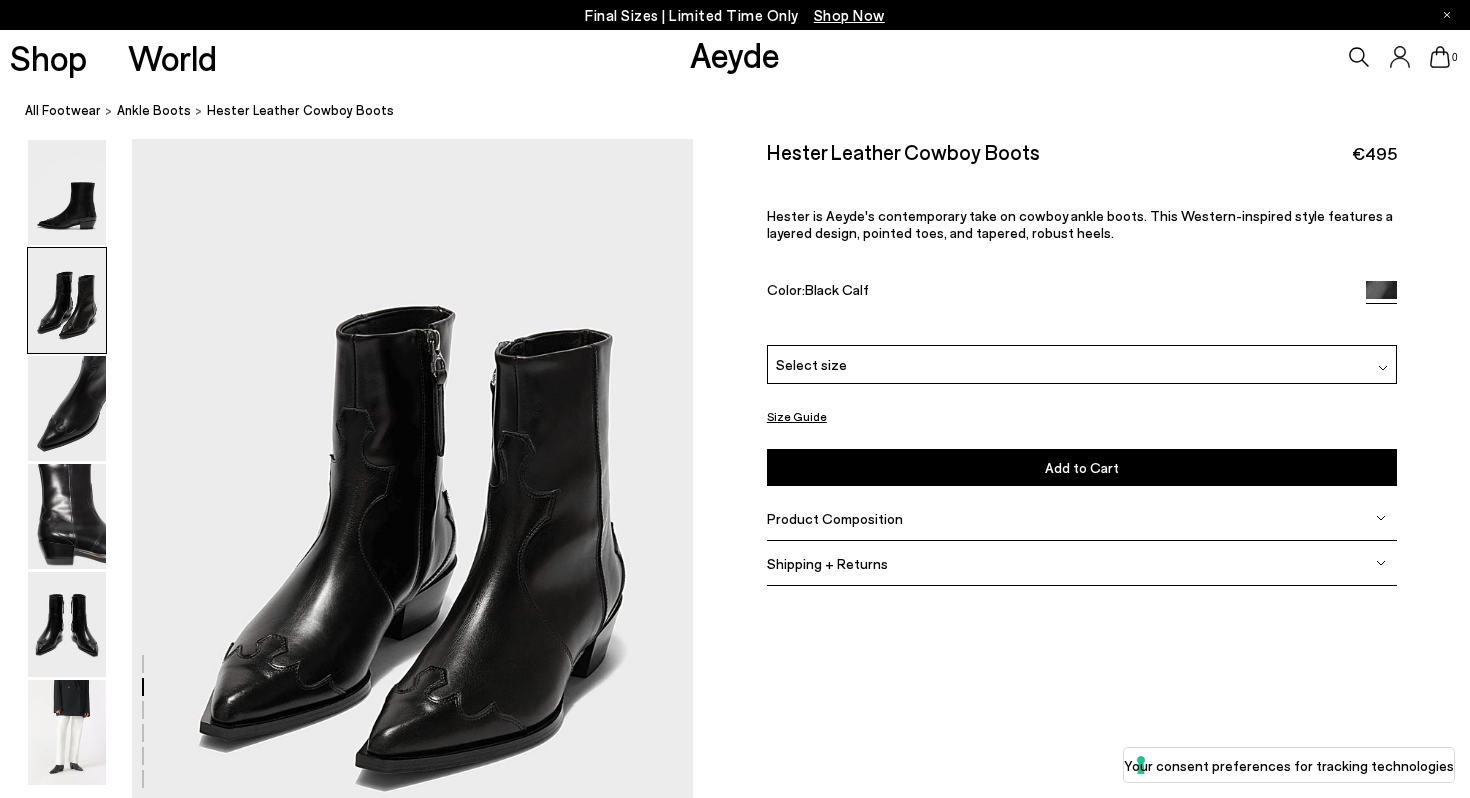 click at bounding box center (67, 300) 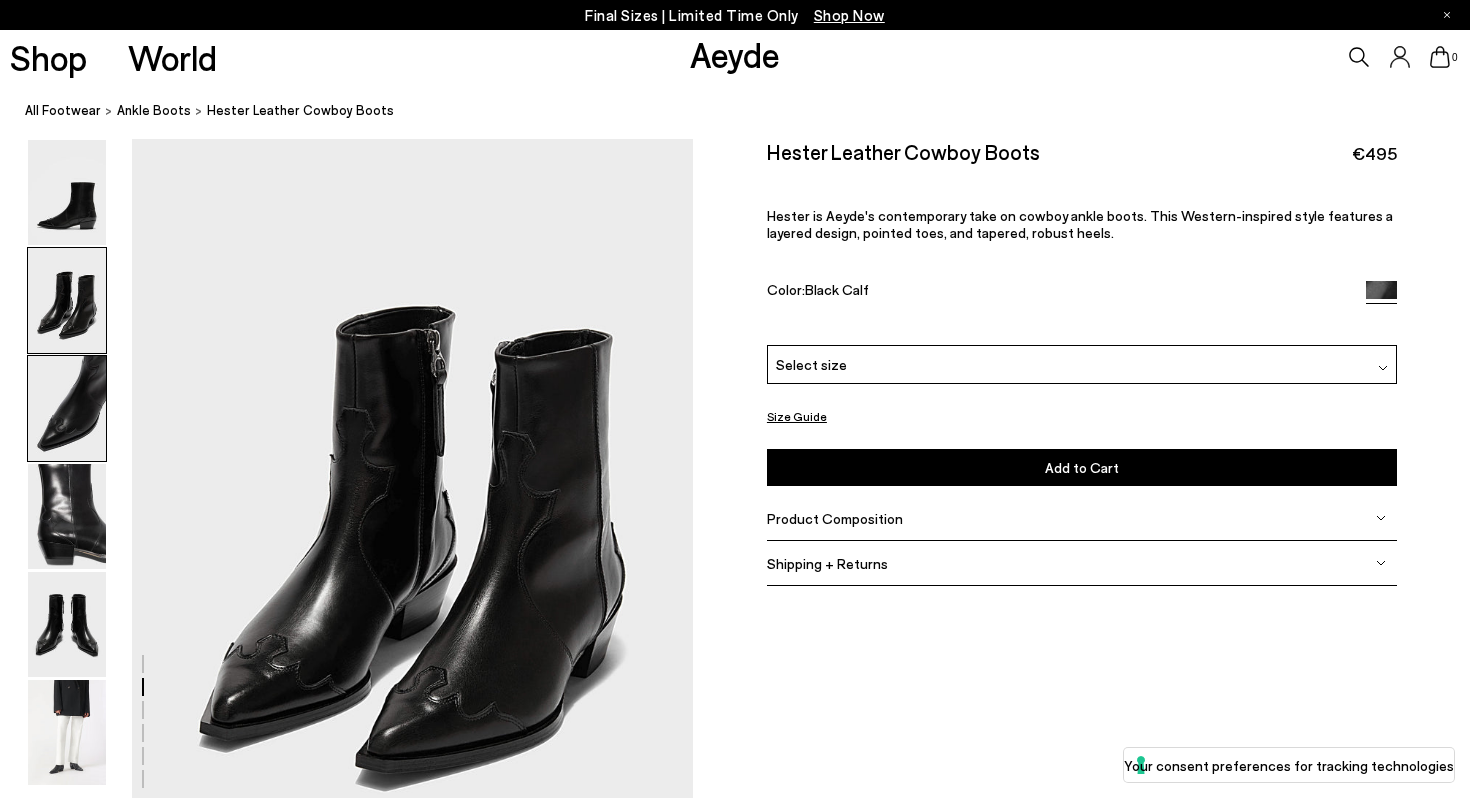 click at bounding box center [67, 408] 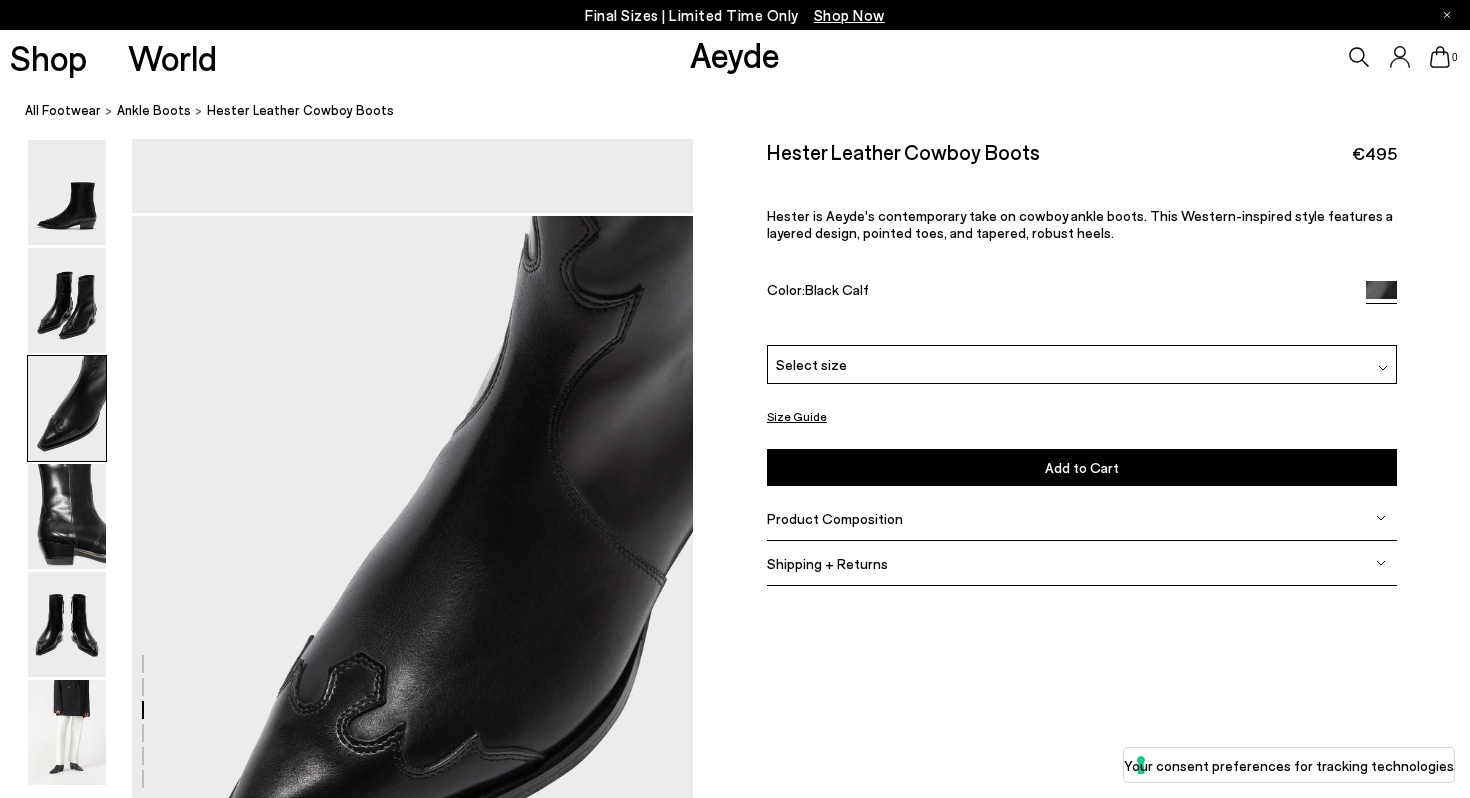 scroll, scrollTop: 1505, scrollLeft: 0, axis: vertical 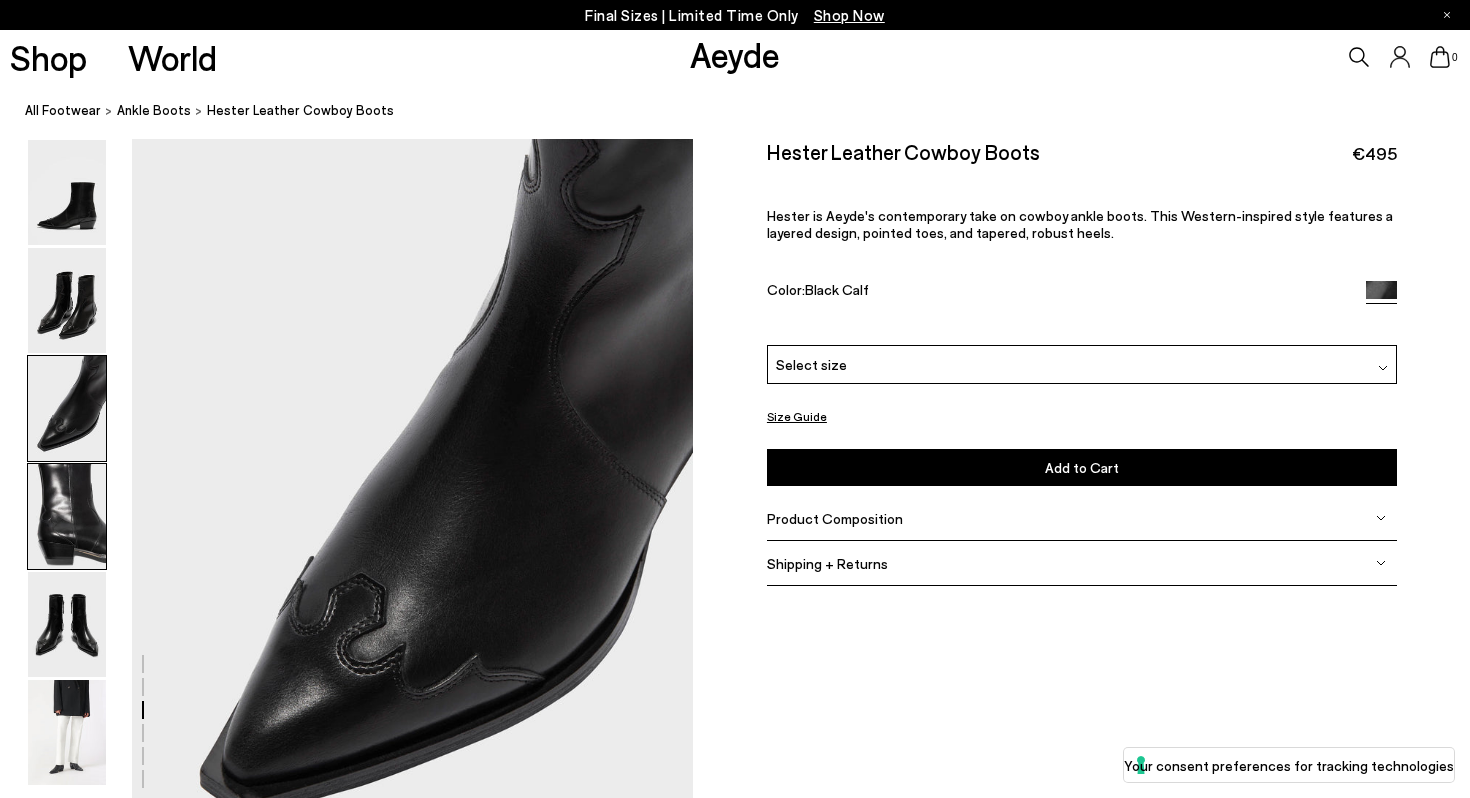 click at bounding box center (67, 516) 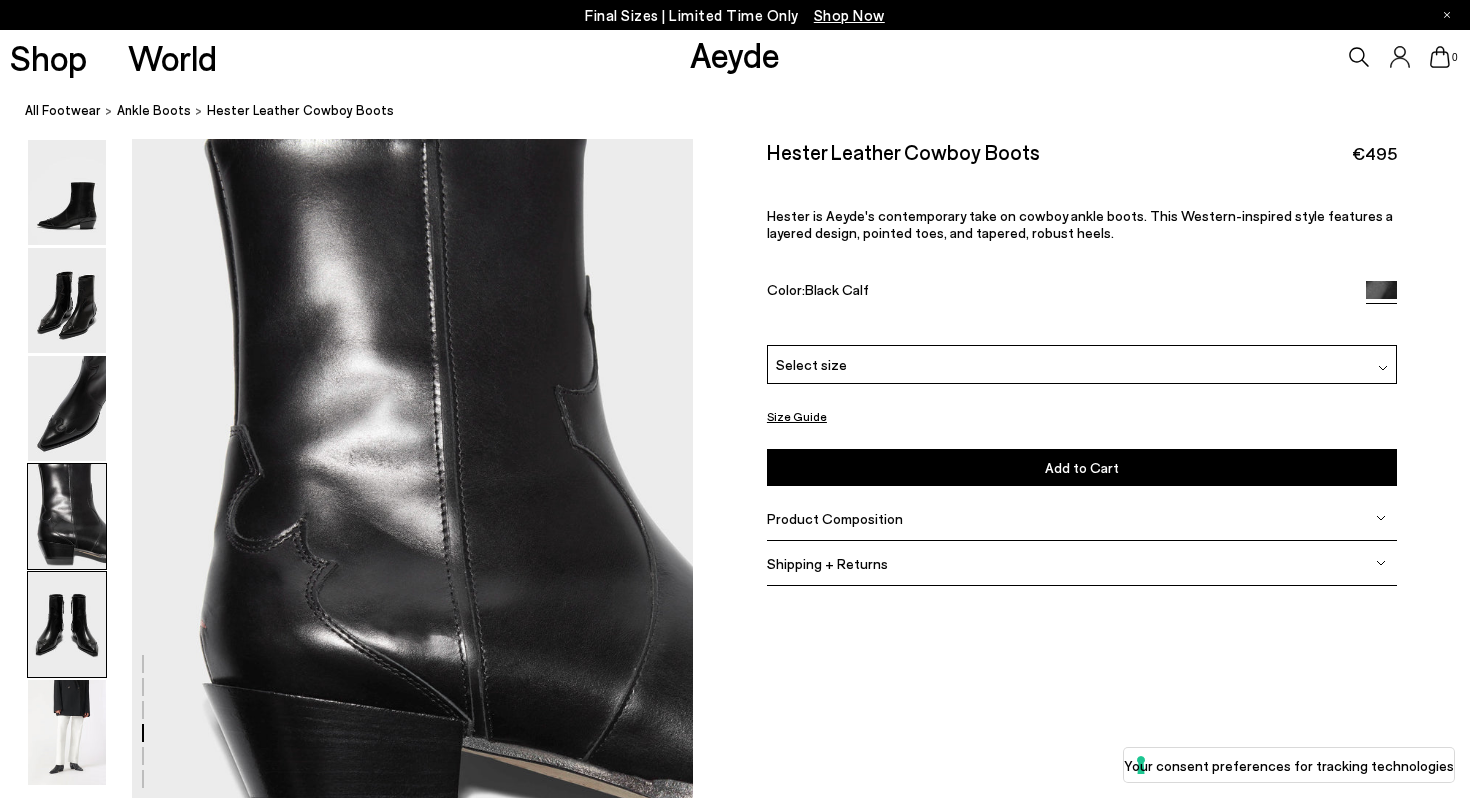 click at bounding box center (67, 624) 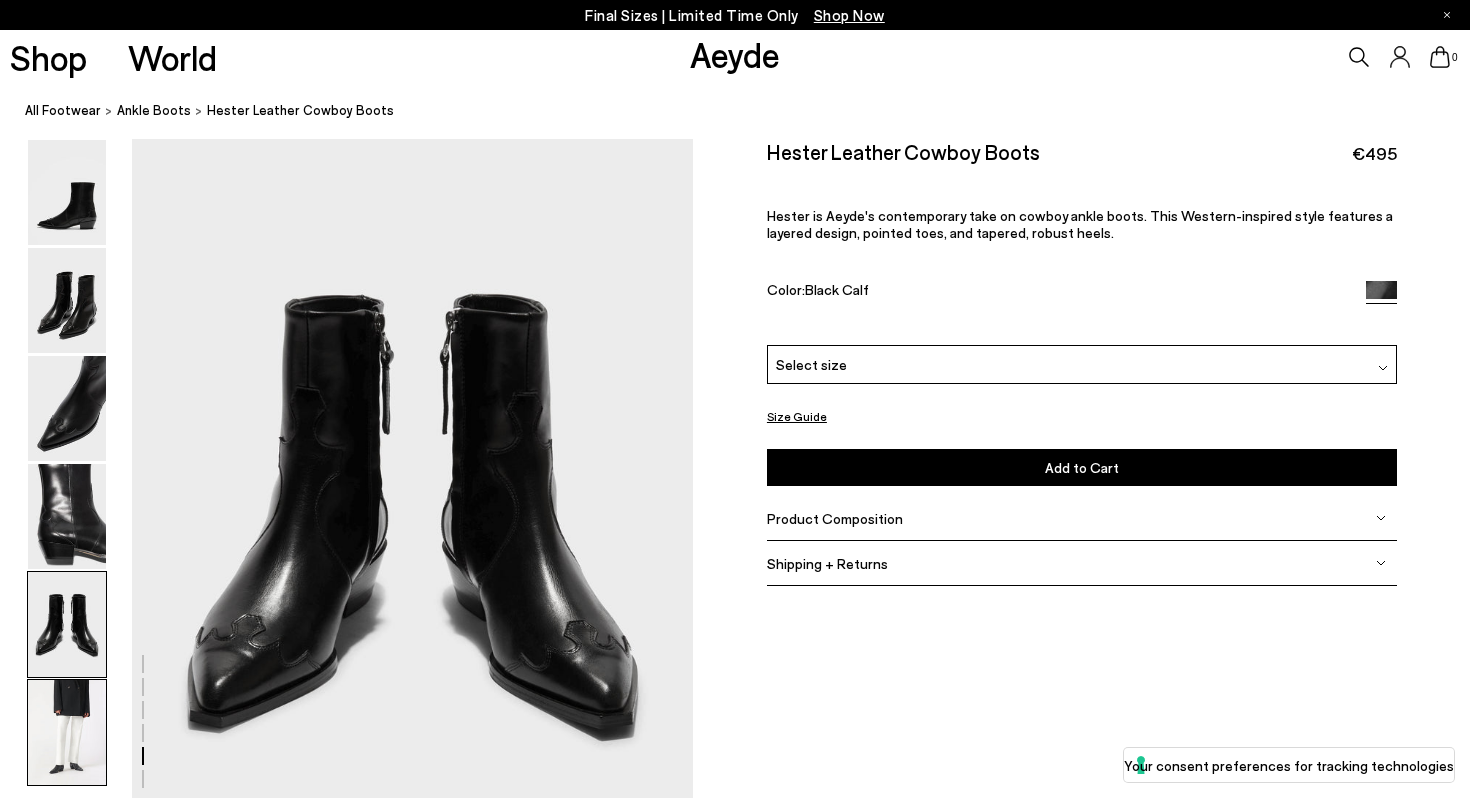 click at bounding box center (67, 732) 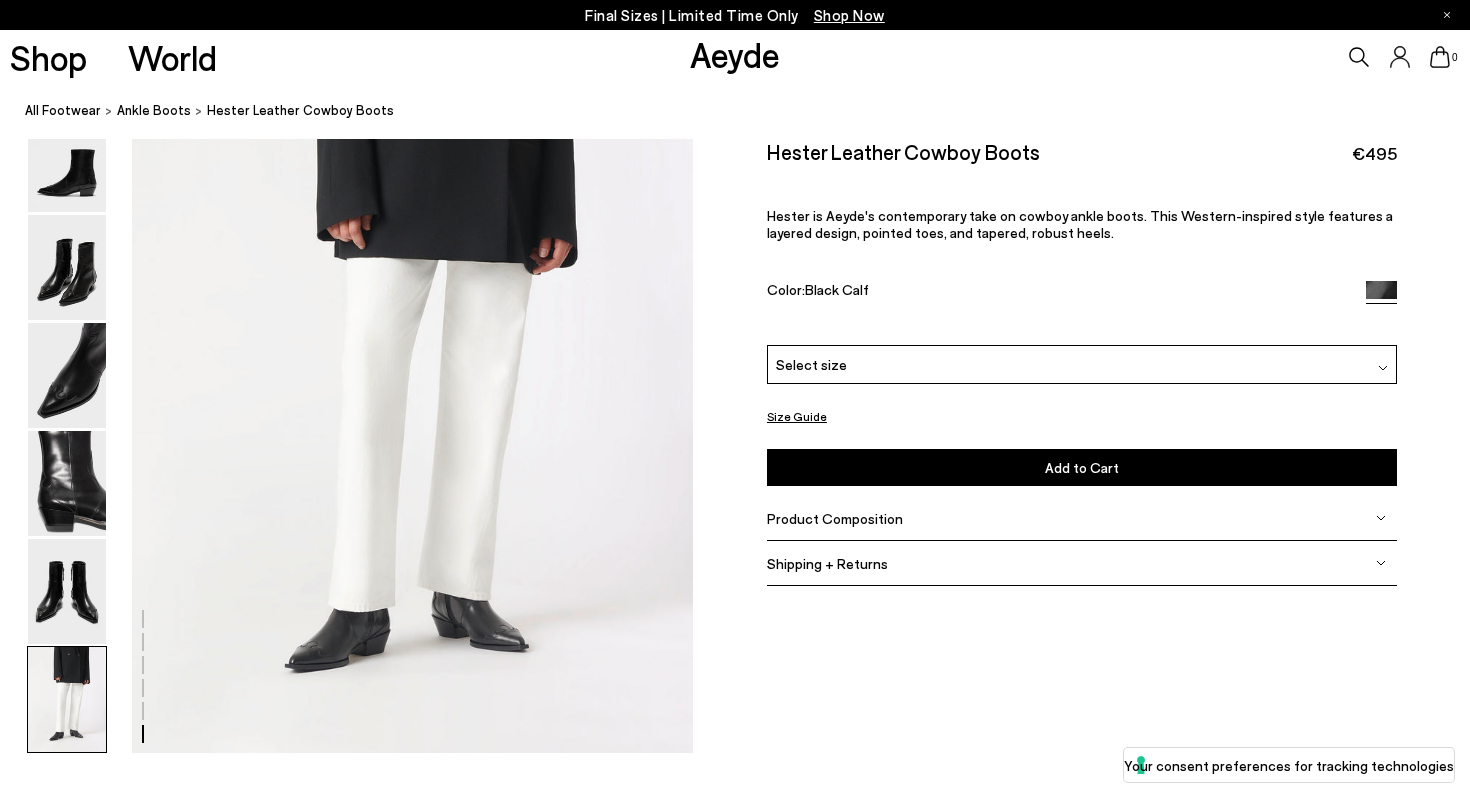 scroll, scrollTop: 3897, scrollLeft: 0, axis: vertical 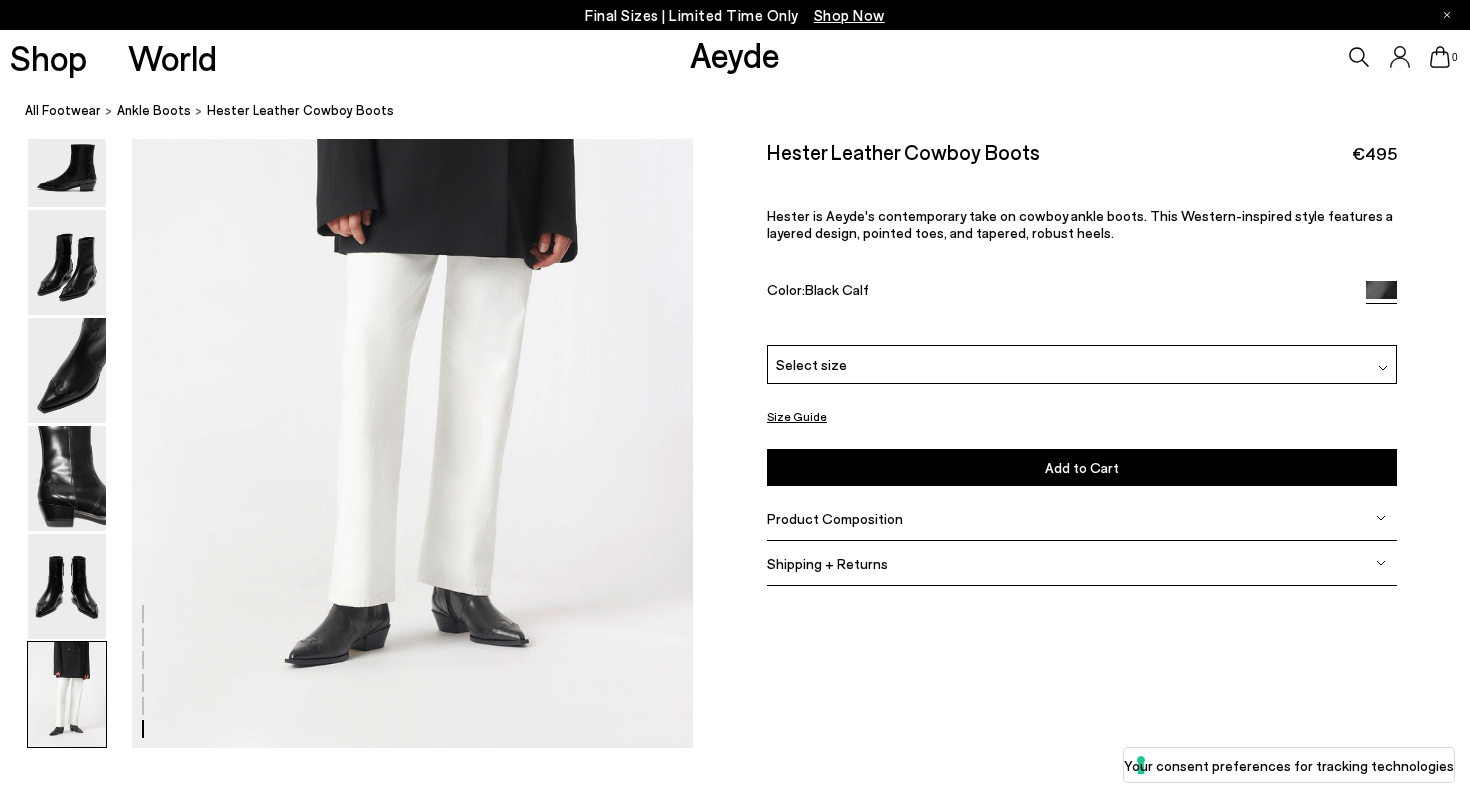 click on "Select size" at bounding box center (1082, 364) 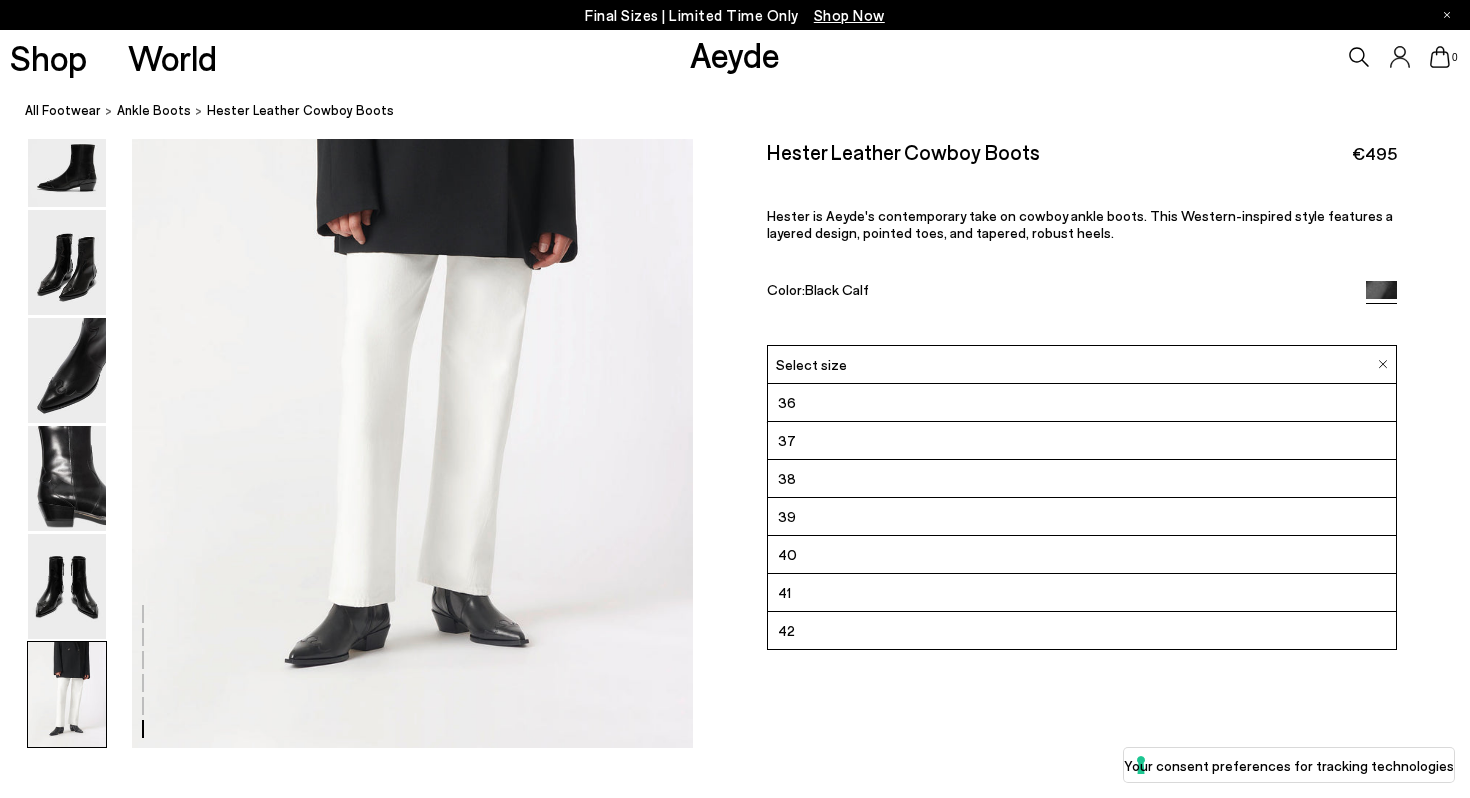 click on "39" at bounding box center [1082, 517] 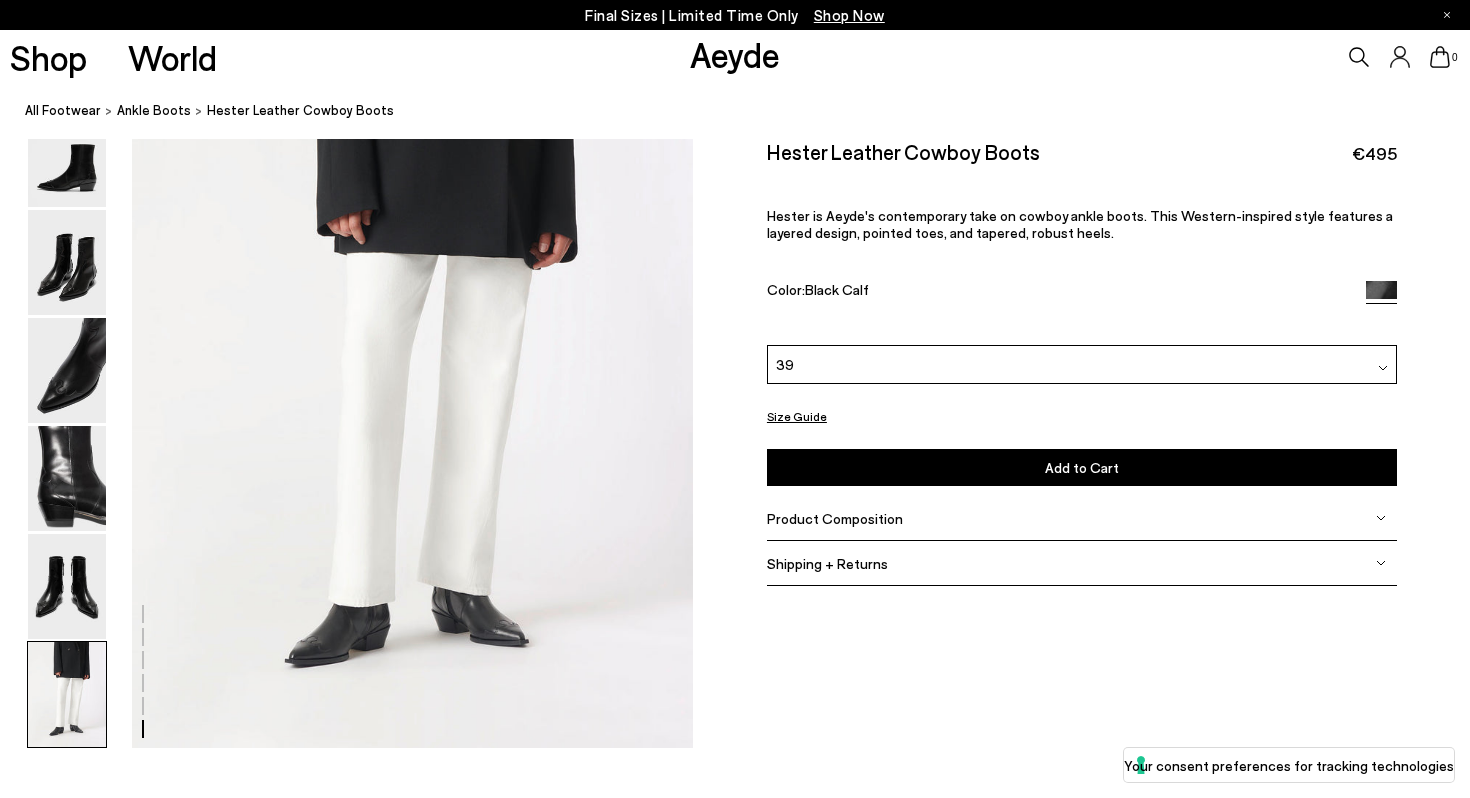 click on "Add to Cart Select a Size First" at bounding box center (1082, 467) 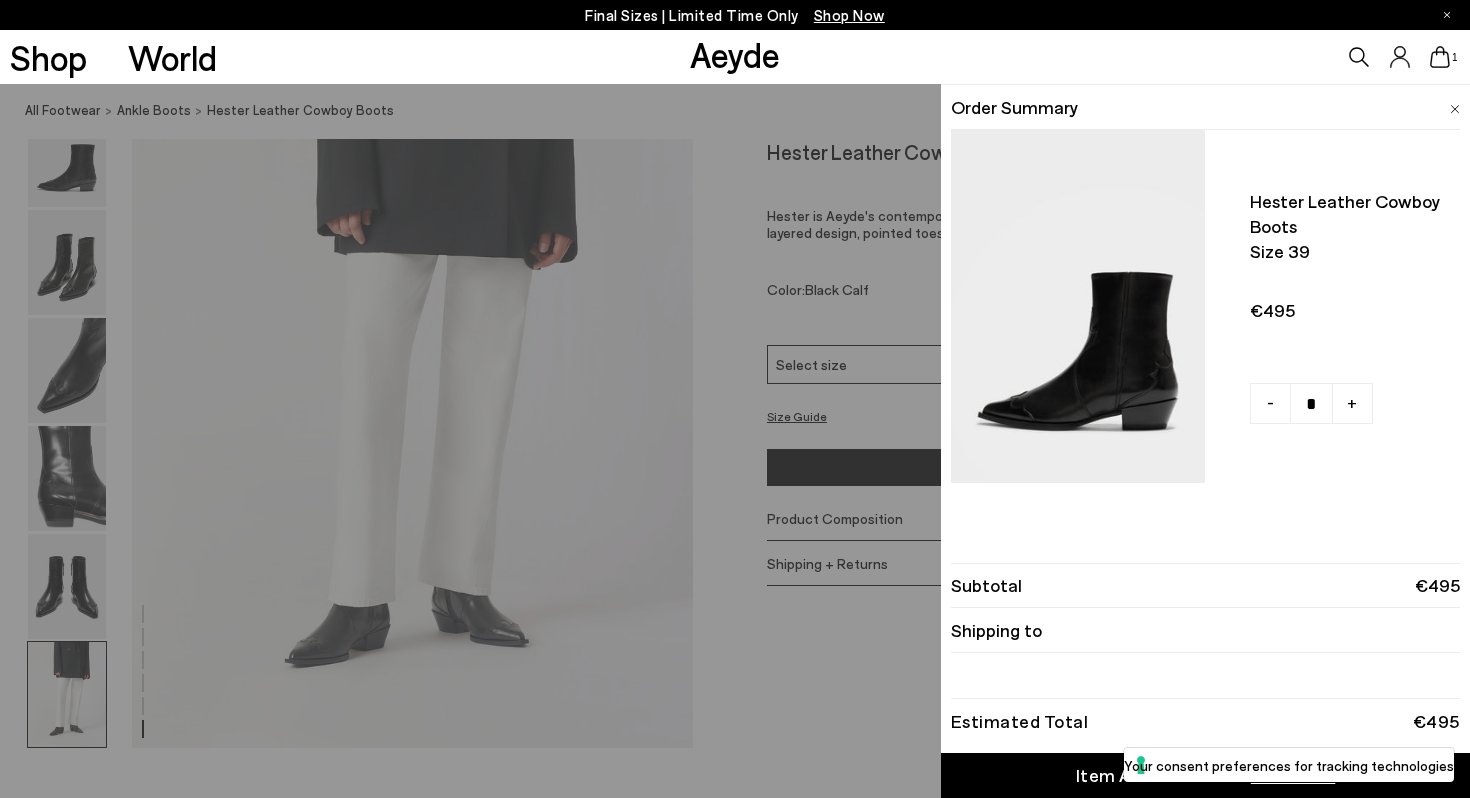 click at bounding box center (1455, 109) 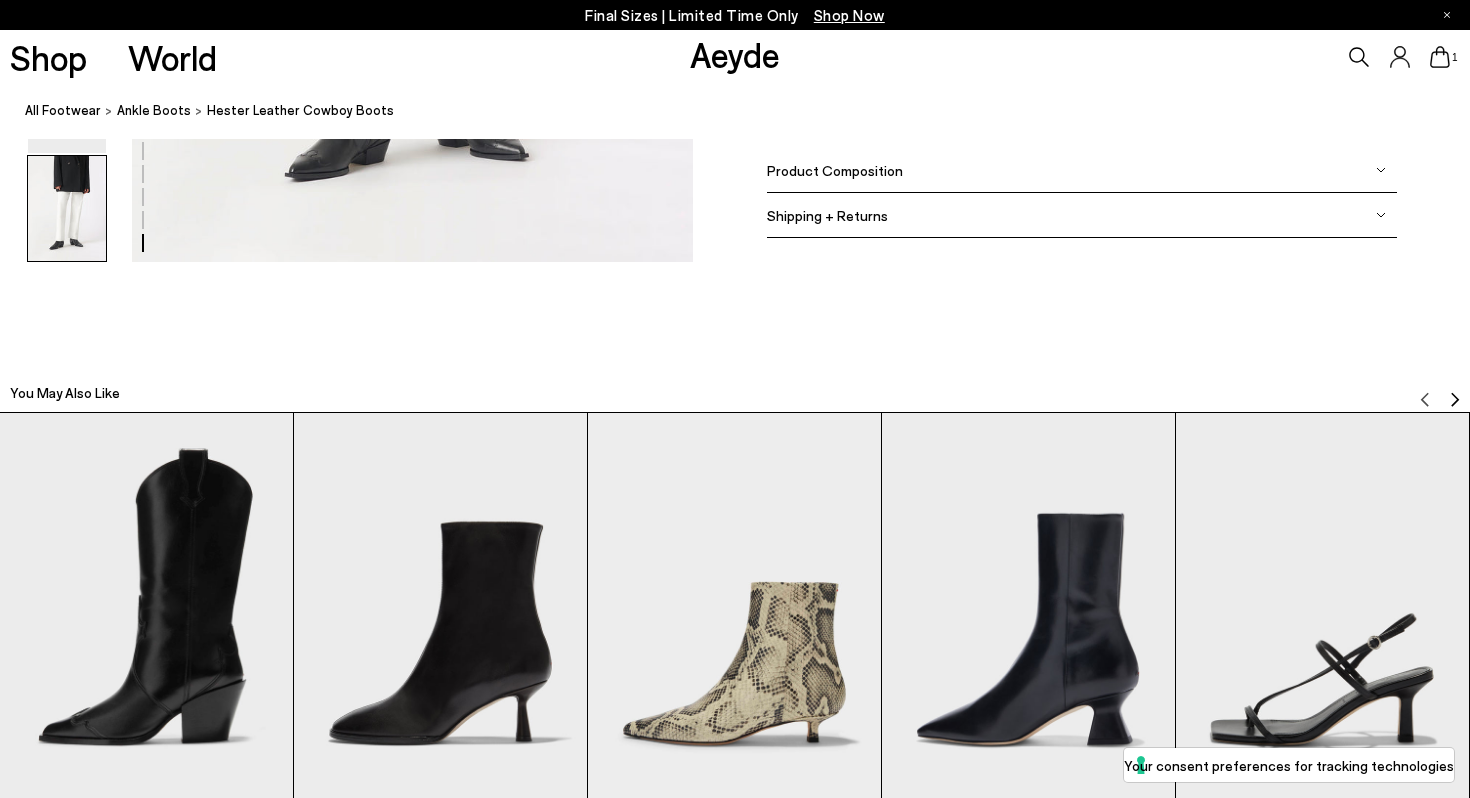 scroll, scrollTop: 4125, scrollLeft: 0, axis: vertical 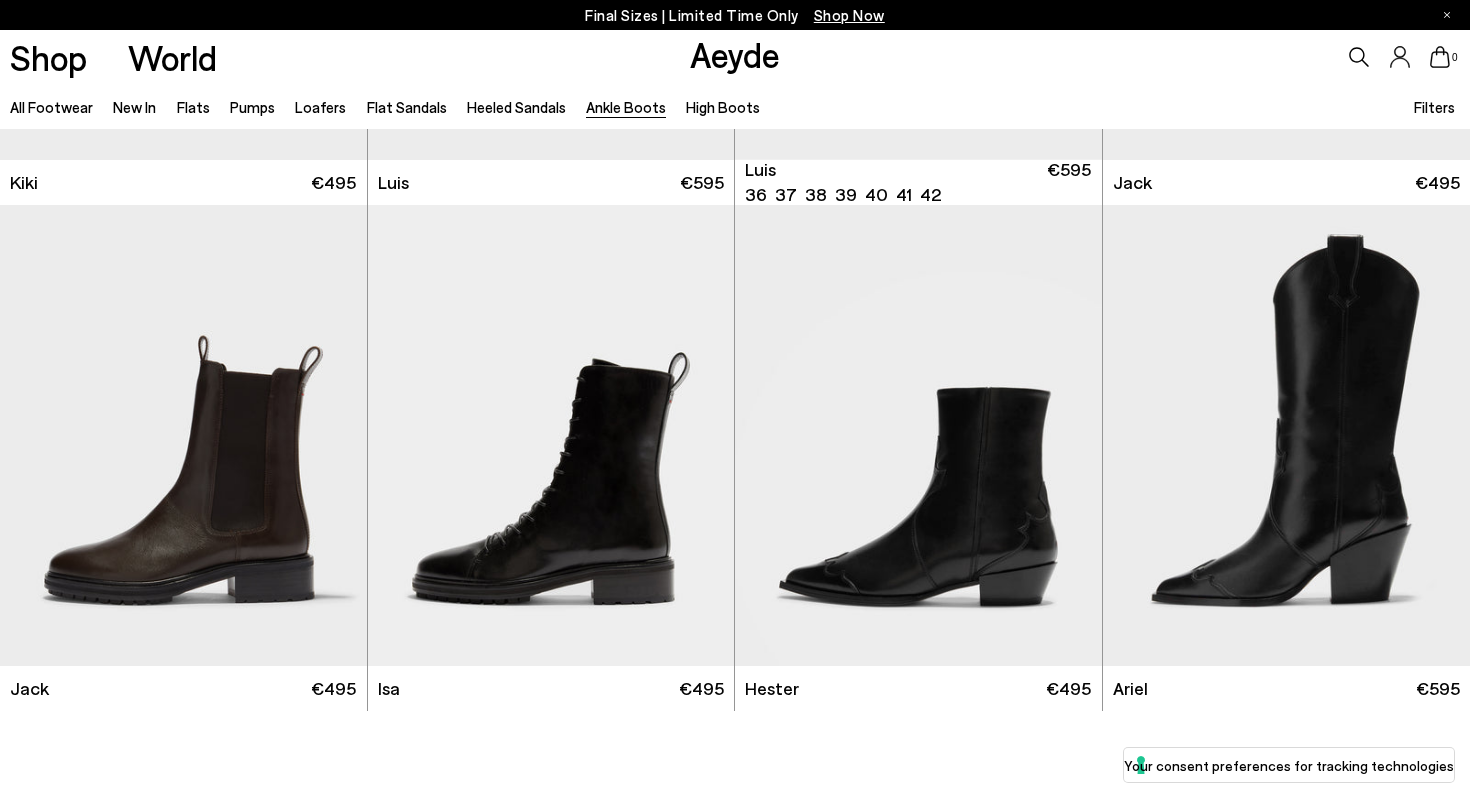 click on "All Footwear
New In
Flats
Pumps
Loafers
Flat Sandals
Heeled Sandals
Ankle Boots
High Boots
Filters
Filters
Apply filters
Apply Filters
Availability
In stock
Size Color" at bounding box center (735, 106) 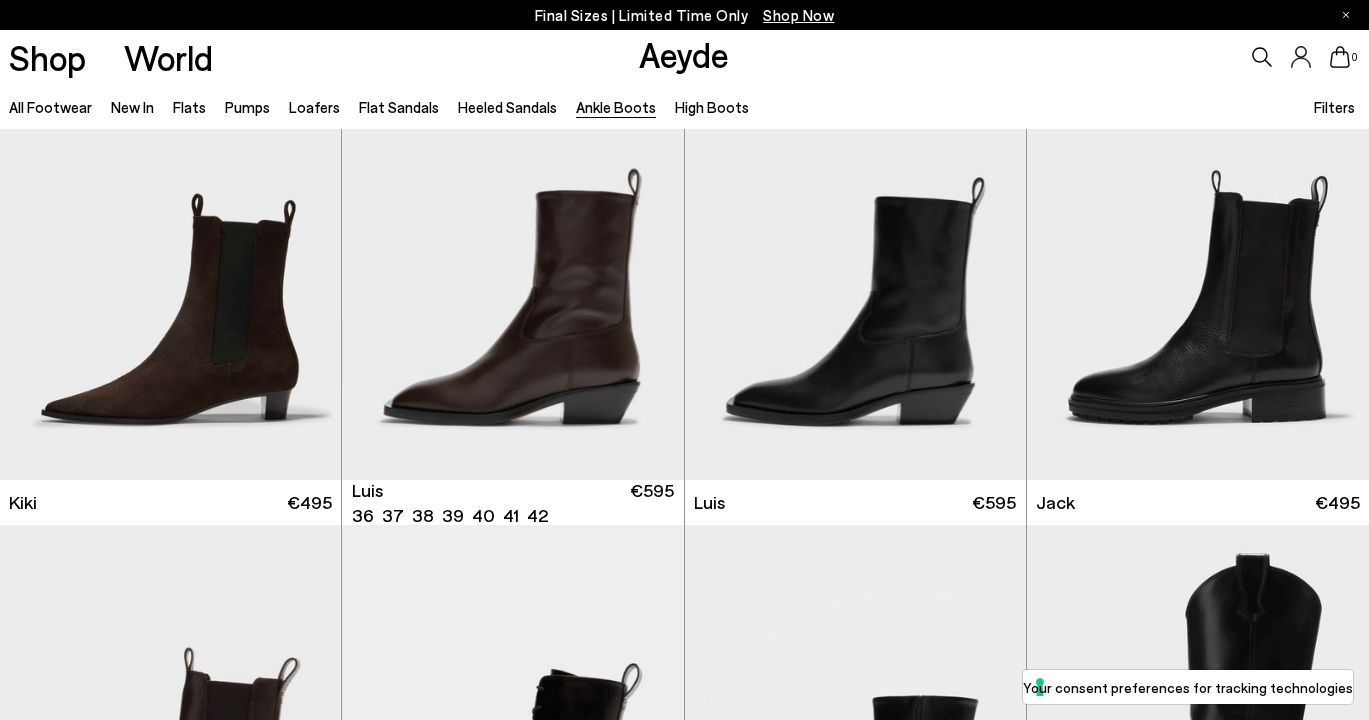 scroll, scrollTop: 2896, scrollLeft: 0, axis: vertical 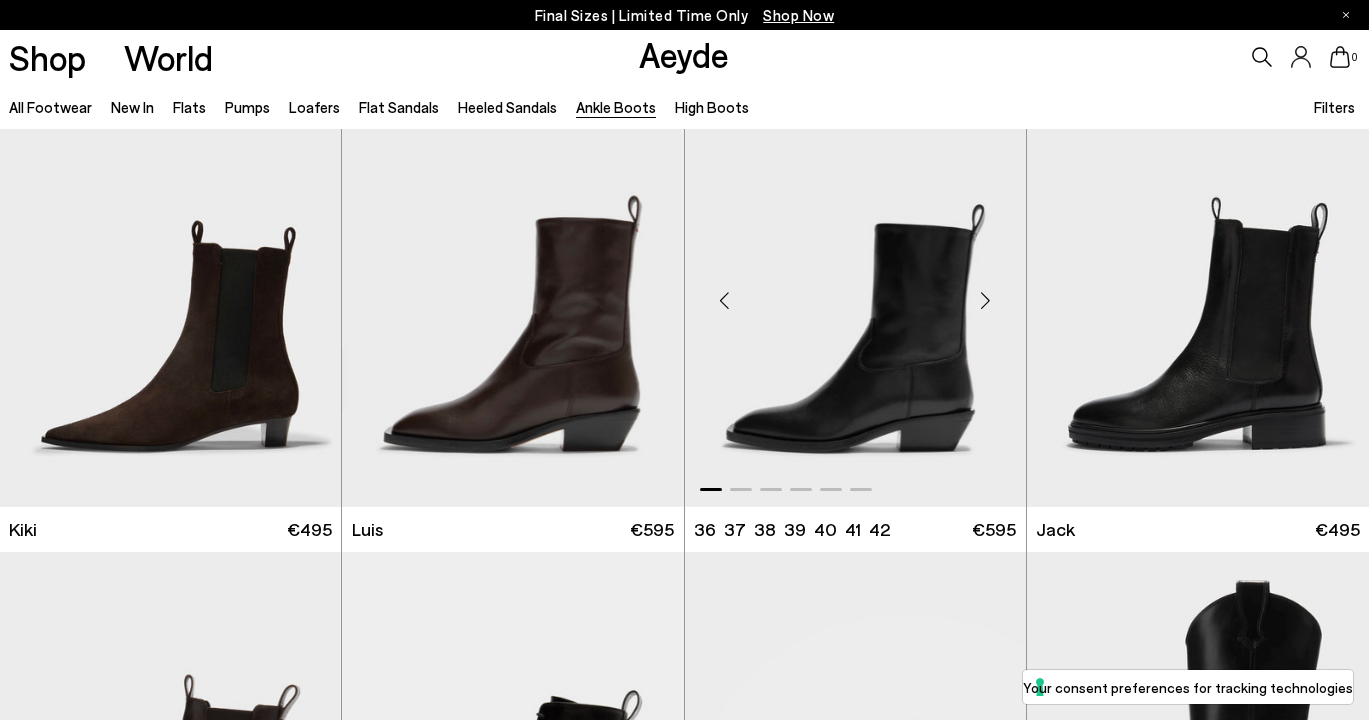 click at bounding box center (855, 292) 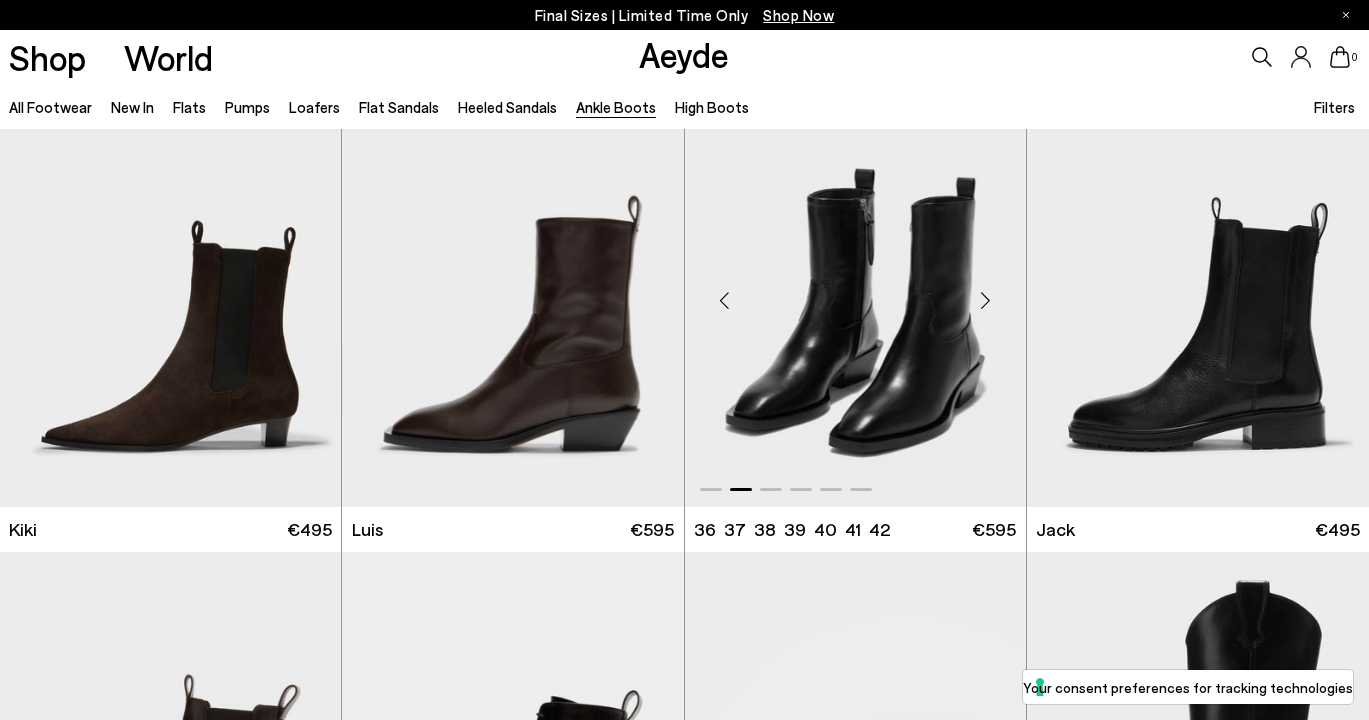 click at bounding box center [173, 292] 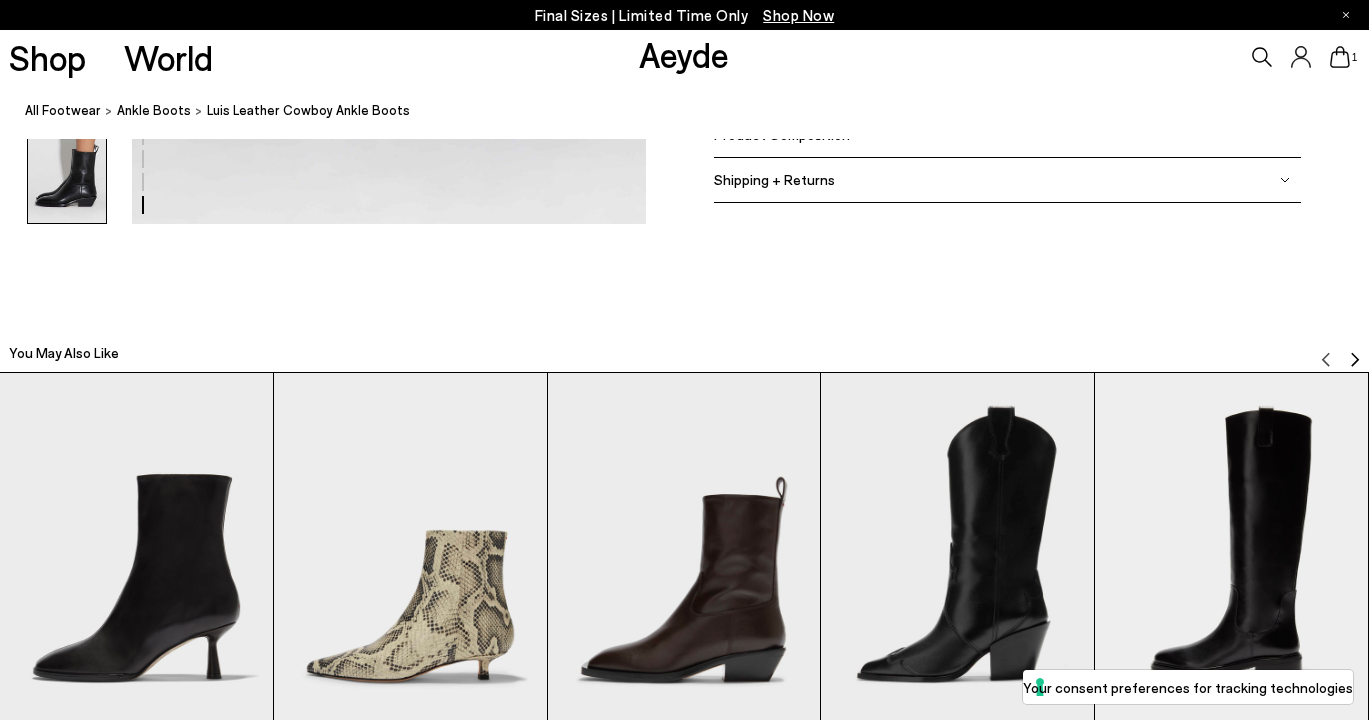scroll, scrollTop: 4168, scrollLeft: 0, axis: vertical 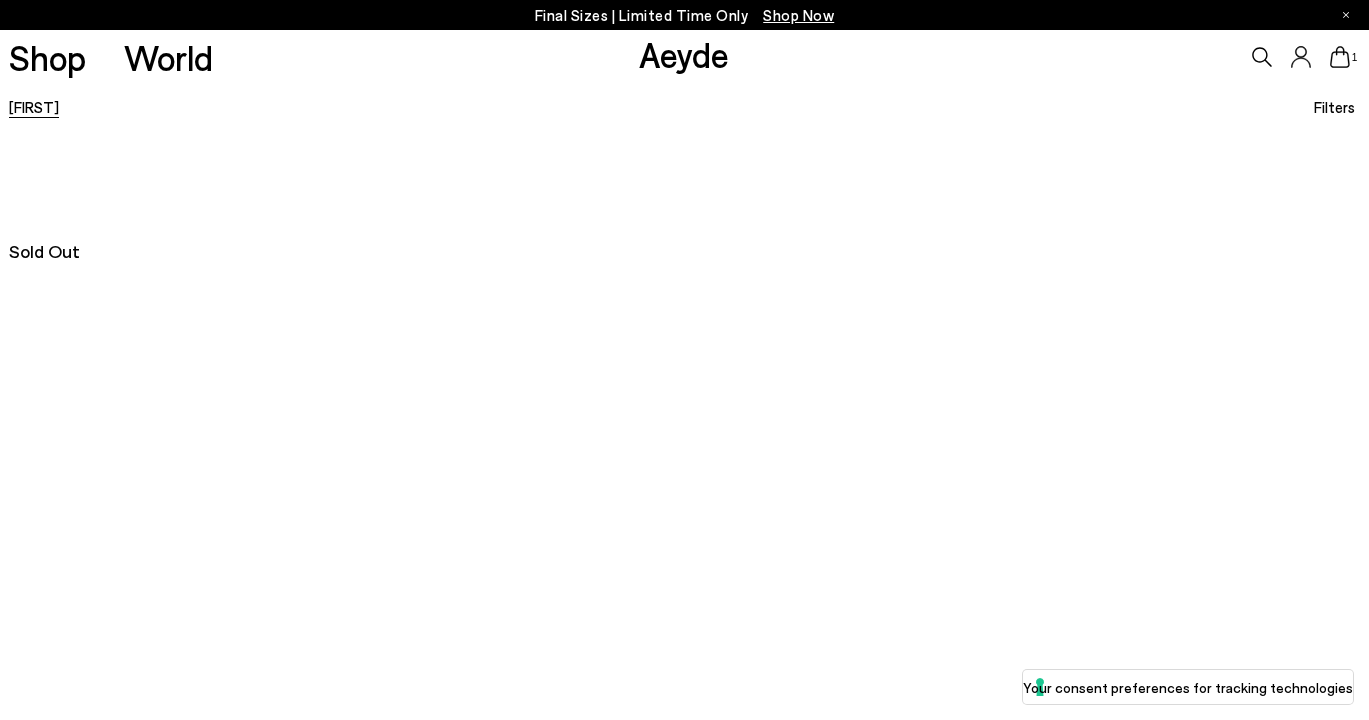 click on "Sold Out" at bounding box center (684, 251) 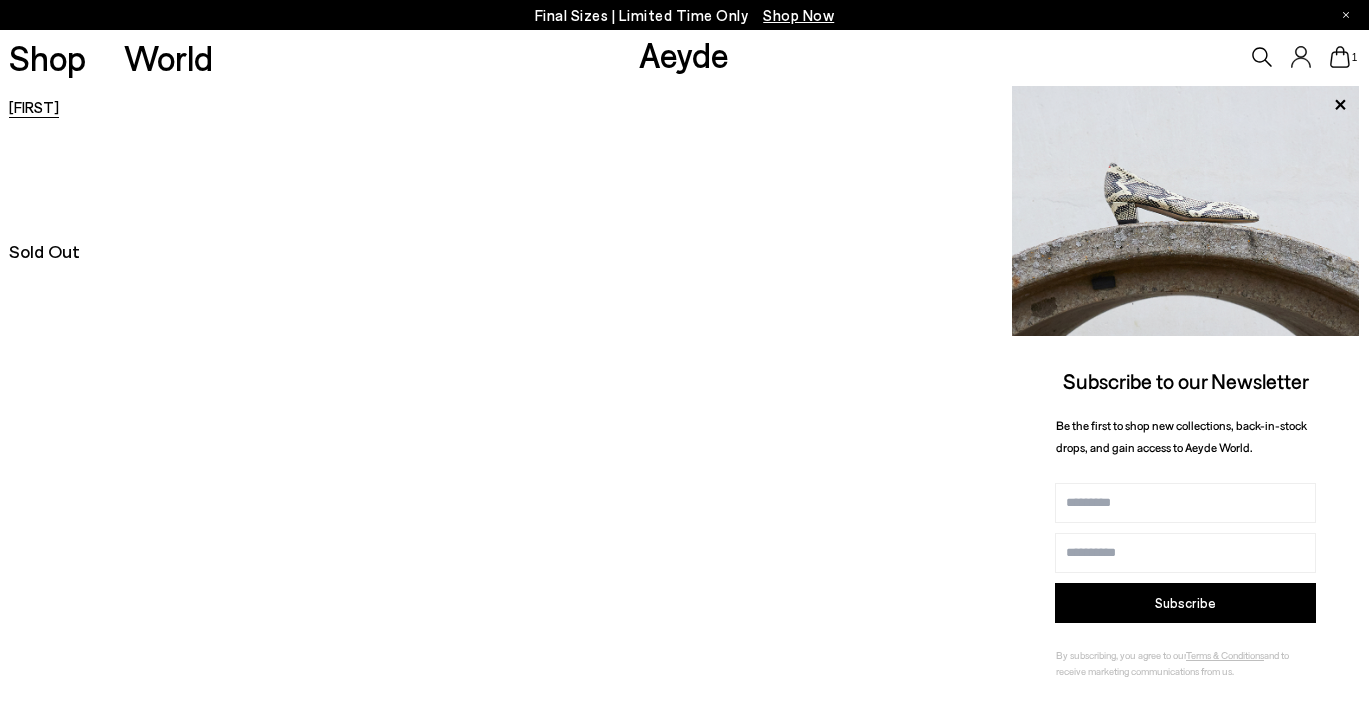 click on "Final Sizes | Limited Time Only
Shop Now
Shop
World
Aeyde
1" at bounding box center [684, 424] 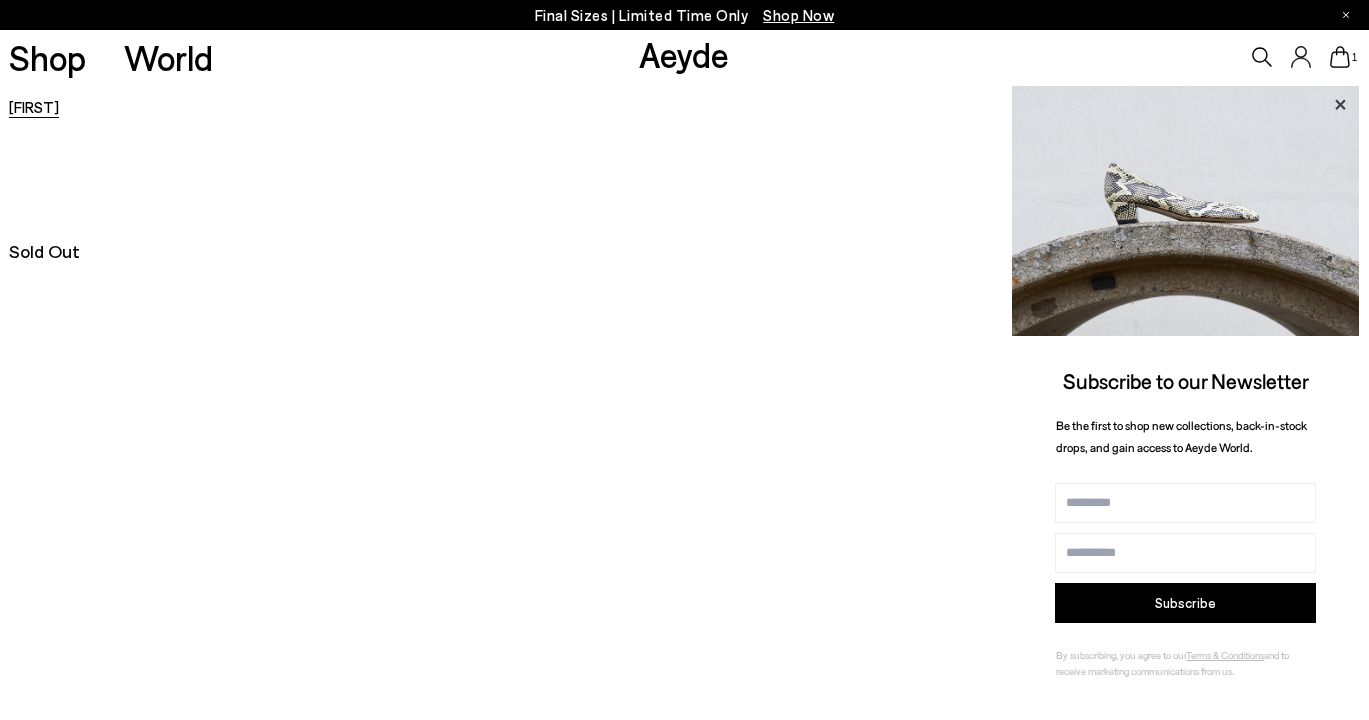 click 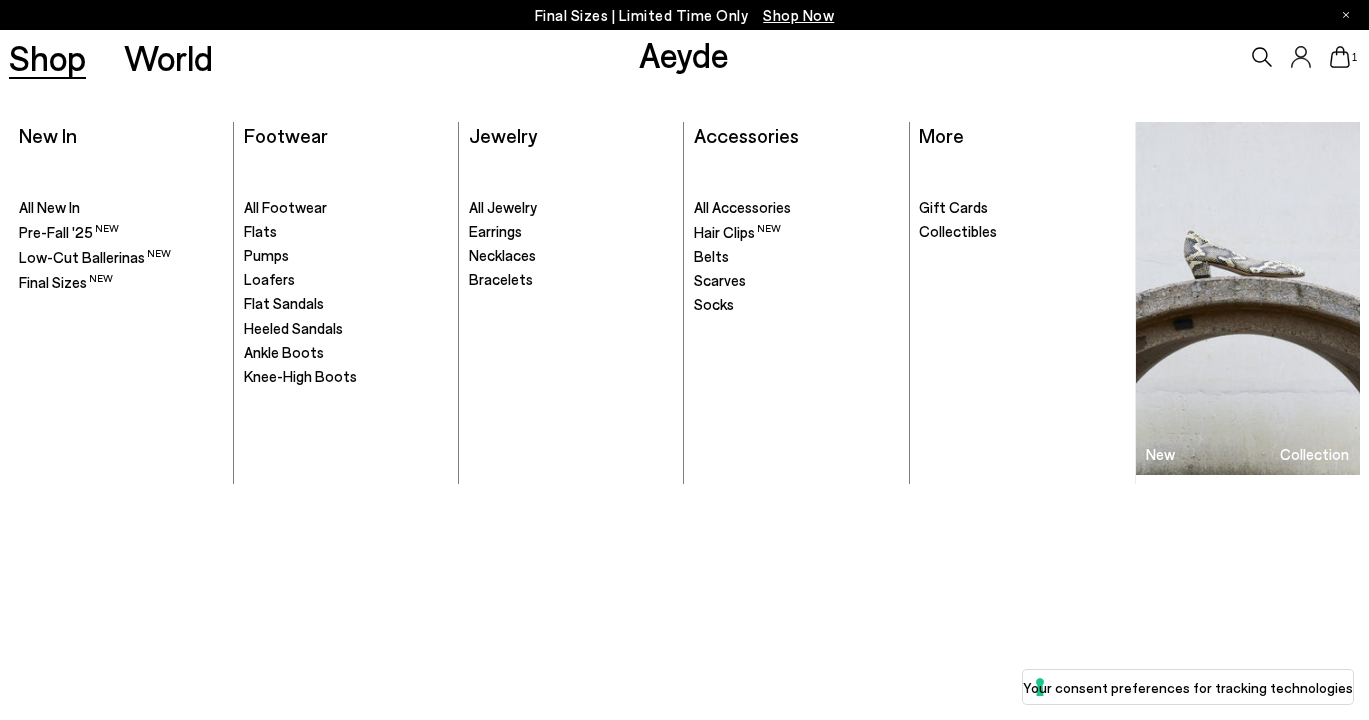 click on "Shop" at bounding box center [47, 57] 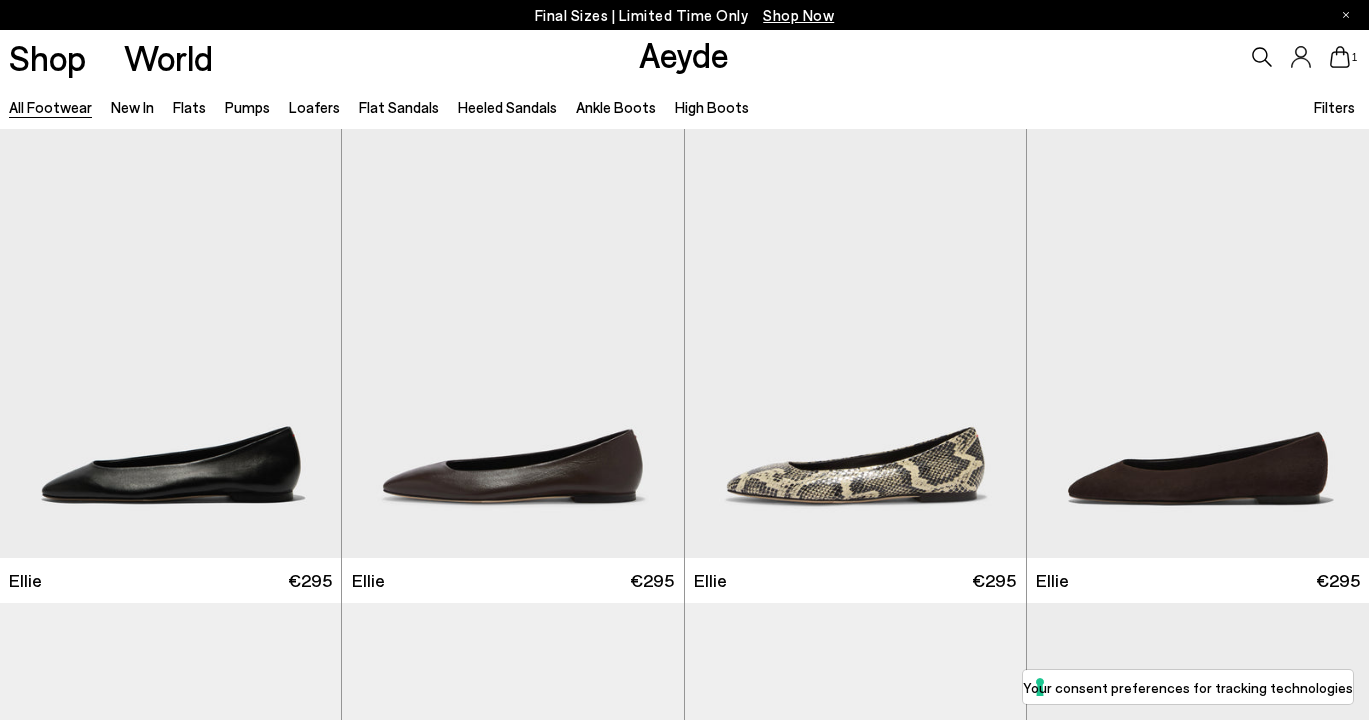 scroll, scrollTop: 0, scrollLeft: 0, axis: both 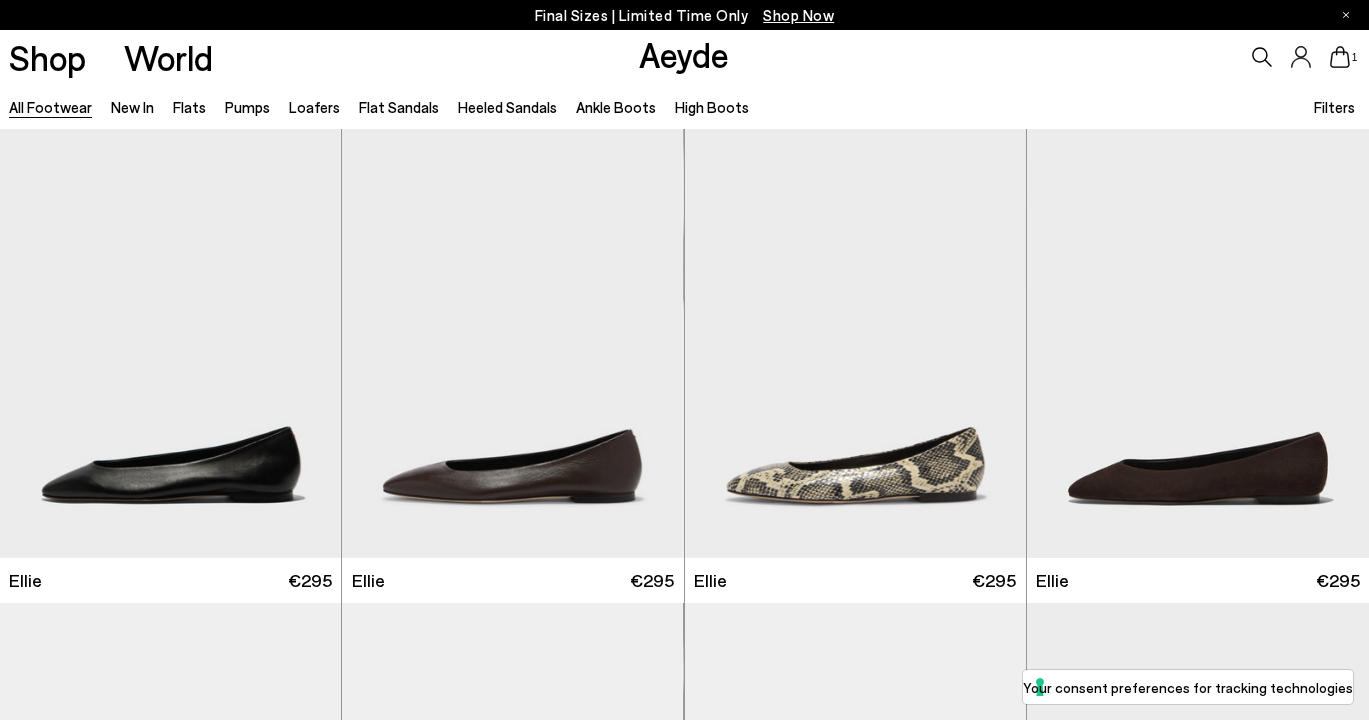 click on "All Footwear
New In
Flats
Pumps
Loafers
Flat Sandals
Heeled Sandals
Ankle Boots
High Boots" at bounding box center [388, 106] 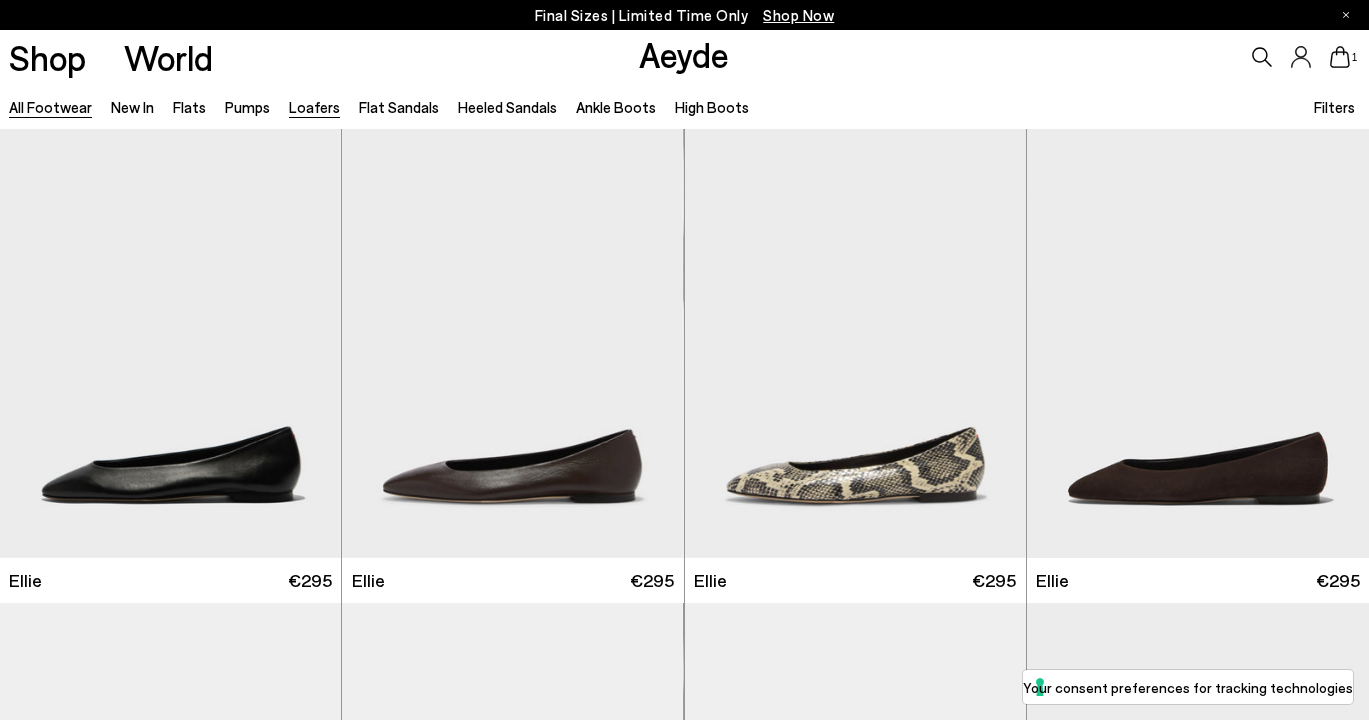 click on "Loafers" at bounding box center (314, 107) 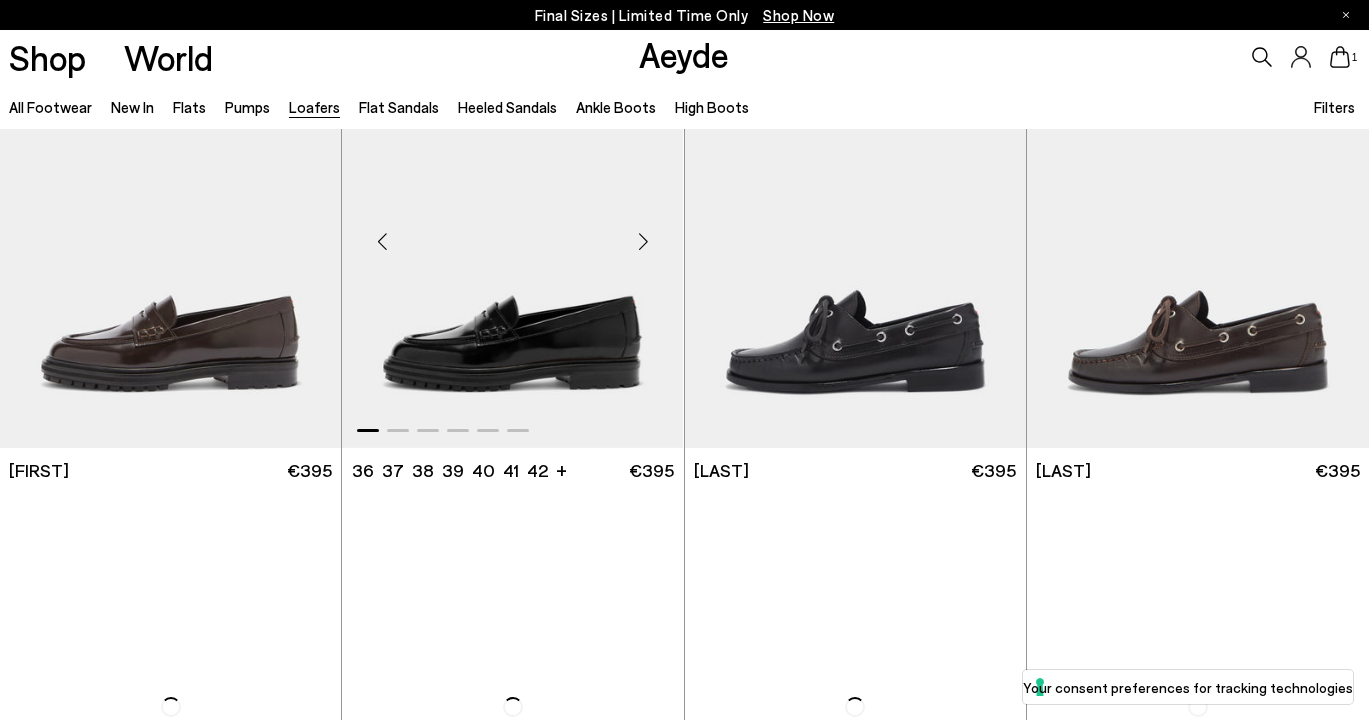 scroll, scrollTop: 586, scrollLeft: 0, axis: vertical 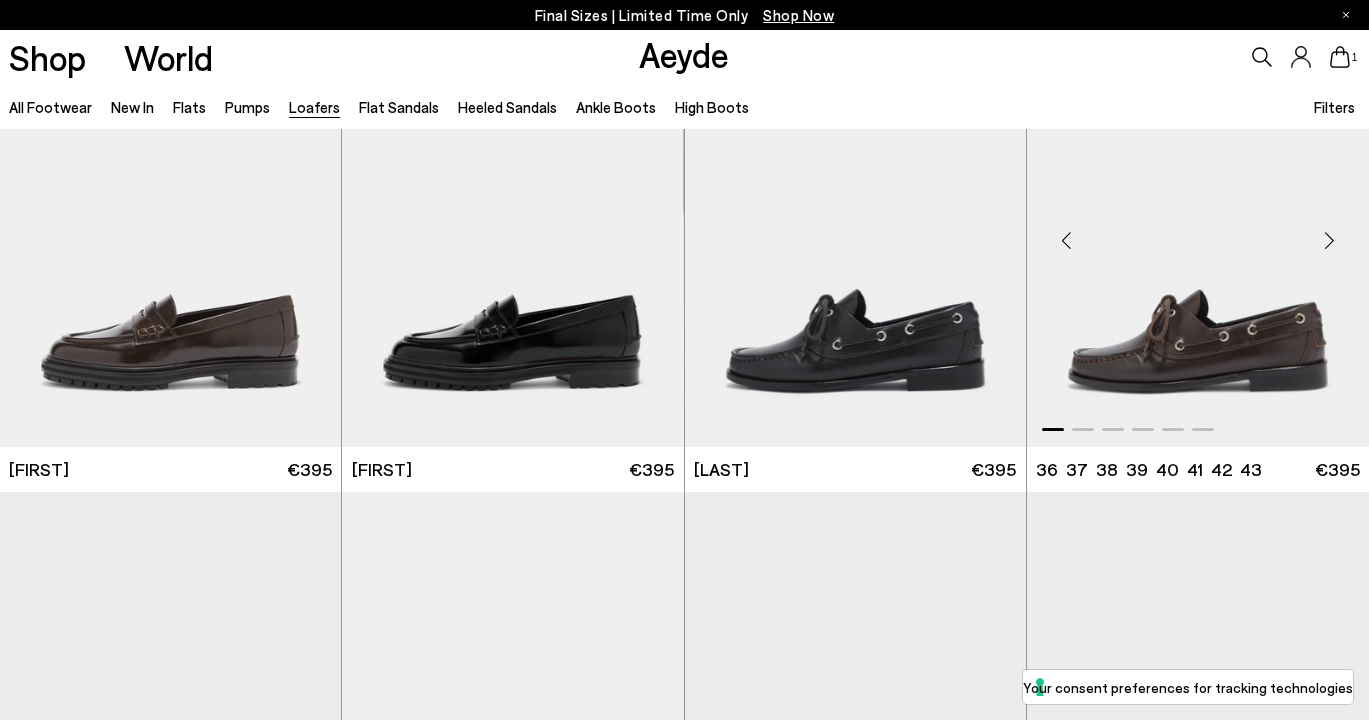 click at bounding box center (1198, 231) 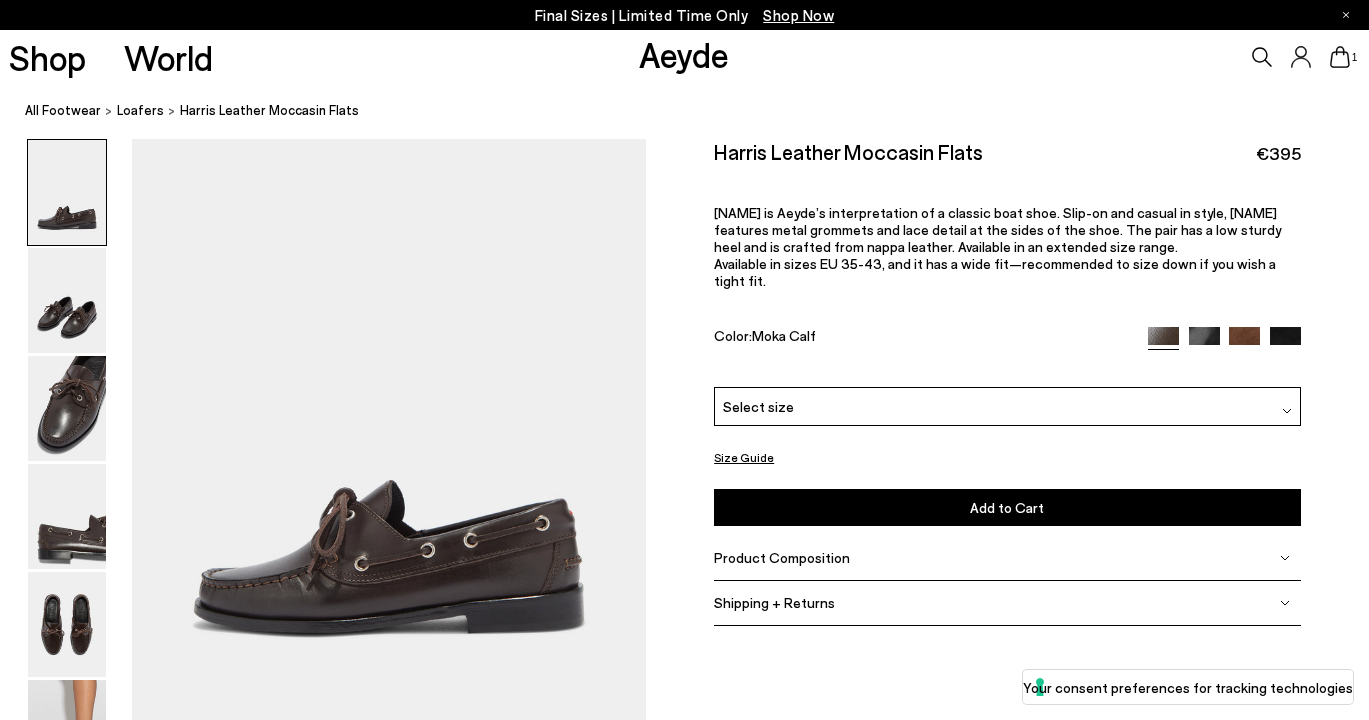 scroll, scrollTop: 0, scrollLeft: 0, axis: both 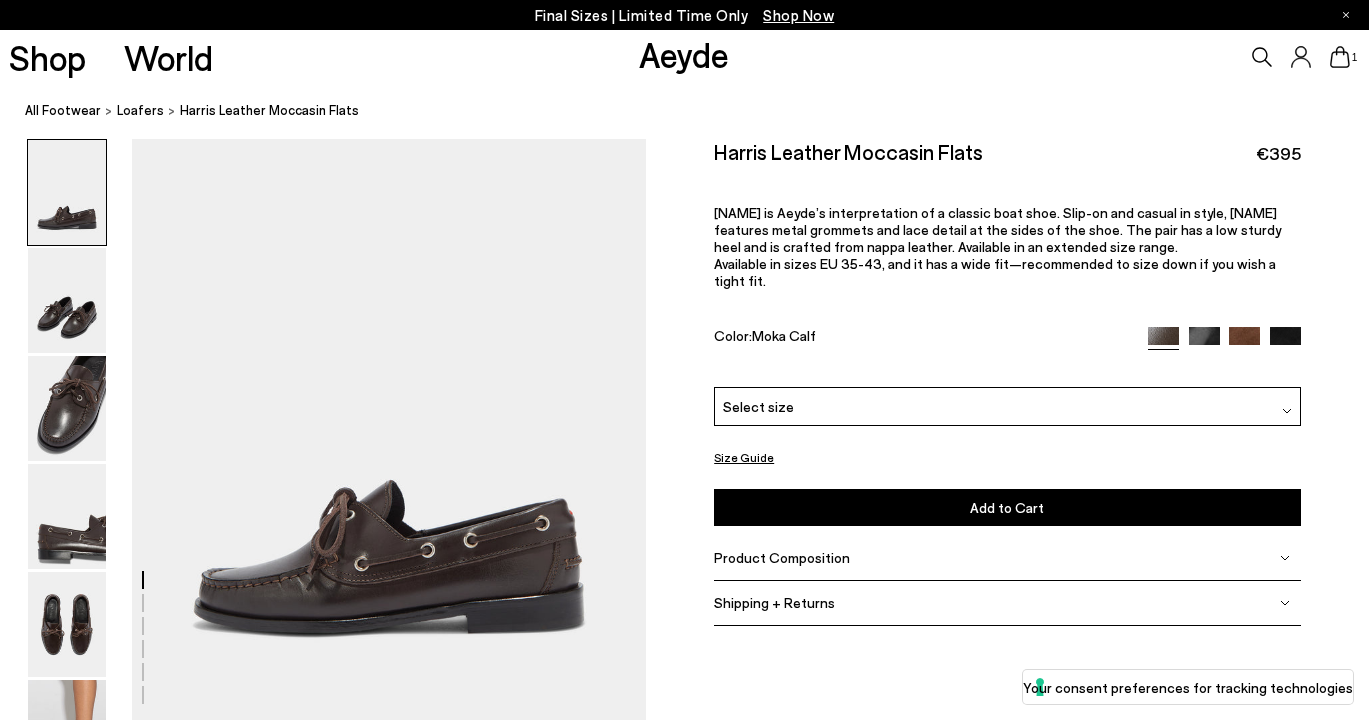 click at bounding box center (323, 2149) 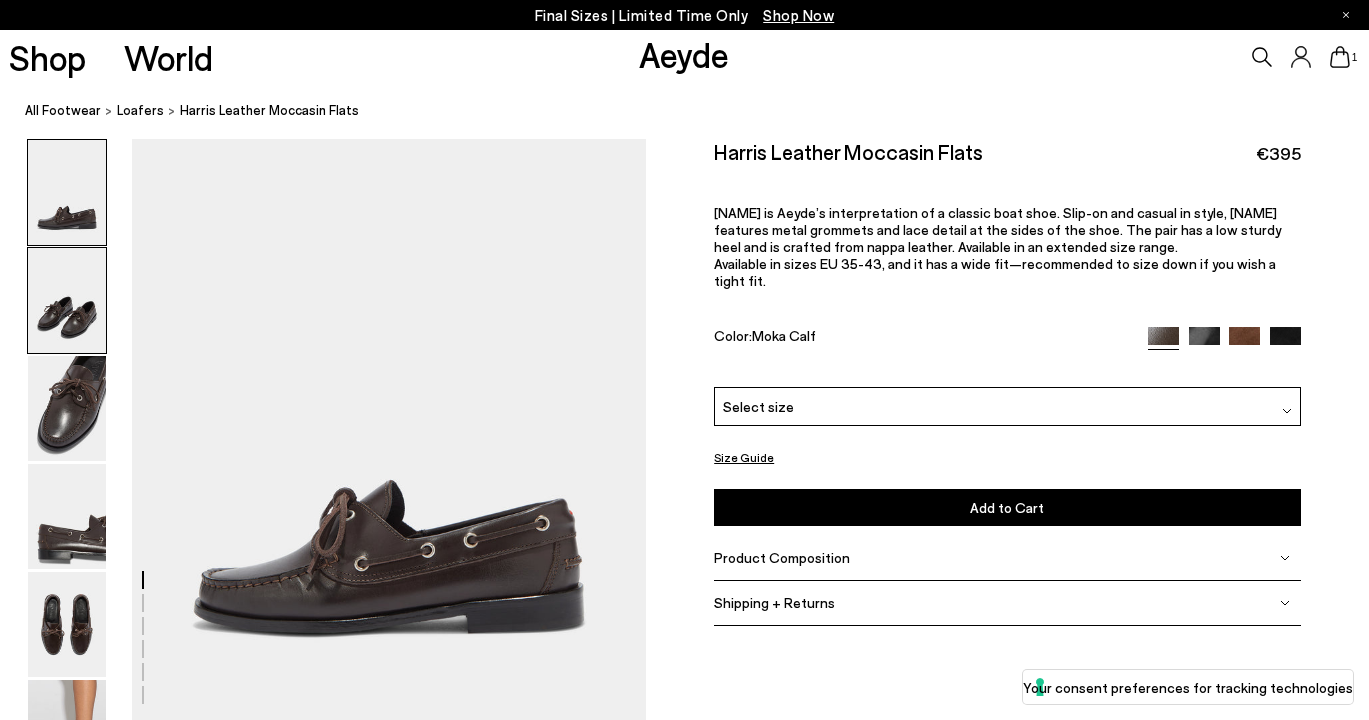 click at bounding box center (67, 300) 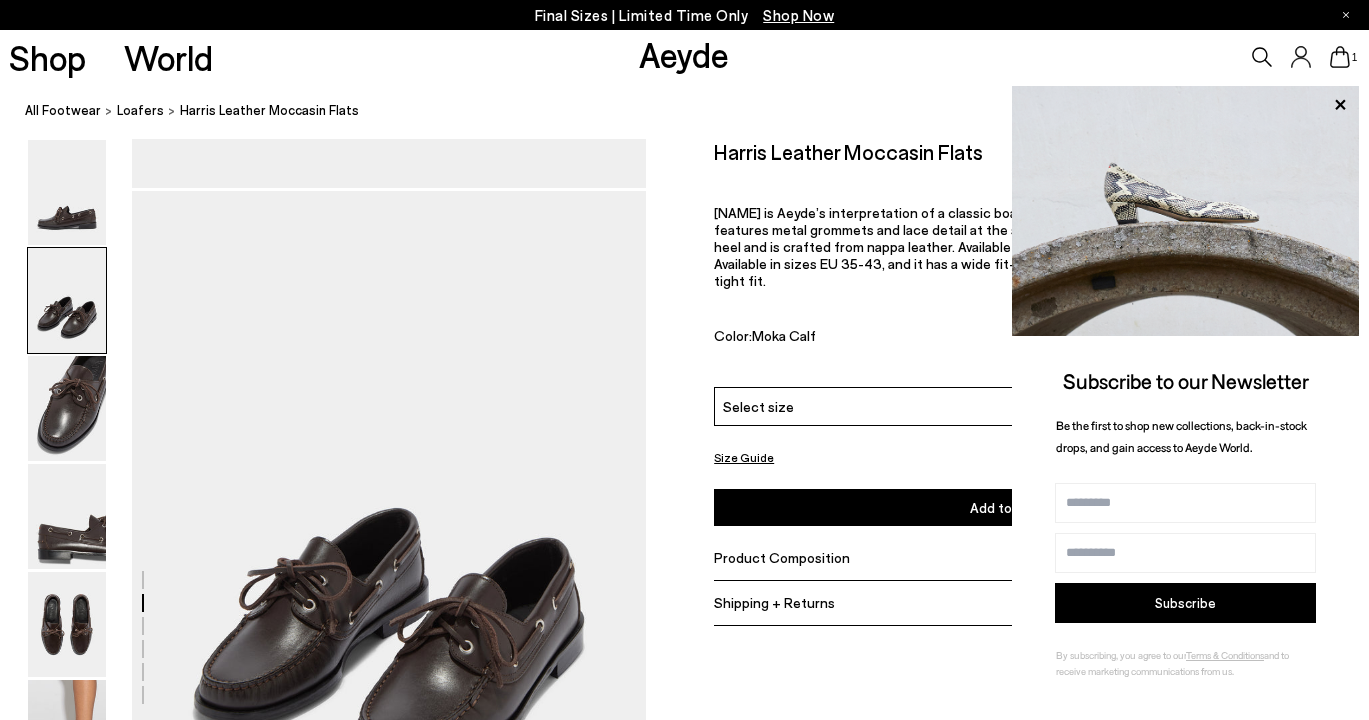 scroll, scrollTop: 586, scrollLeft: 0, axis: vertical 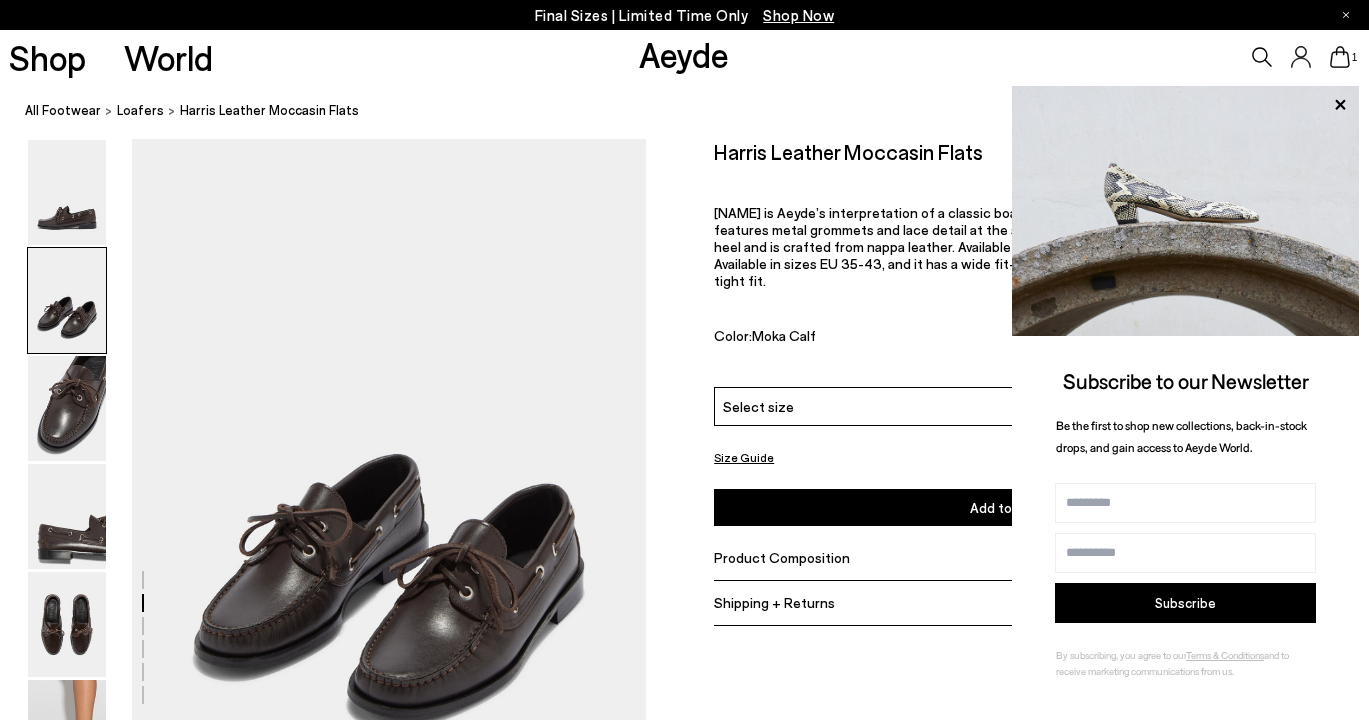 click at bounding box center [1185, 211] 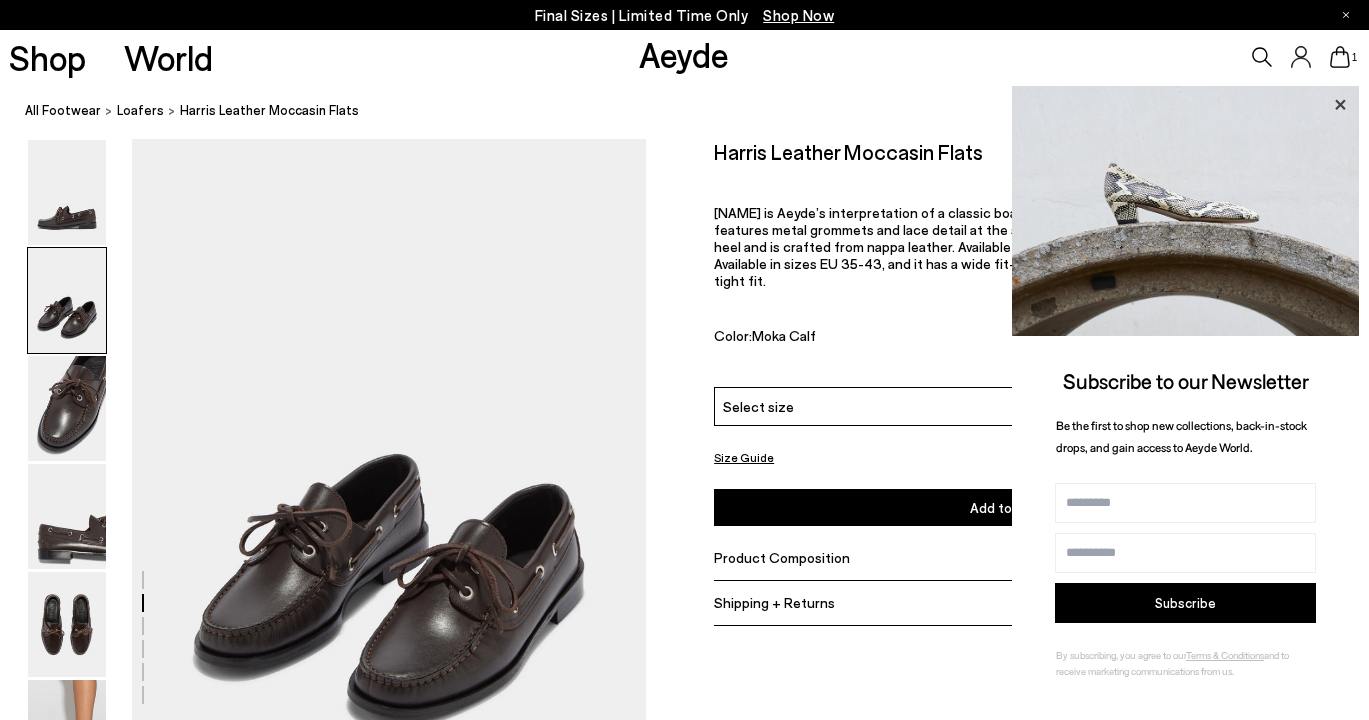 click 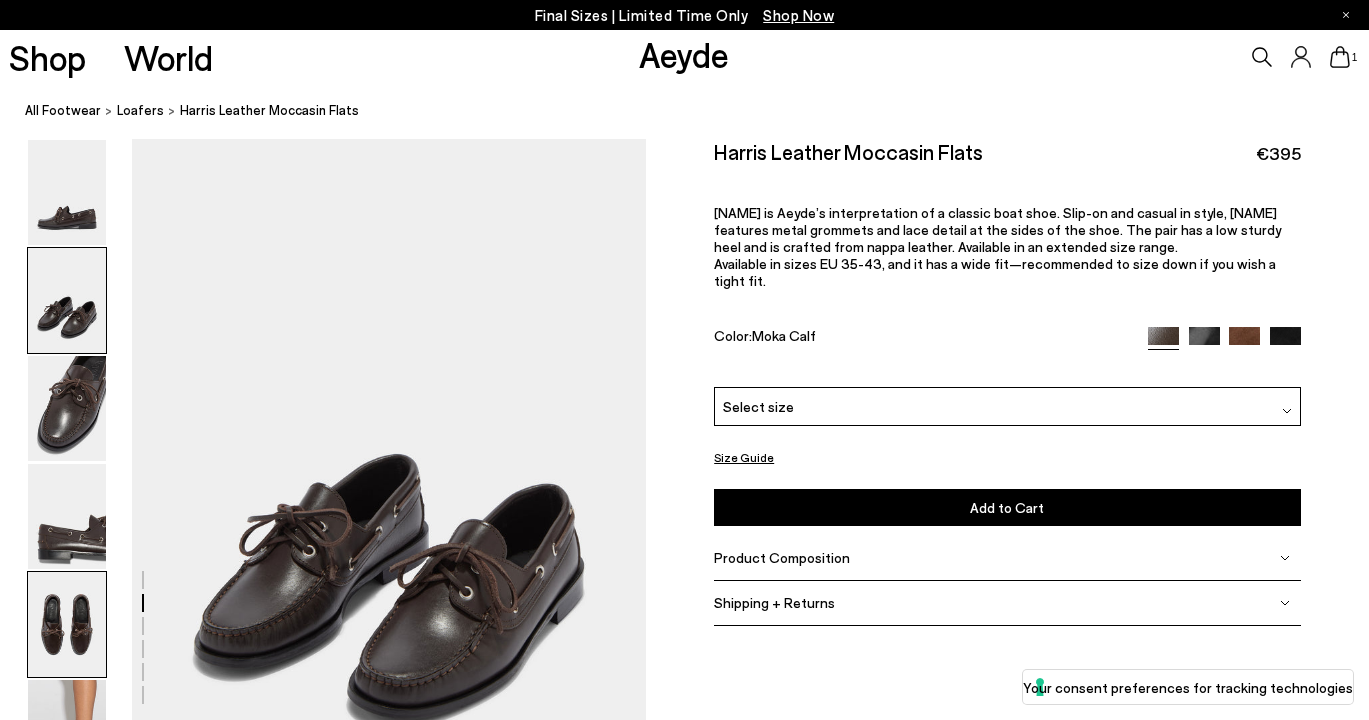 click at bounding box center (67, 624) 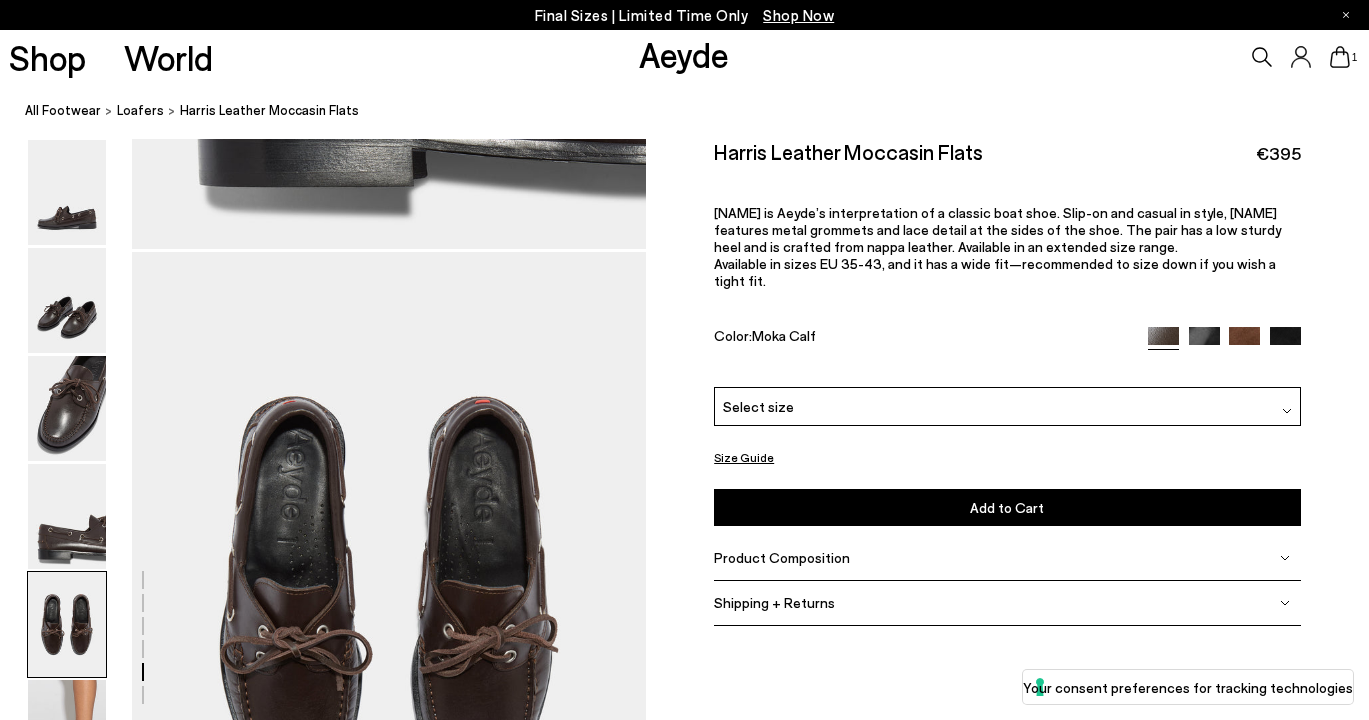 scroll, scrollTop: 2650, scrollLeft: 0, axis: vertical 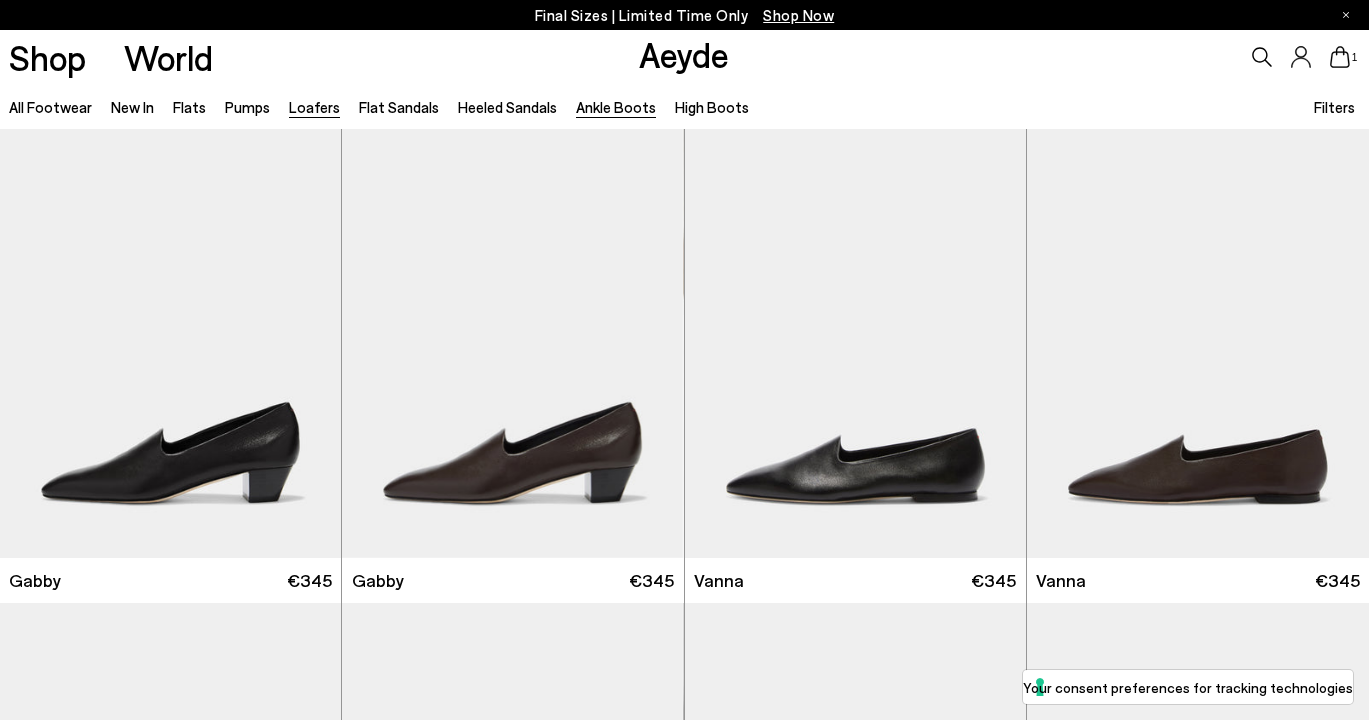 click on "Ankle Boots" at bounding box center (616, 107) 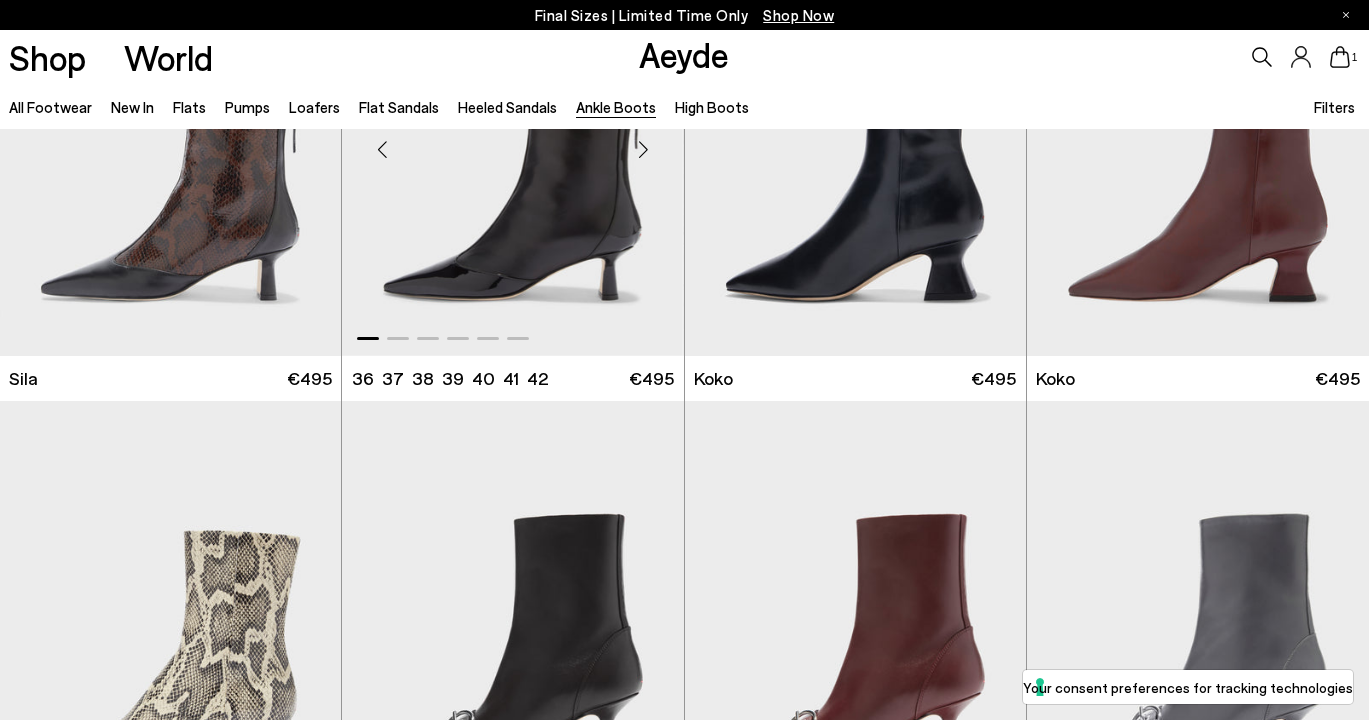 scroll, scrollTop: 576, scrollLeft: 0, axis: vertical 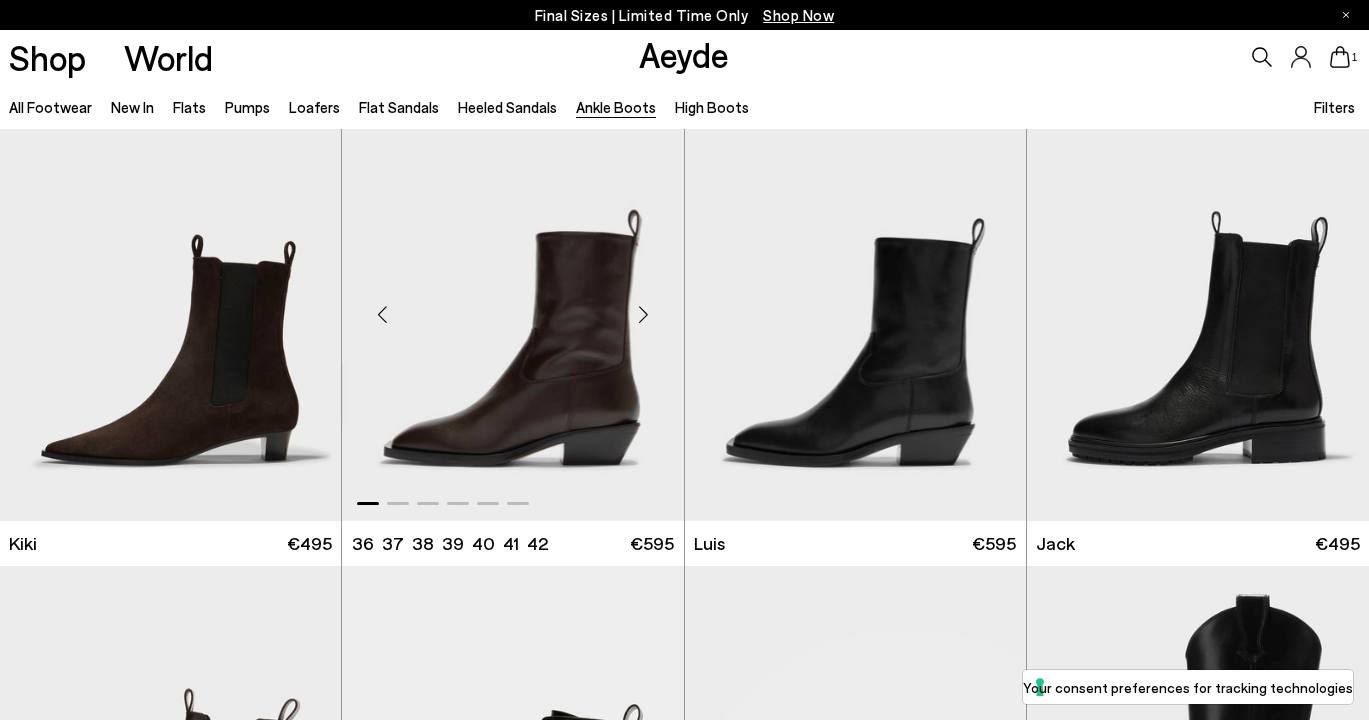 click at bounding box center [512, 306] 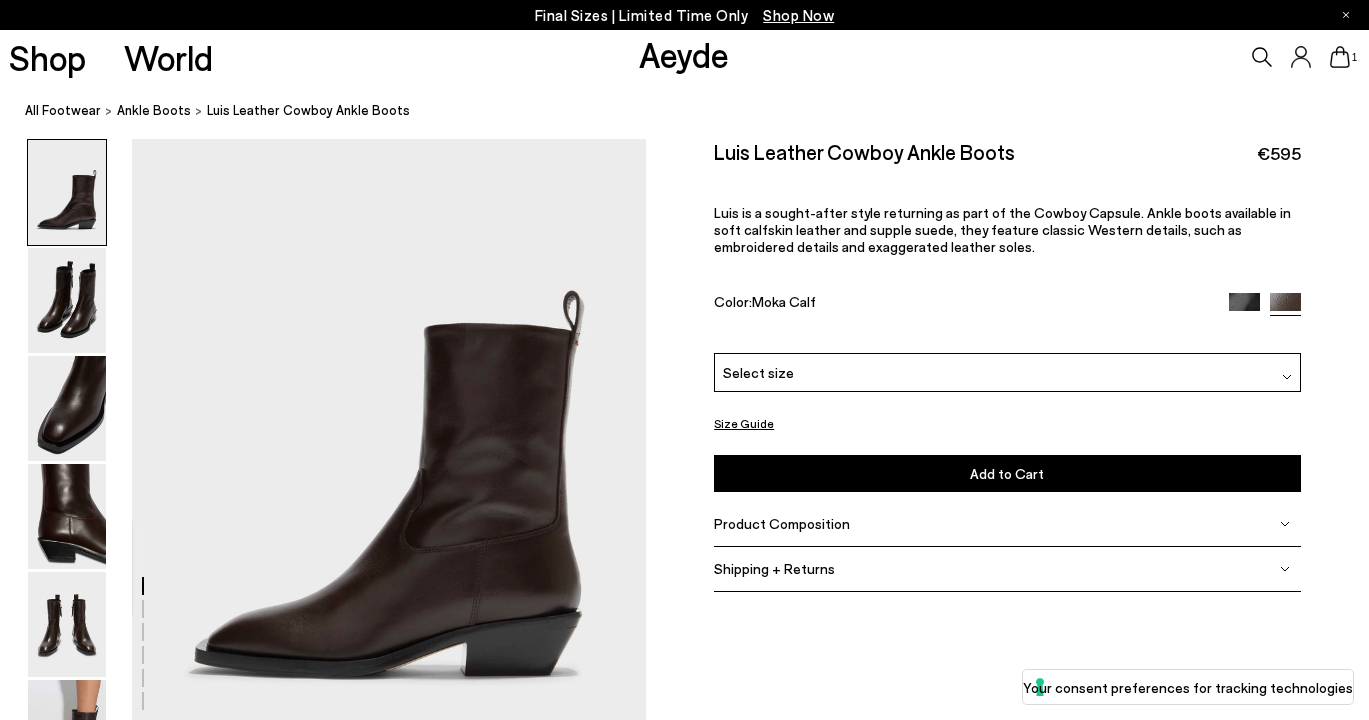 scroll, scrollTop: 48, scrollLeft: 0, axis: vertical 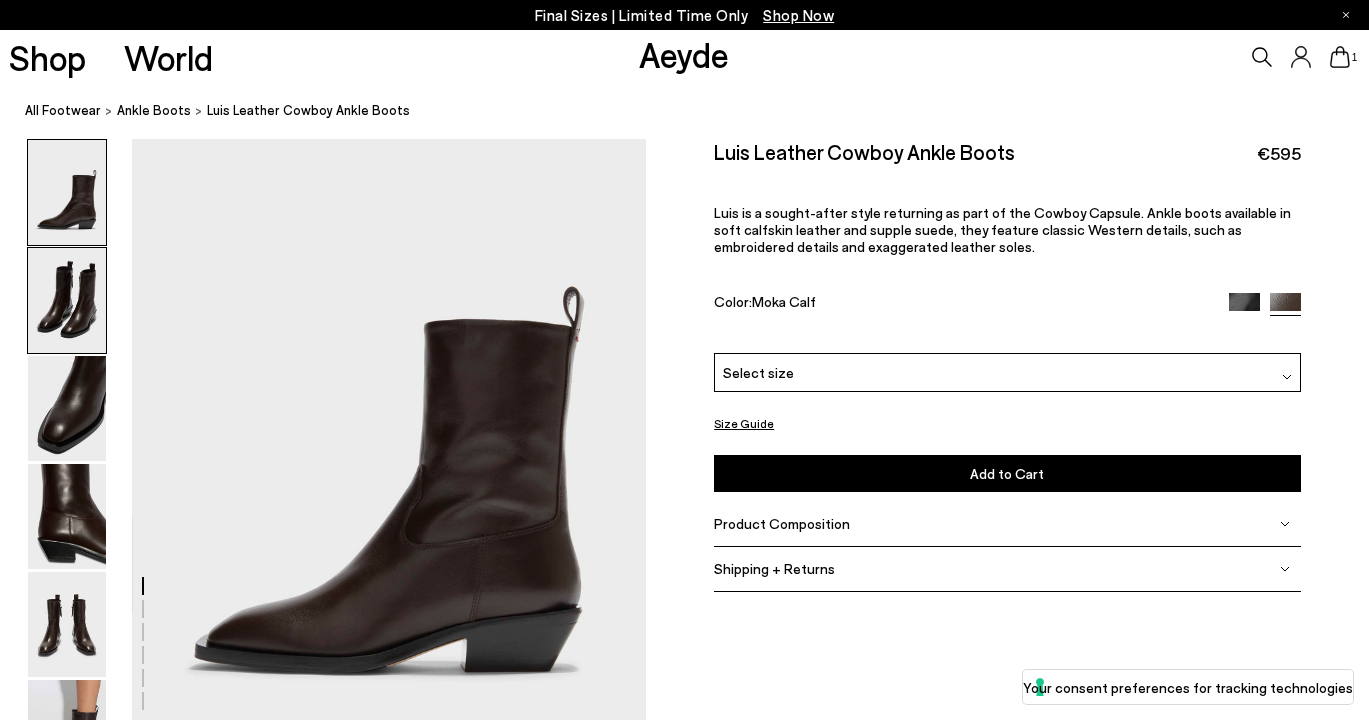 click at bounding box center (67, 300) 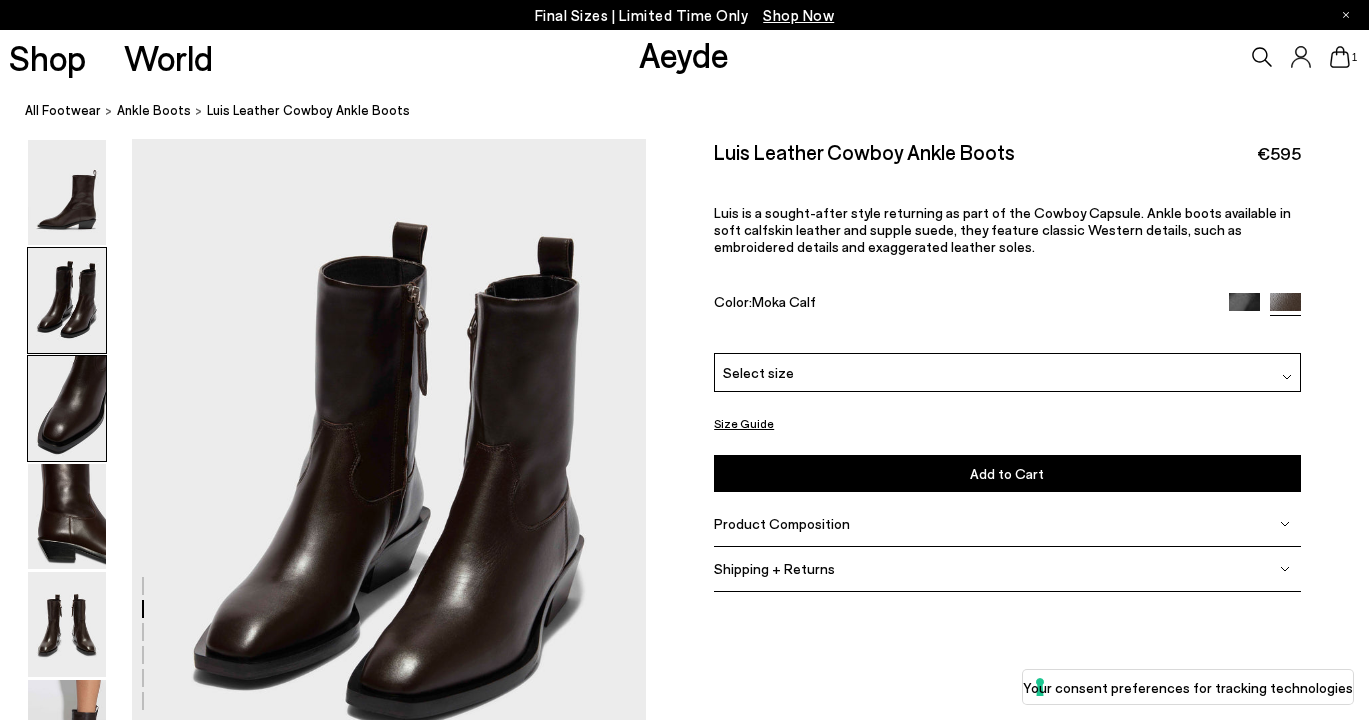 click at bounding box center [67, 408] 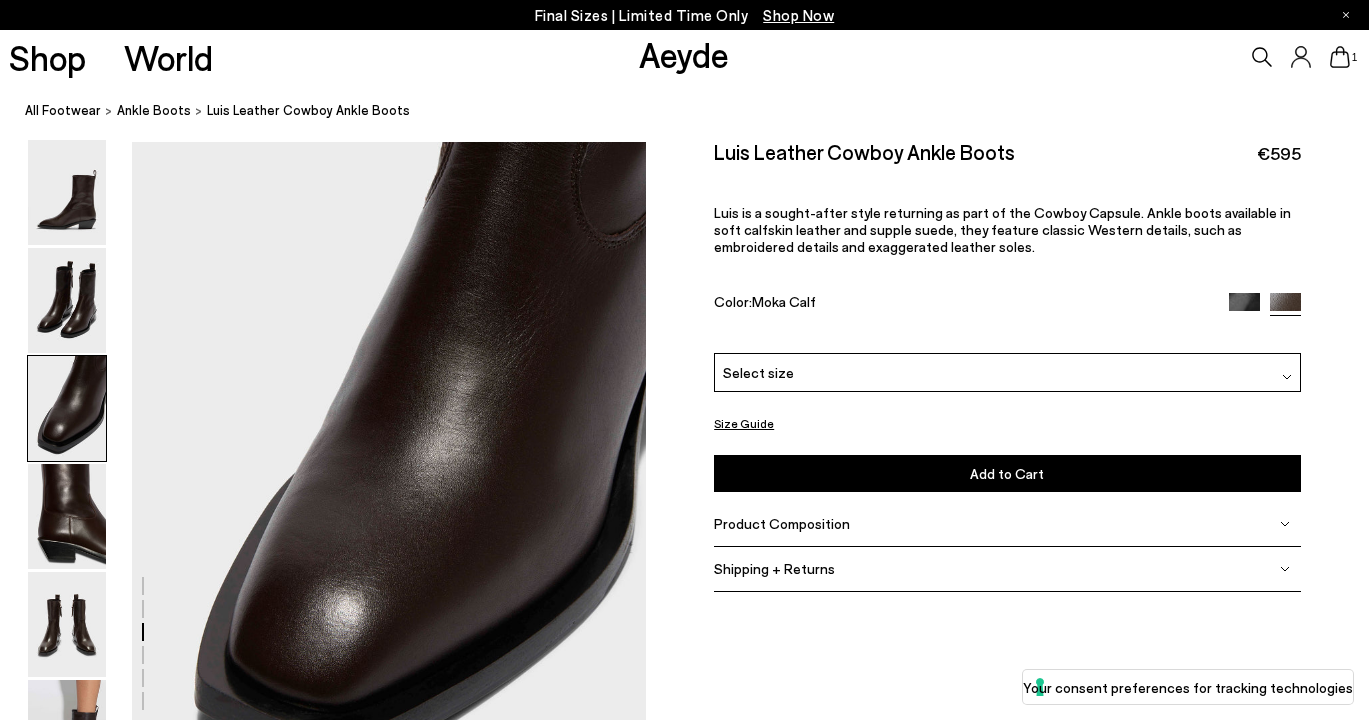 scroll, scrollTop: 1378, scrollLeft: 0, axis: vertical 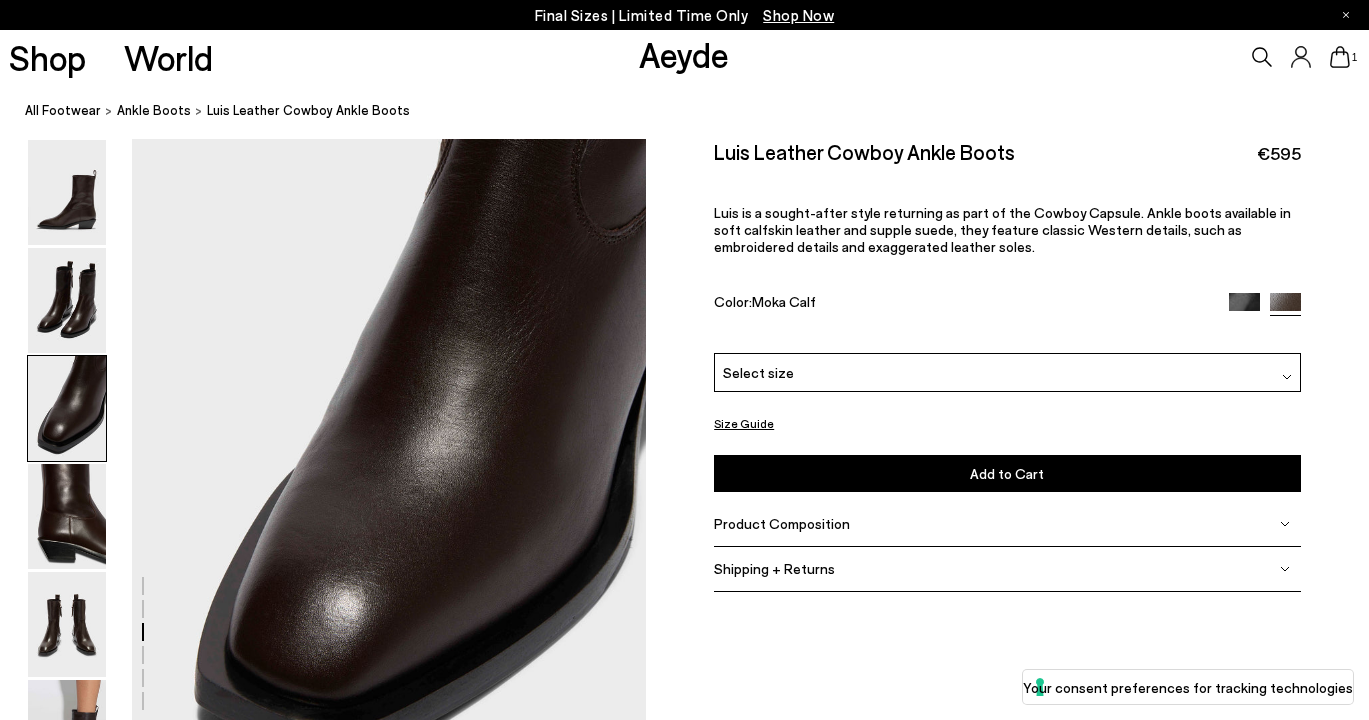 click at bounding box center (67, 408) 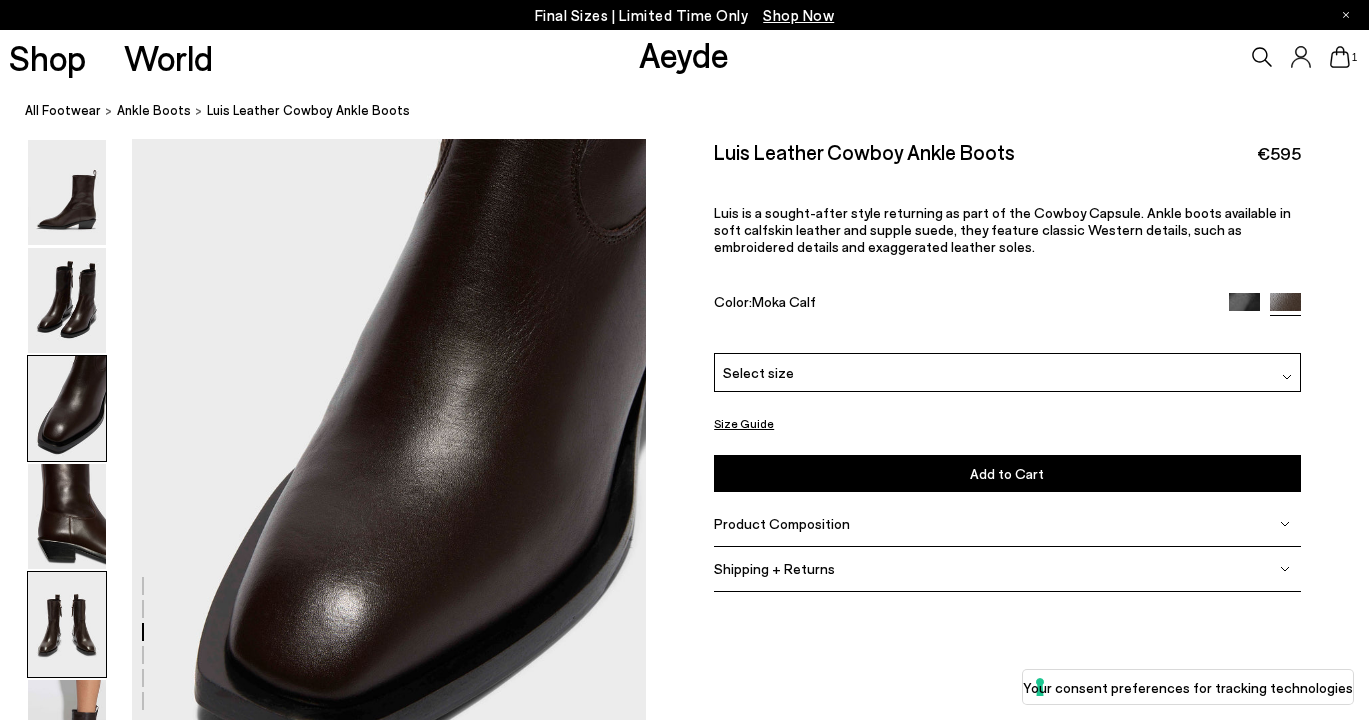 click at bounding box center (67, 624) 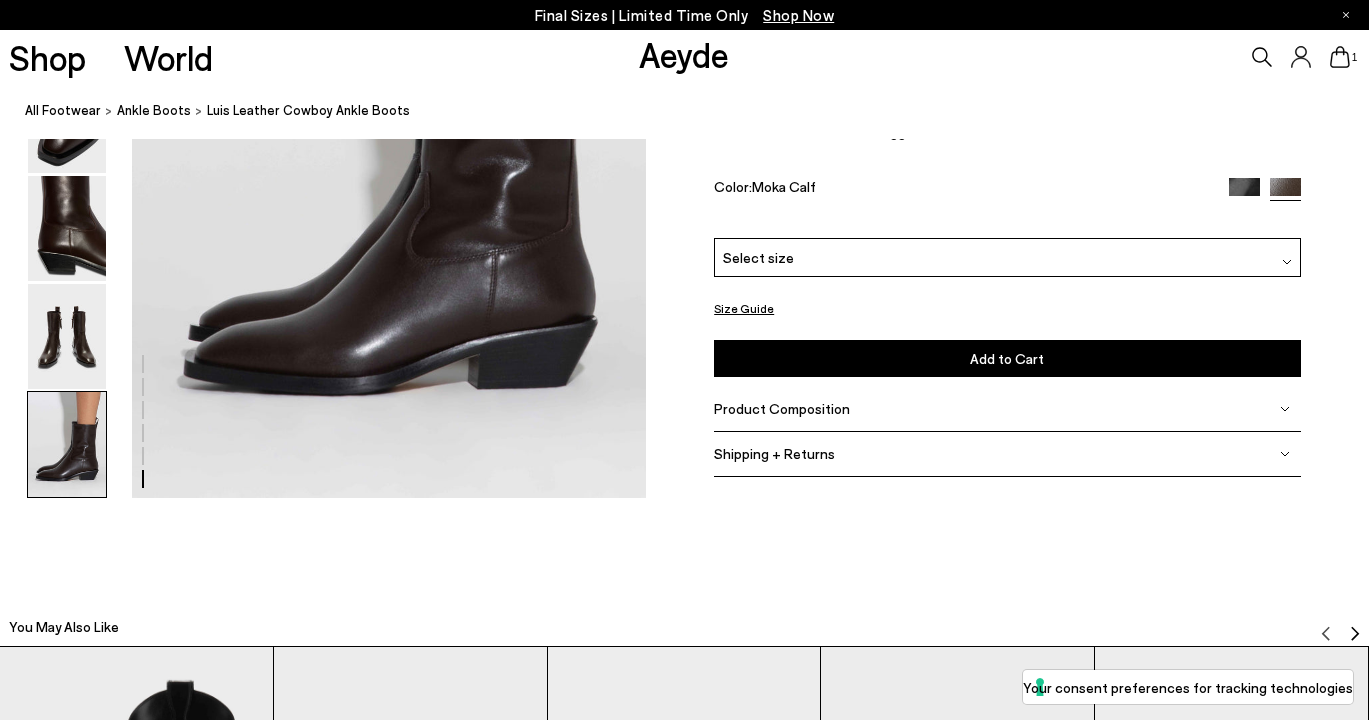 scroll, scrollTop: 4359, scrollLeft: 0, axis: vertical 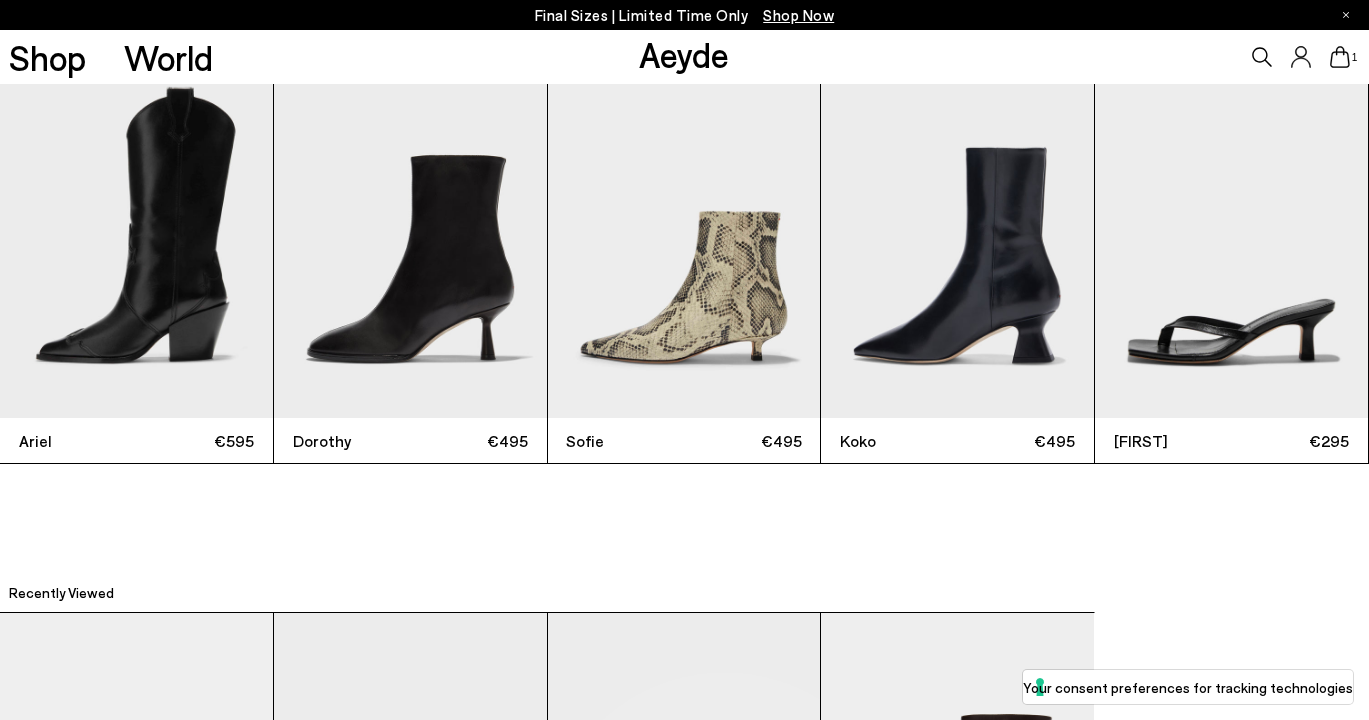 click at bounding box center [136, 236] 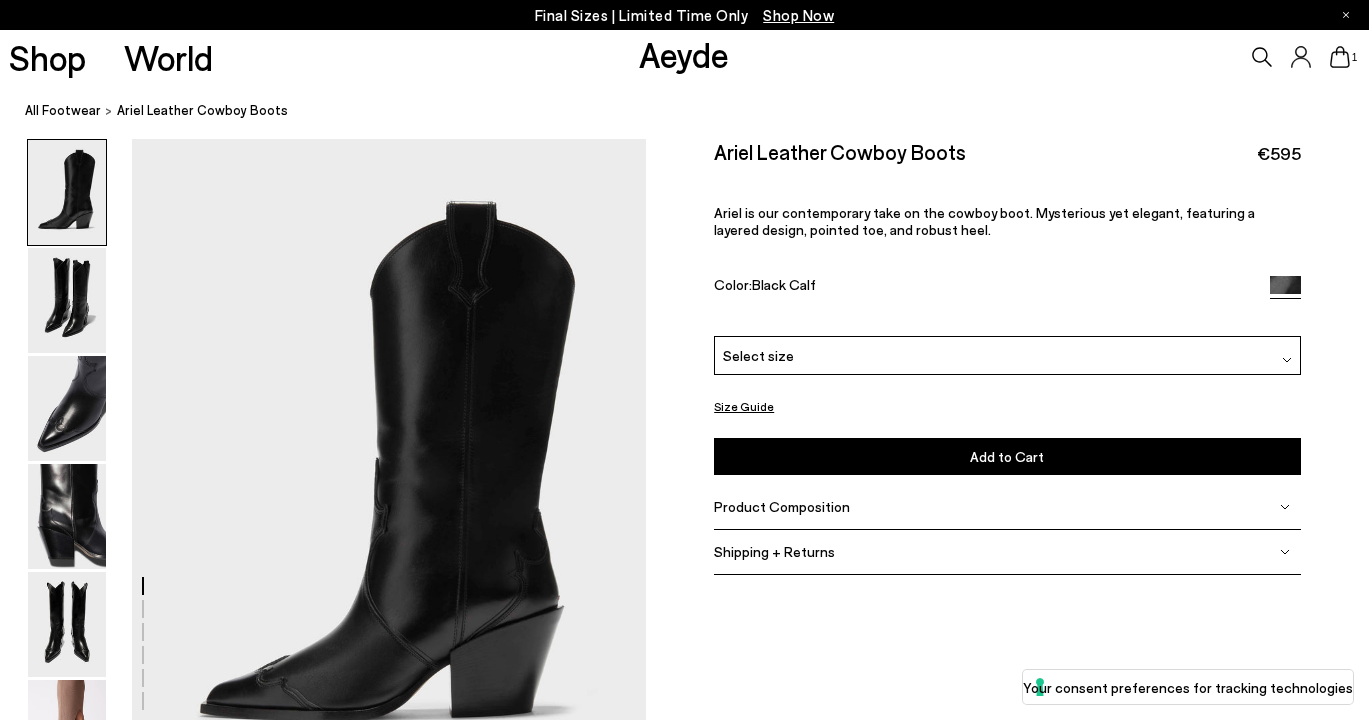 scroll, scrollTop: 22, scrollLeft: 0, axis: vertical 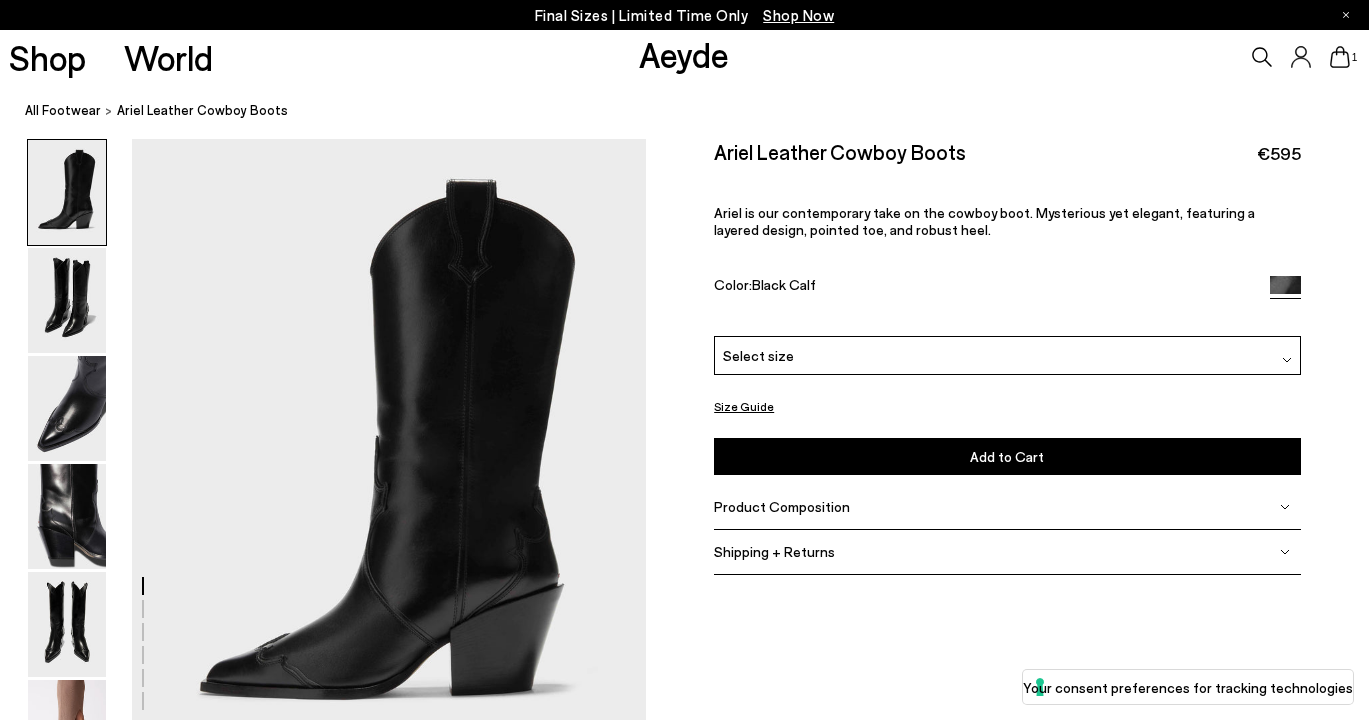 click 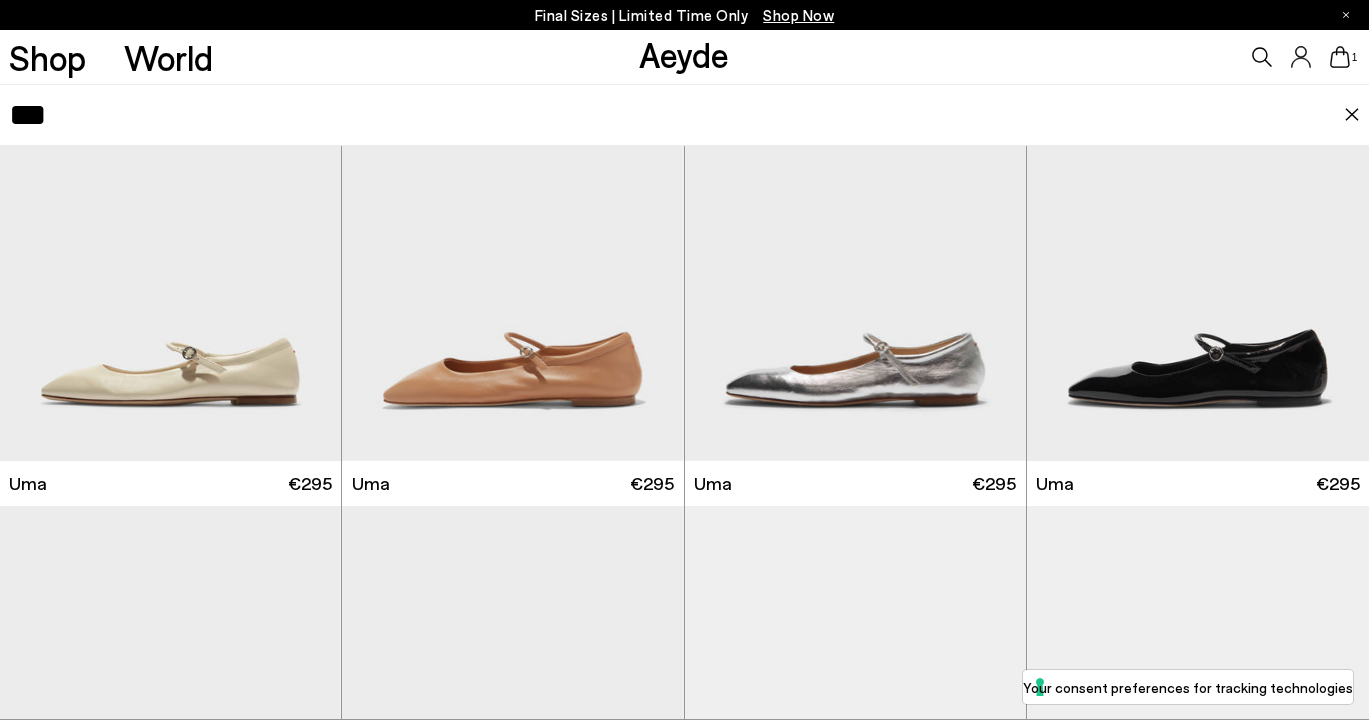 scroll, scrollTop: 103, scrollLeft: 0, axis: vertical 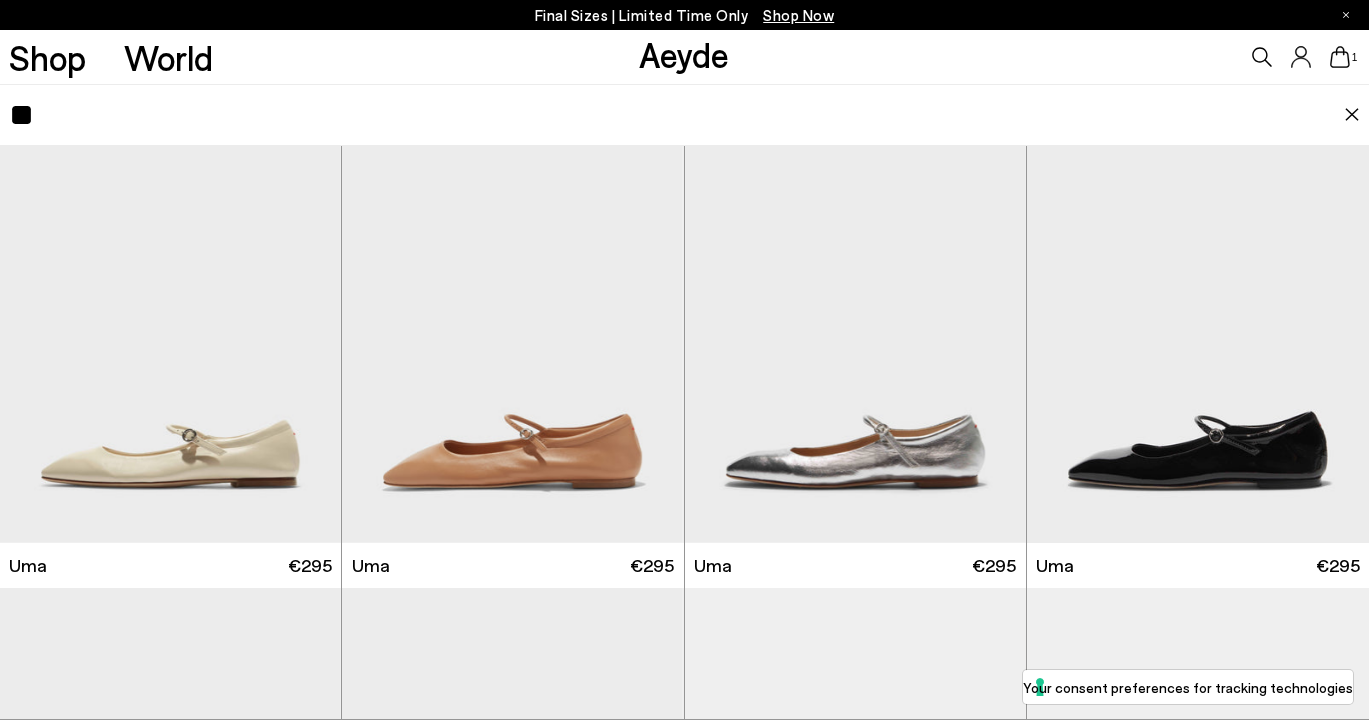 type on "*" 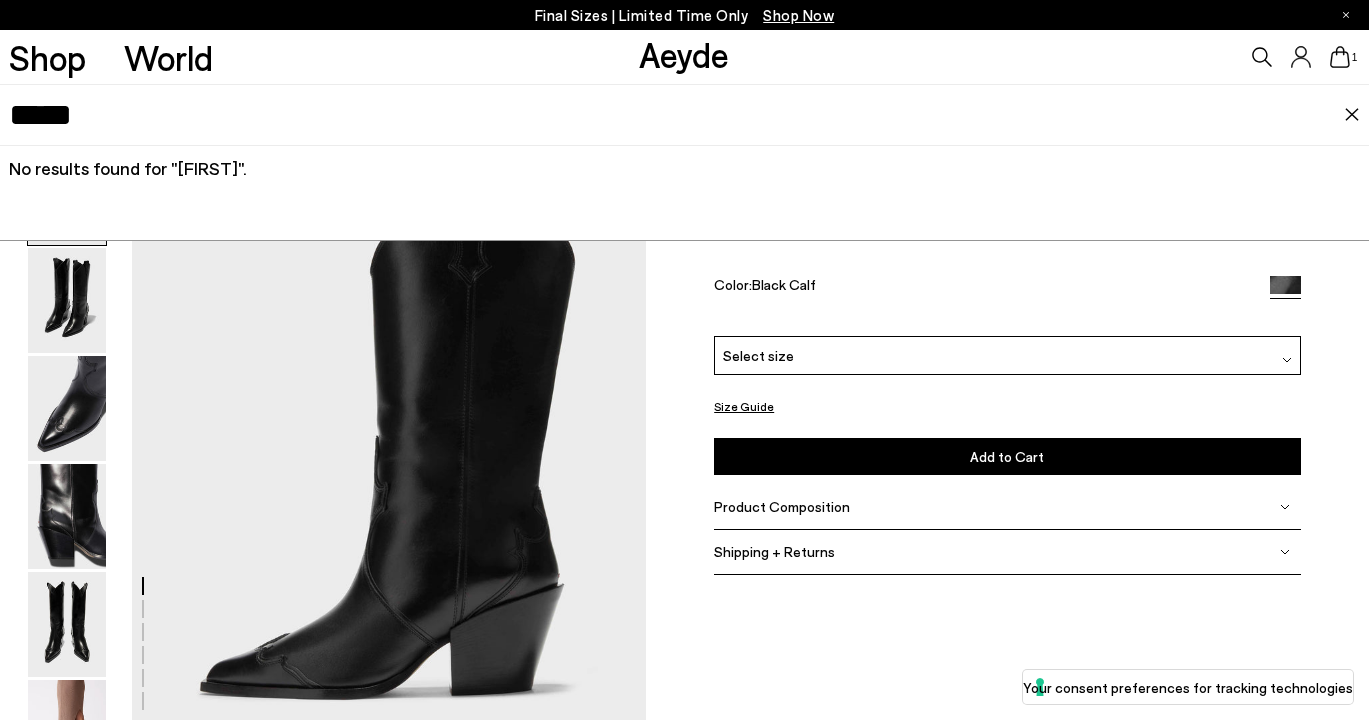 scroll, scrollTop: 0, scrollLeft: 0, axis: both 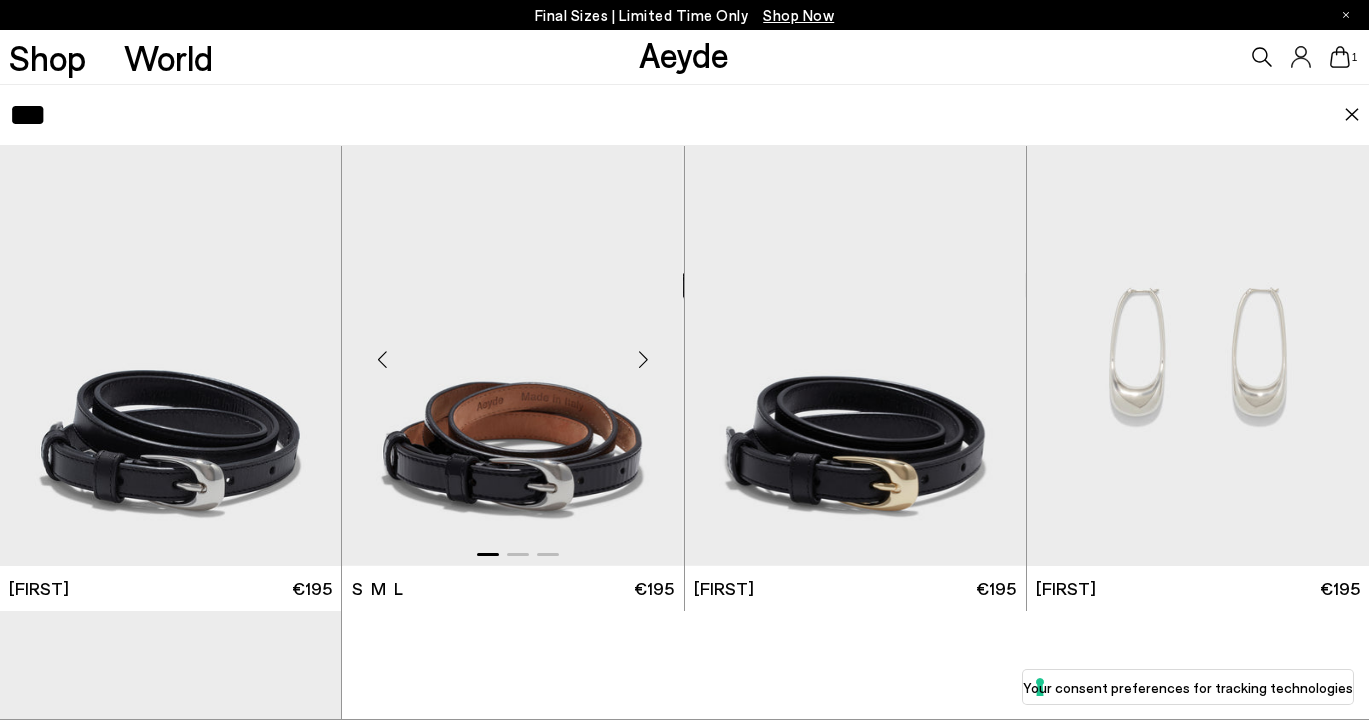 type on "***" 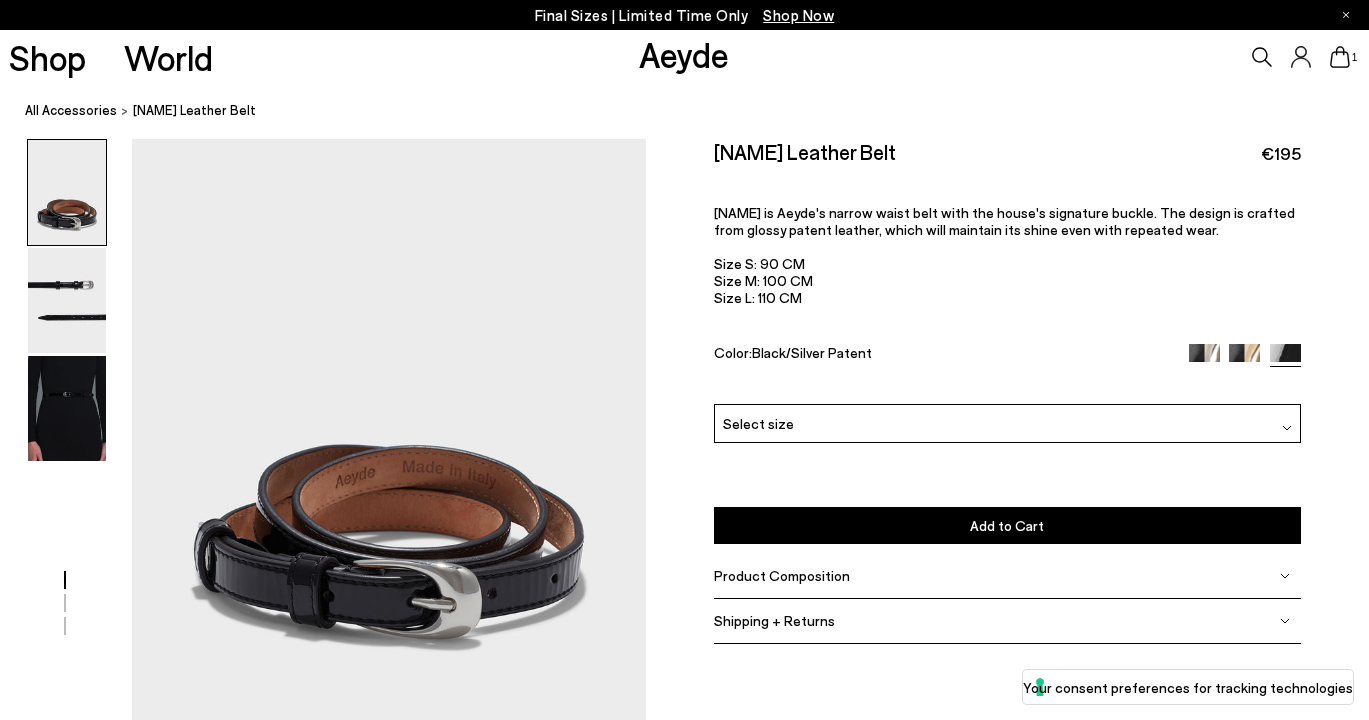 scroll, scrollTop: 0, scrollLeft: 0, axis: both 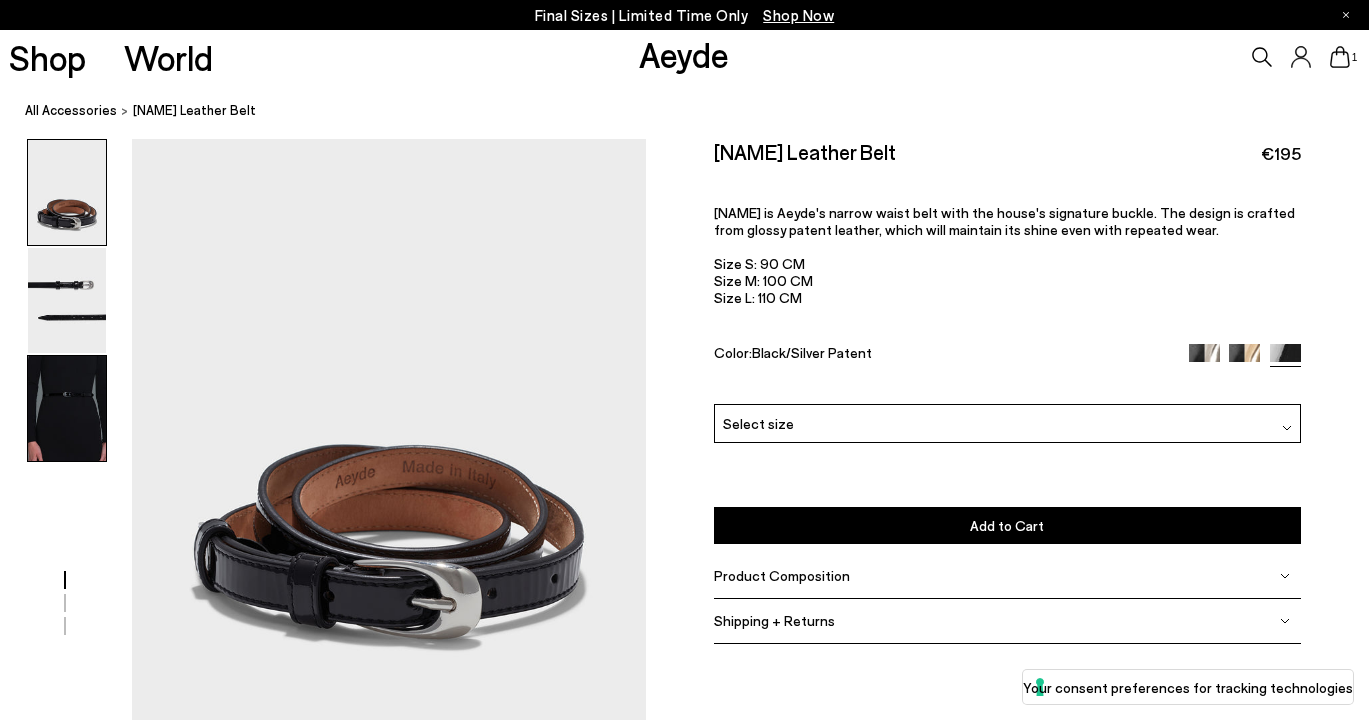 click at bounding box center (67, 408) 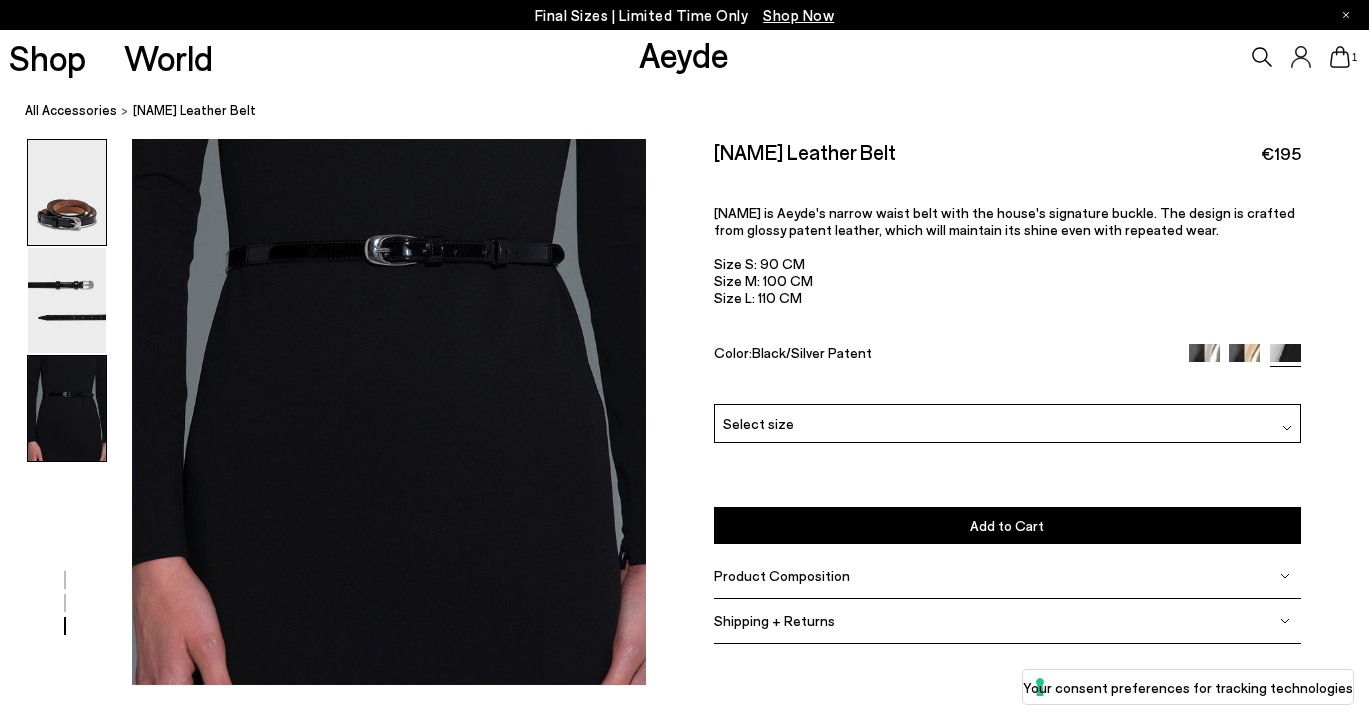 click at bounding box center (67, 192) 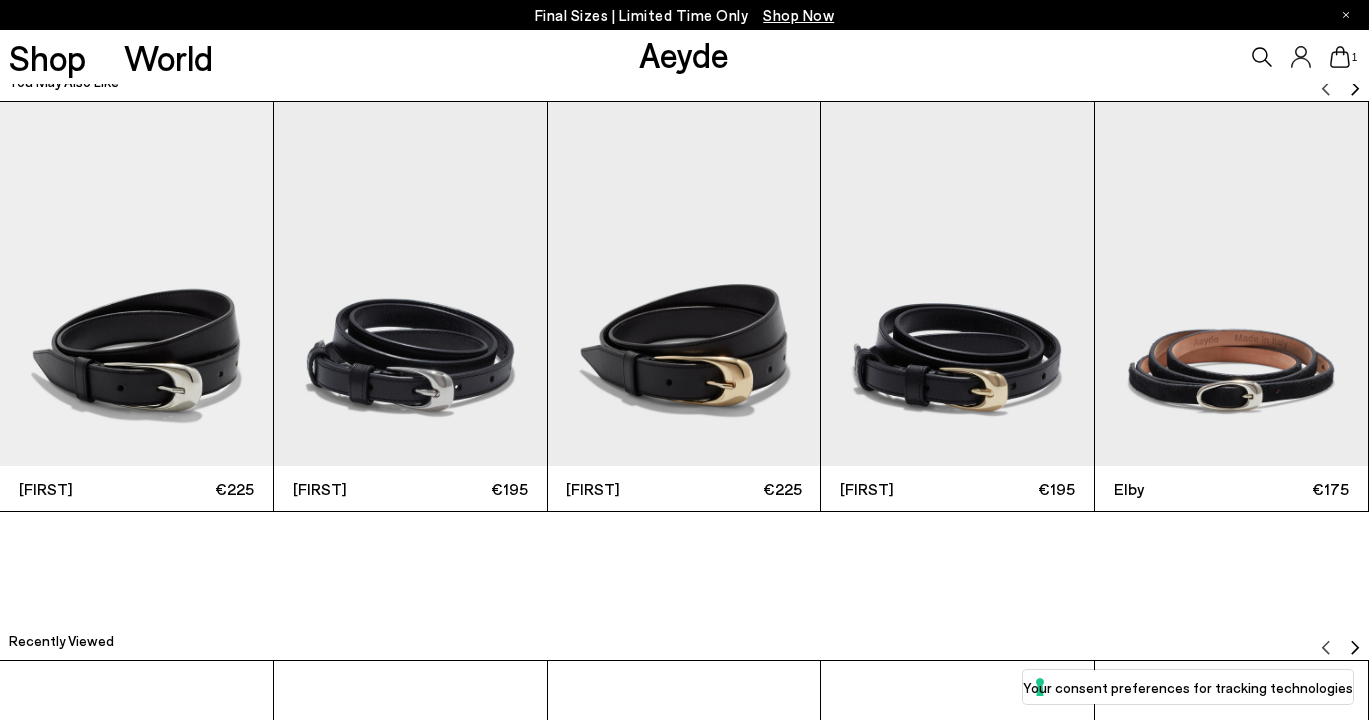 scroll, scrollTop: 2139, scrollLeft: 0, axis: vertical 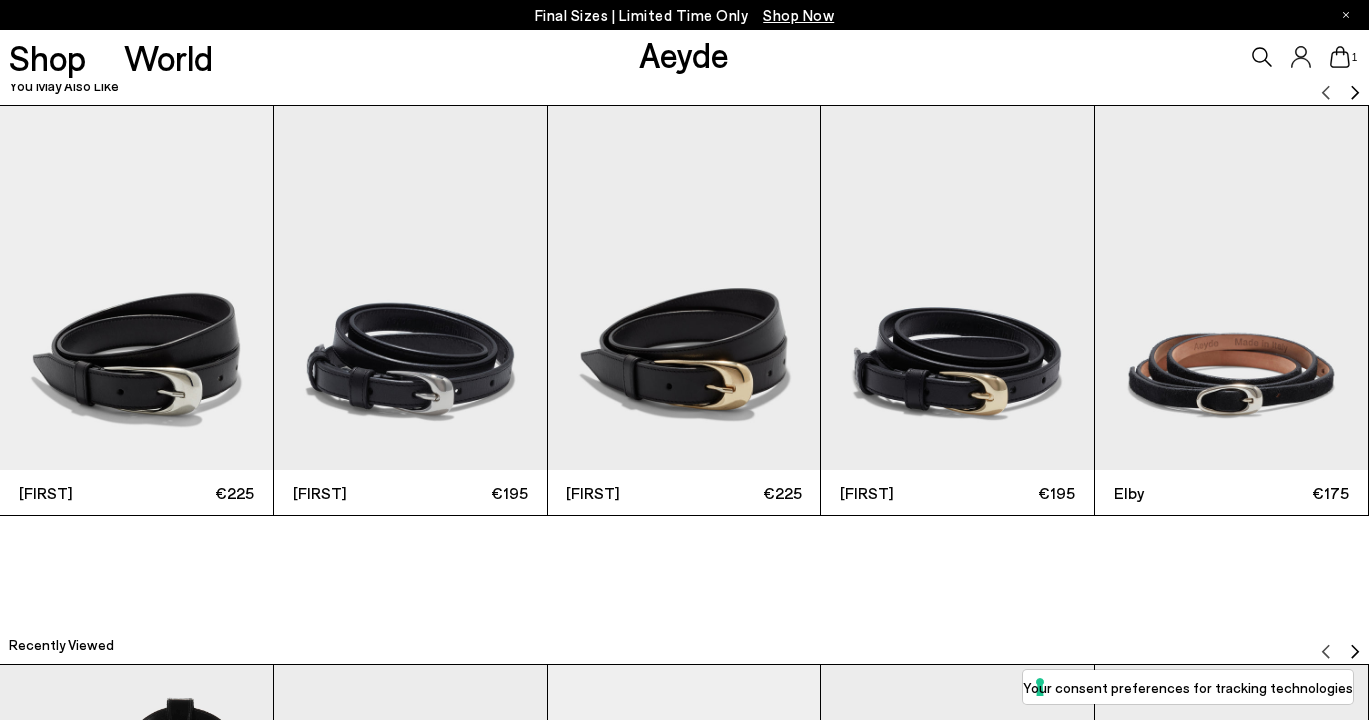 click at bounding box center [1231, 288] 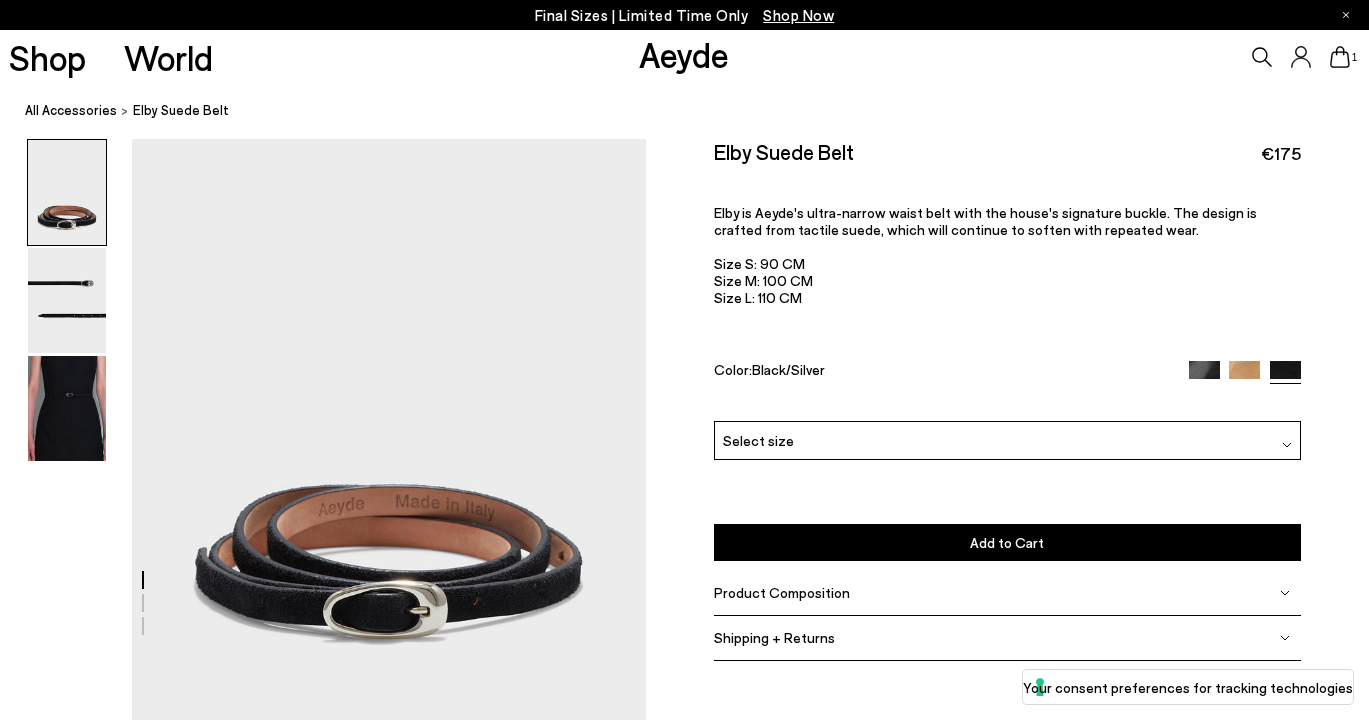 scroll, scrollTop: 0, scrollLeft: 0, axis: both 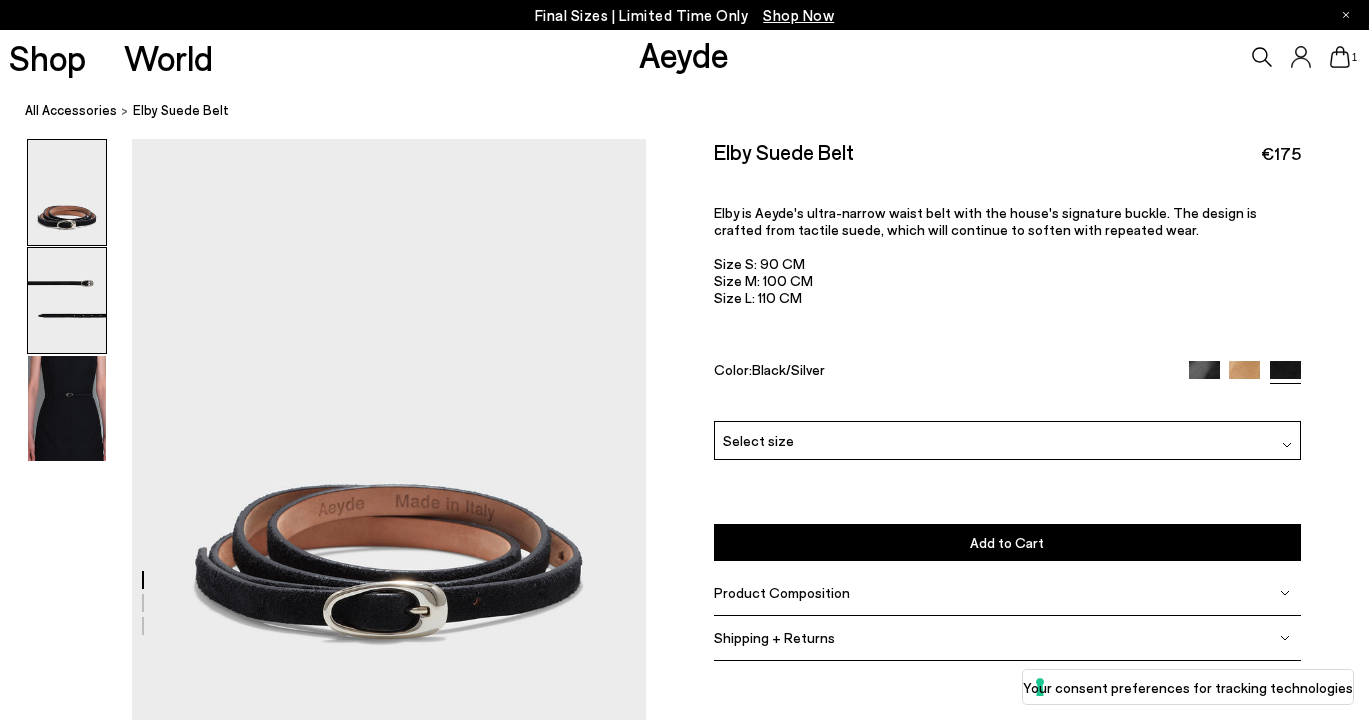 click at bounding box center [67, 300] 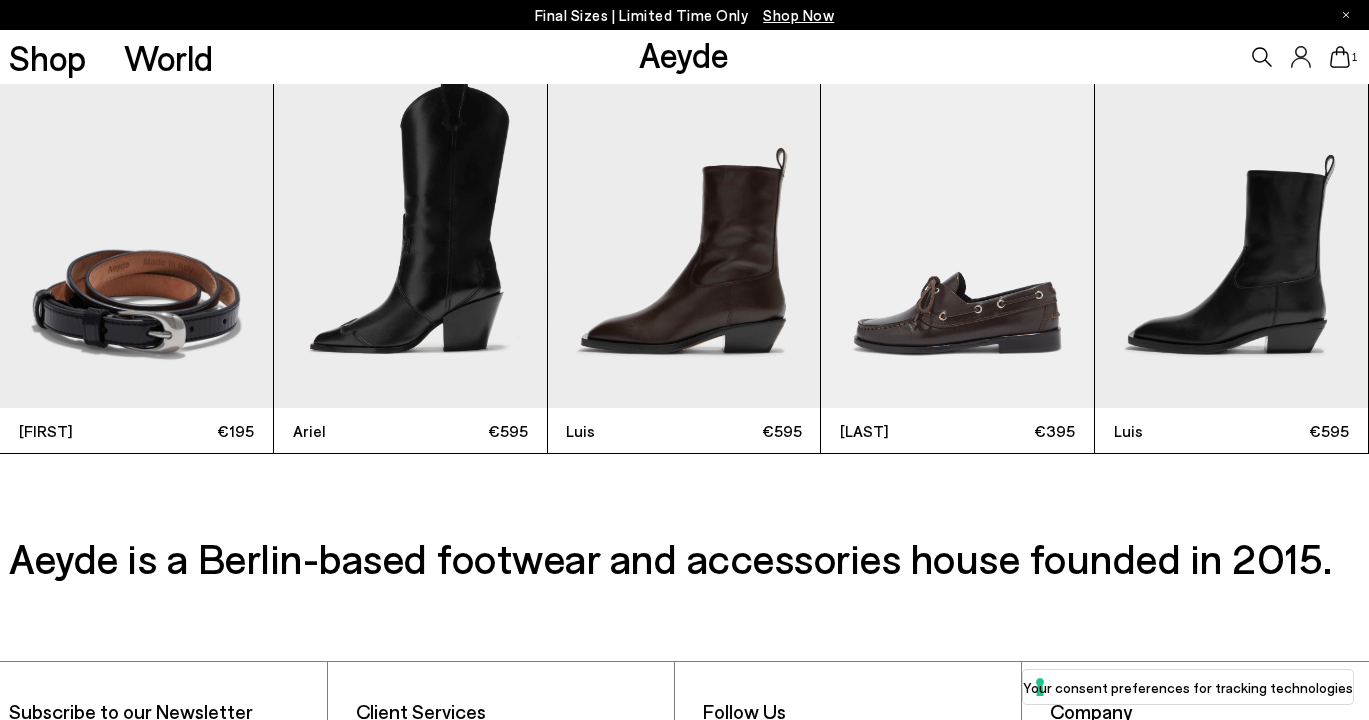 scroll, scrollTop: 2768, scrollLeft: 0, axis: vertical 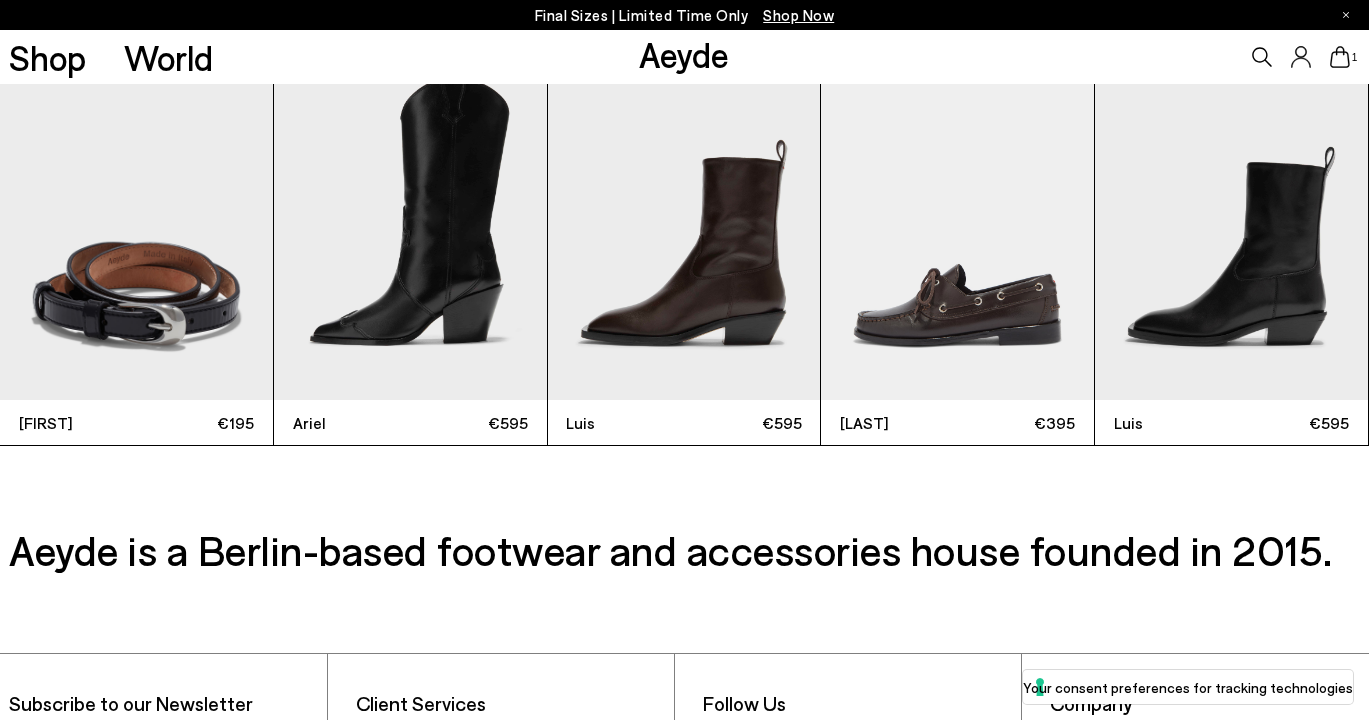 click 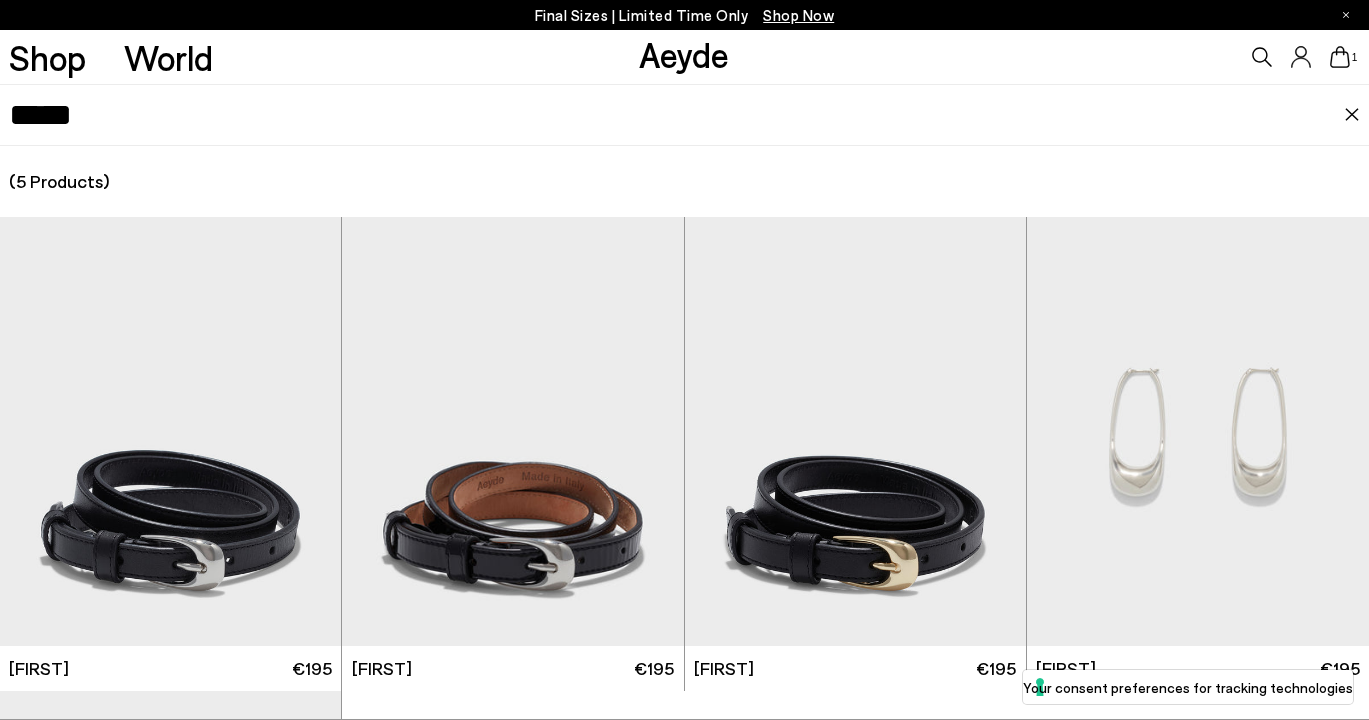 type on "*****" 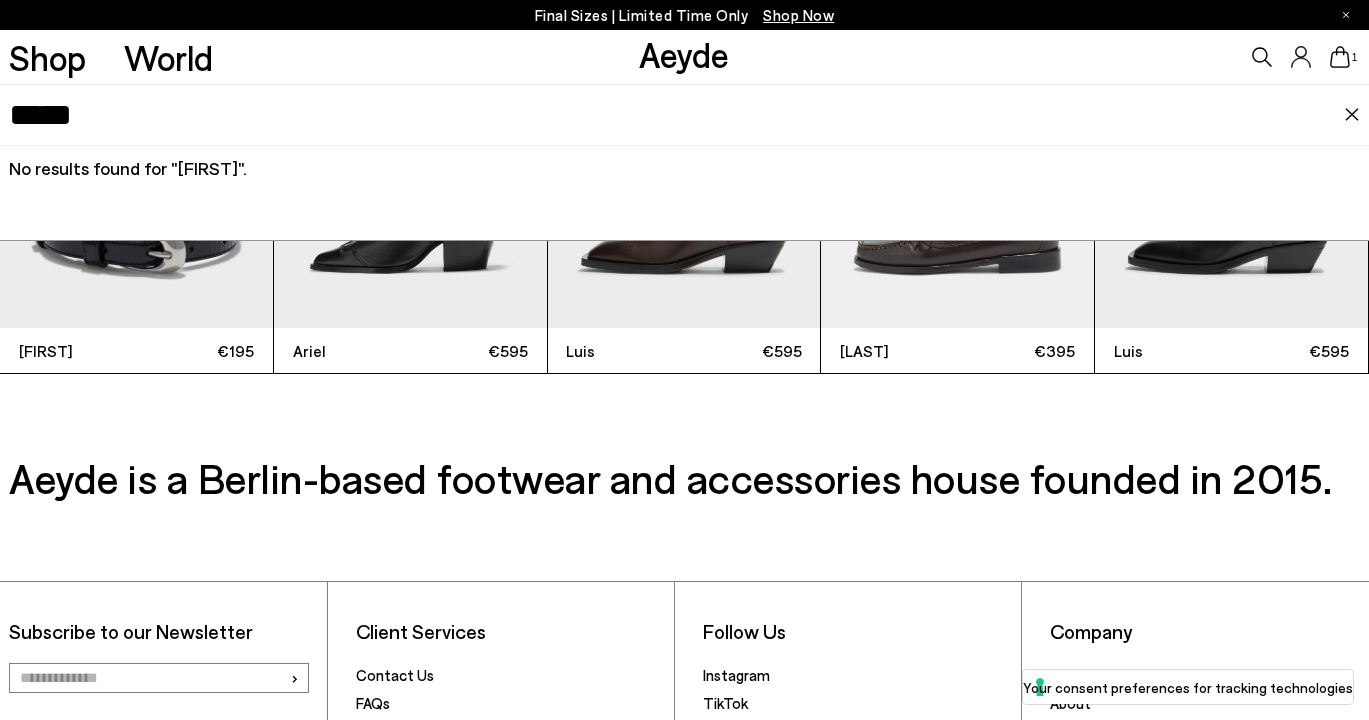 scroll, scrollTop: 3160, scrollLeft: 0, axis: vertical 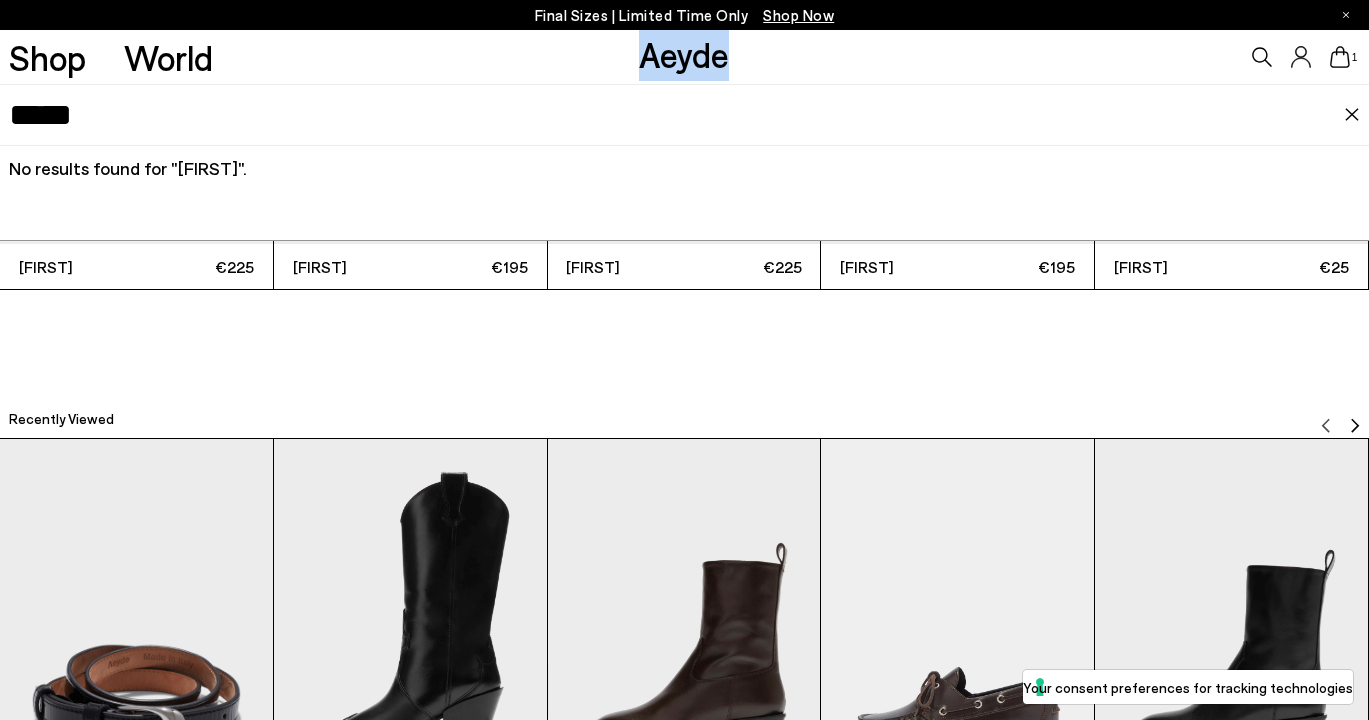 drag, startPoint x: 750, startPoint y: 58, endPoint x: 628, endPoint y: 59, distance: 122.0041 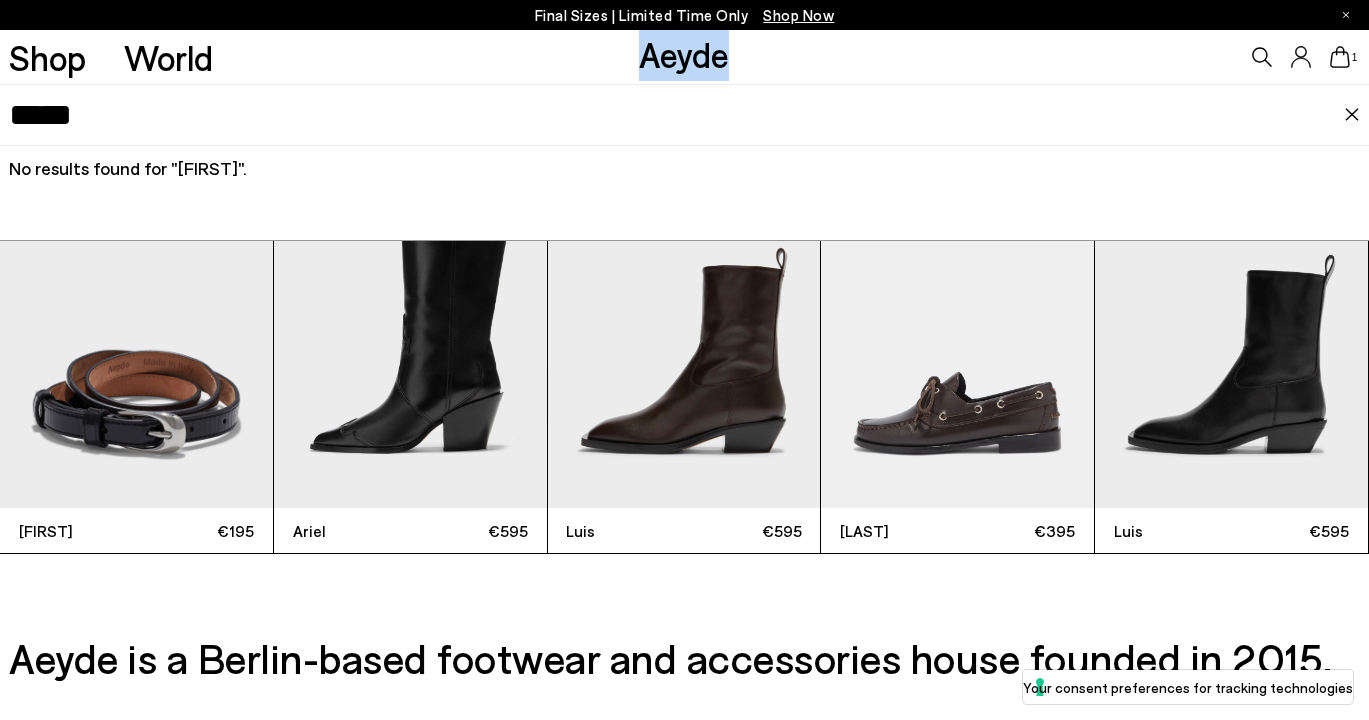scroll, scrollTop: 2597, scrollLeft: 0, axis: vertical 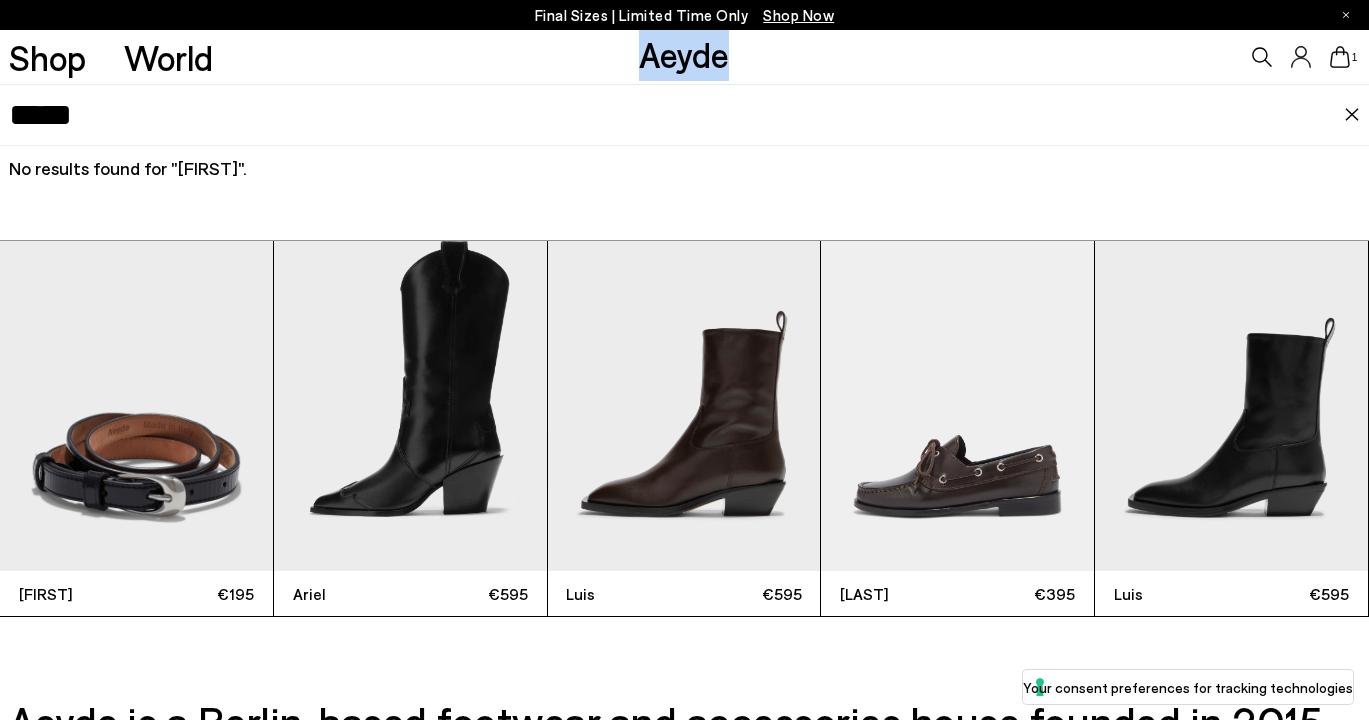 click at bounding box center [410, 389] 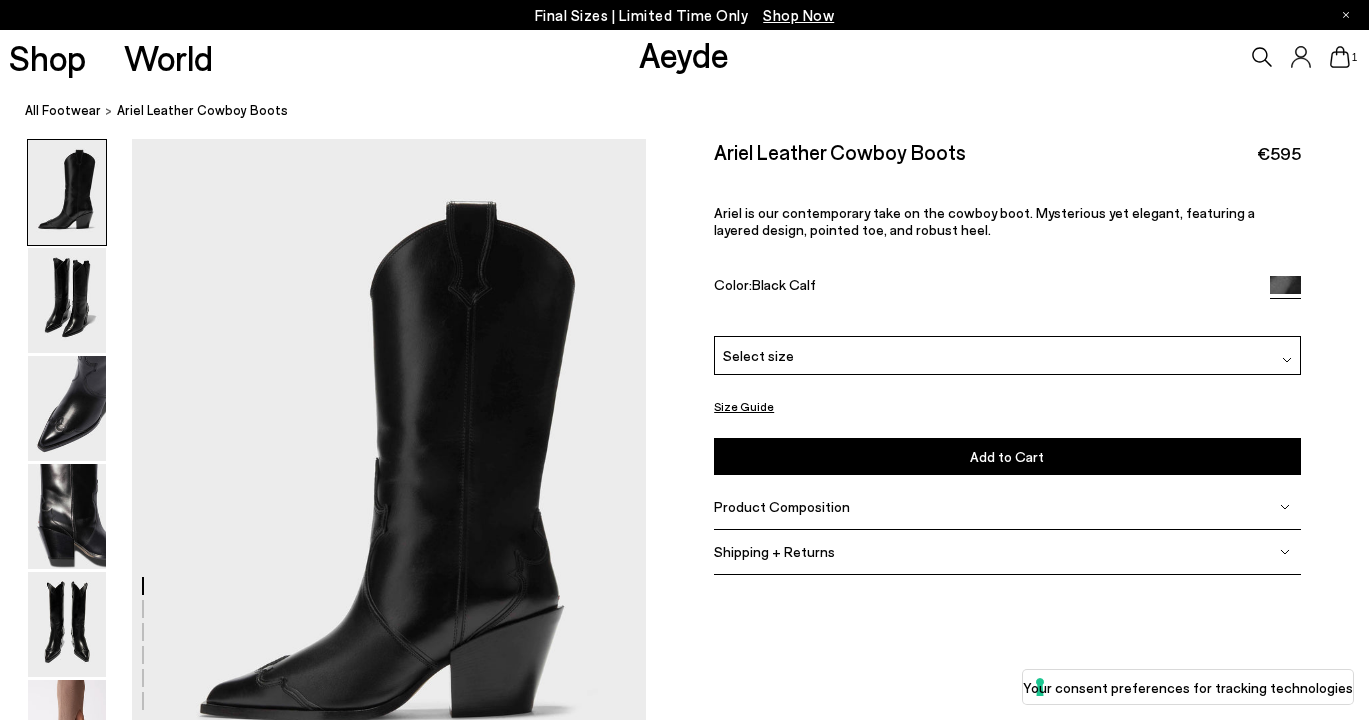 scroll, scrollTop: 0, scrollLeft: 0, axis: both 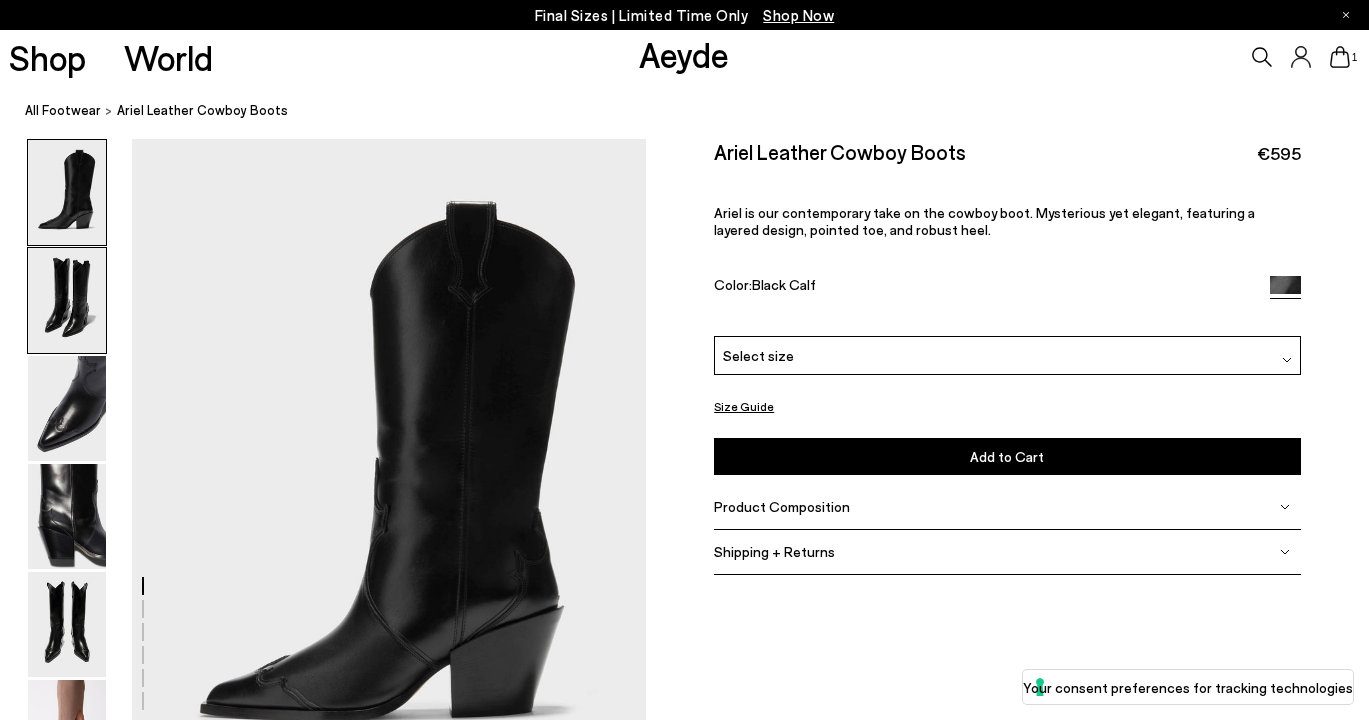 click at bounding box center (67, 300) 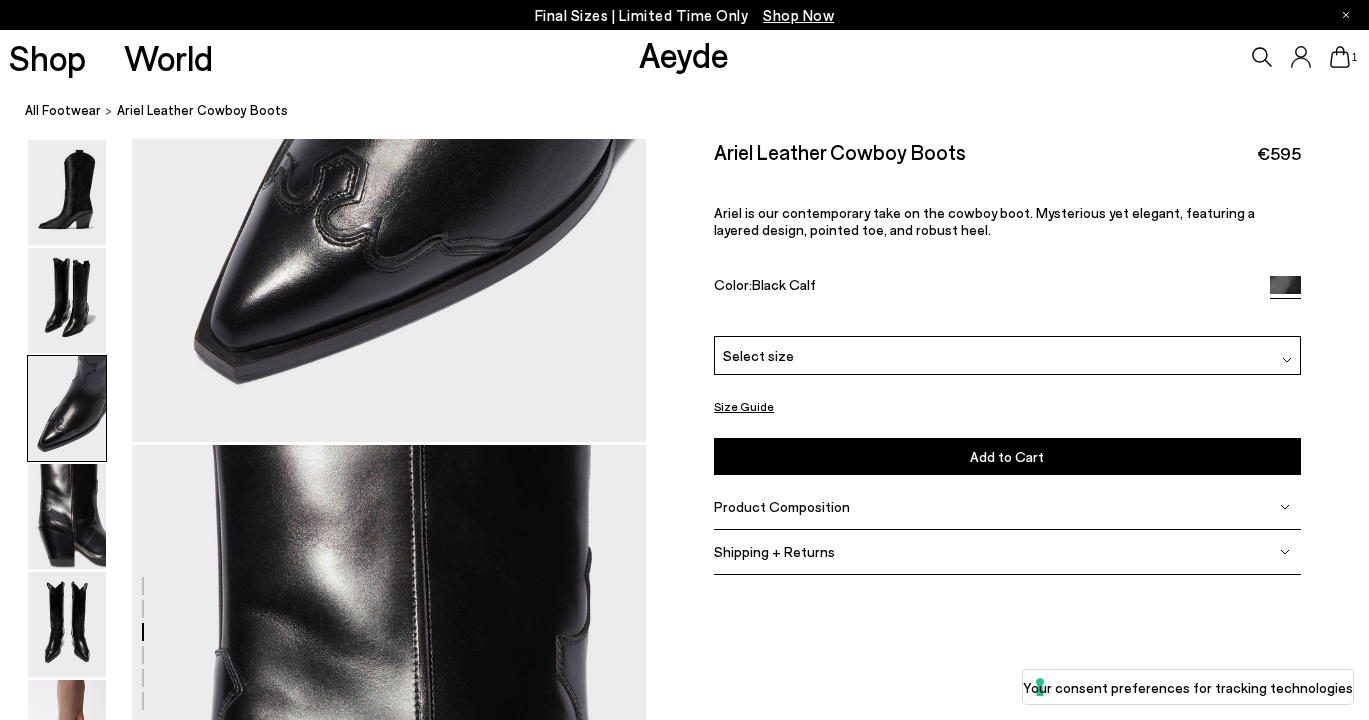 scroll, scrollTop: 2389, scrollLeft: 0, axis: vertical 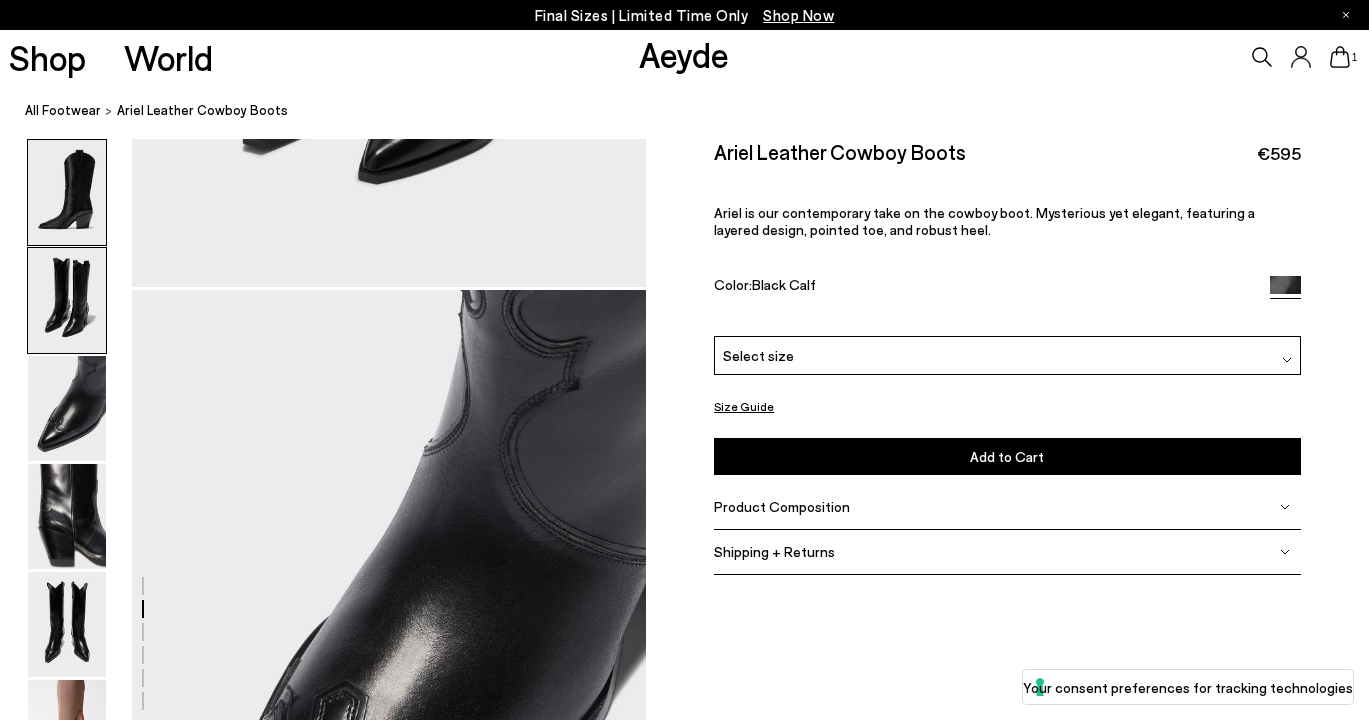 click at bounding box center (67, 192) 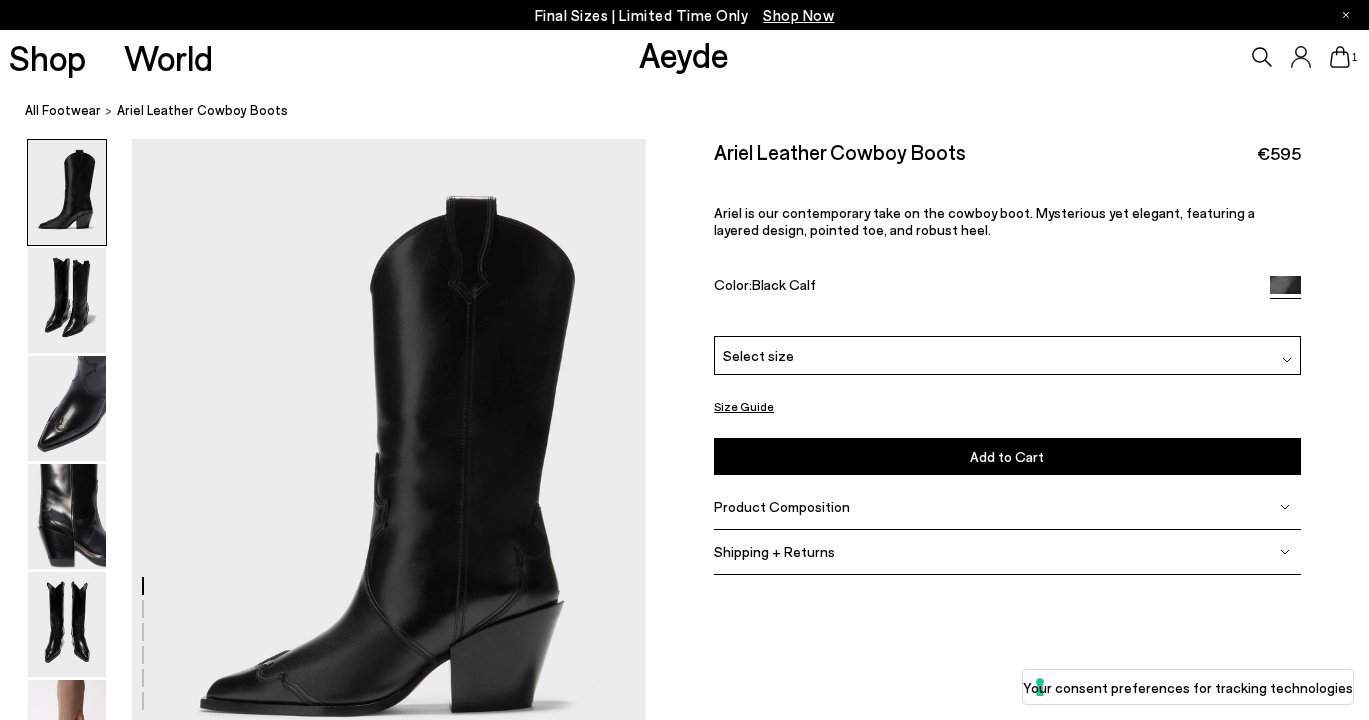scroll, scrollTop: 0, scrollLeft: 0, axis: both 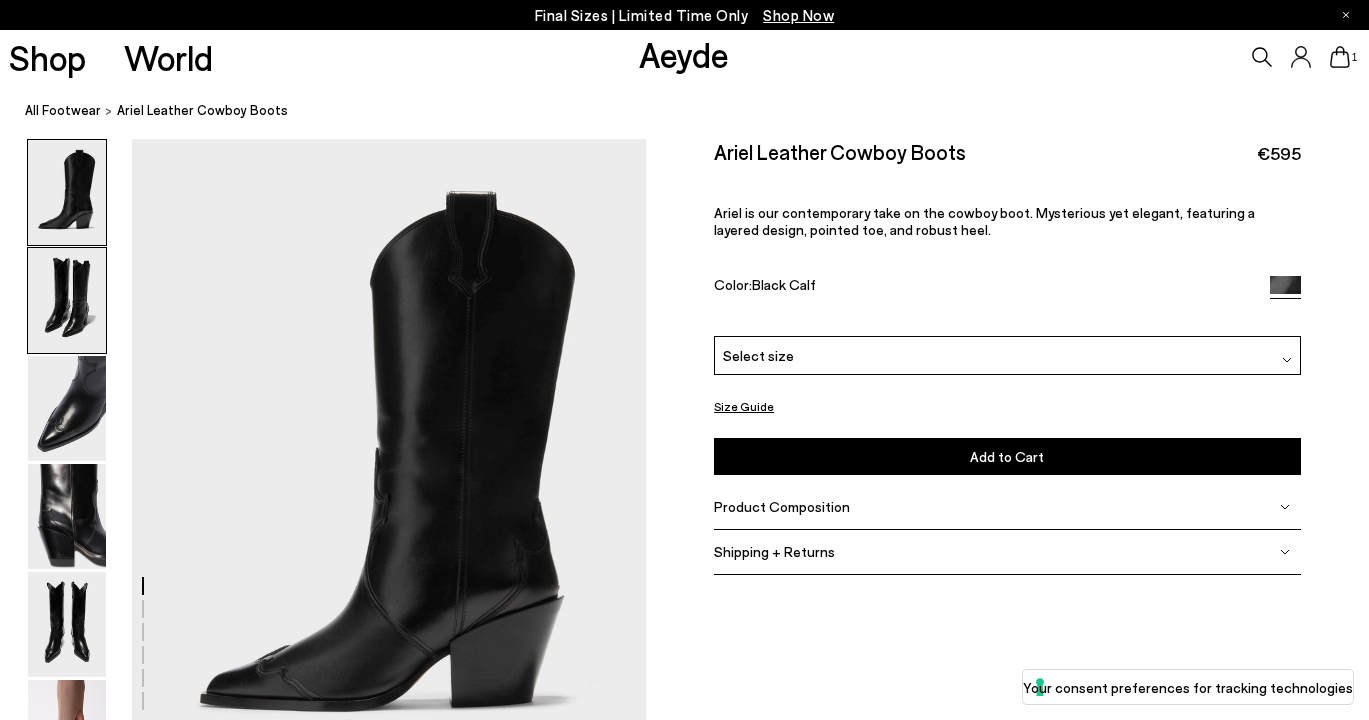 click at bounding box center [67, 300] 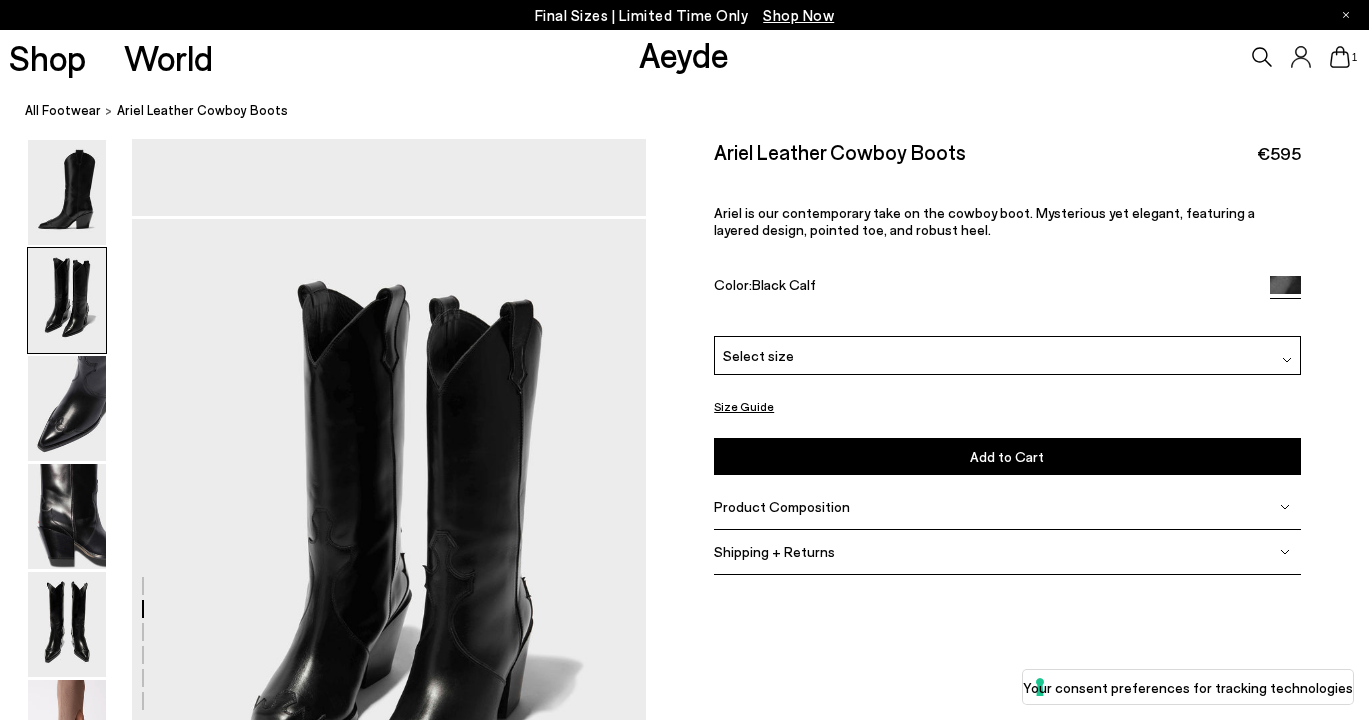 scroll, scrollTop: 690, scrollLeft: 0, axis: vertical 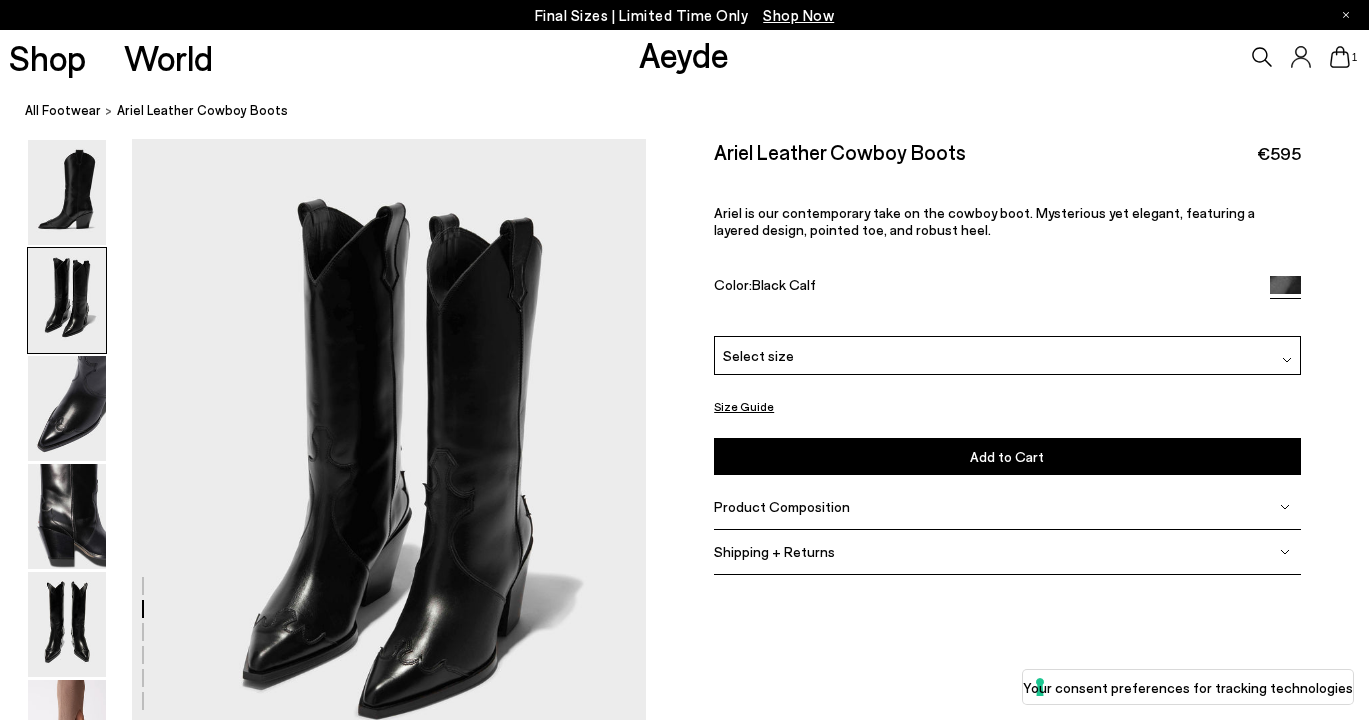 click on "Select size" at bounding box center (1007, 355) 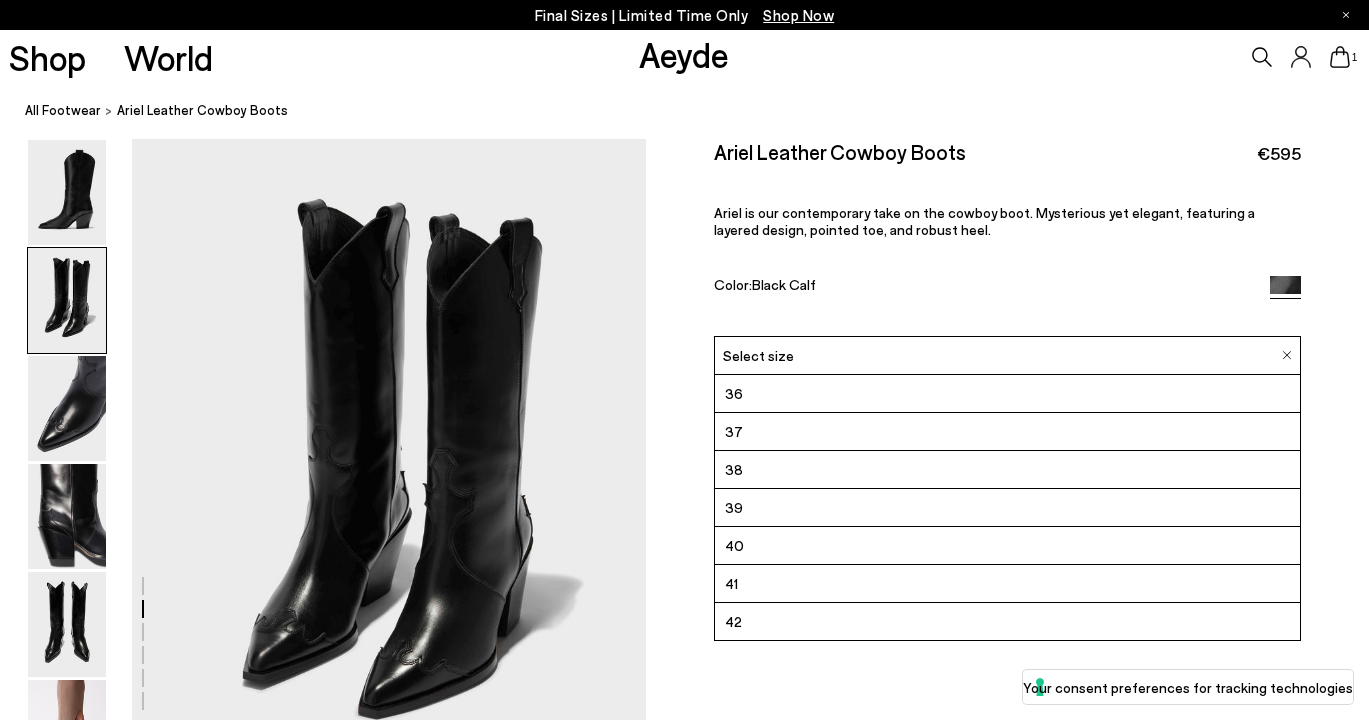 click on "39" at bounding box center [1007, 508] 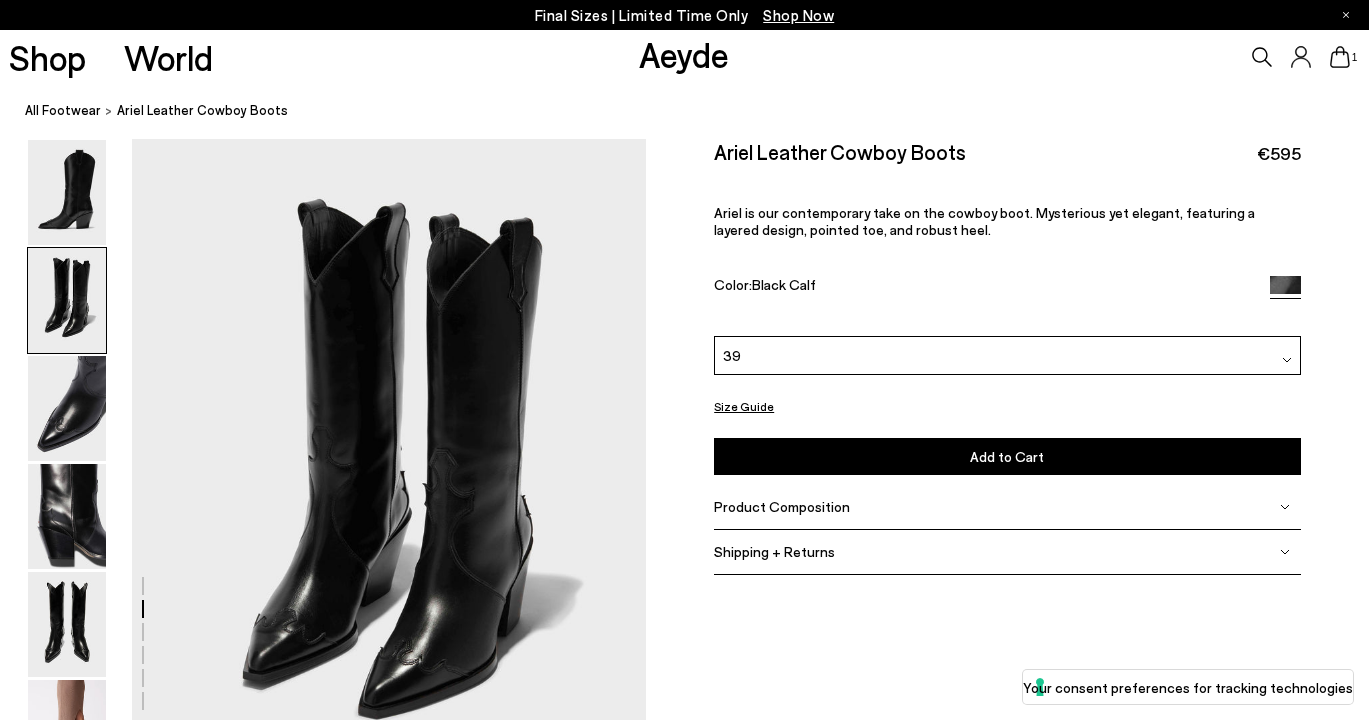 click on "Add to Cart Select a Size First" at bounding box center [1007, 456] 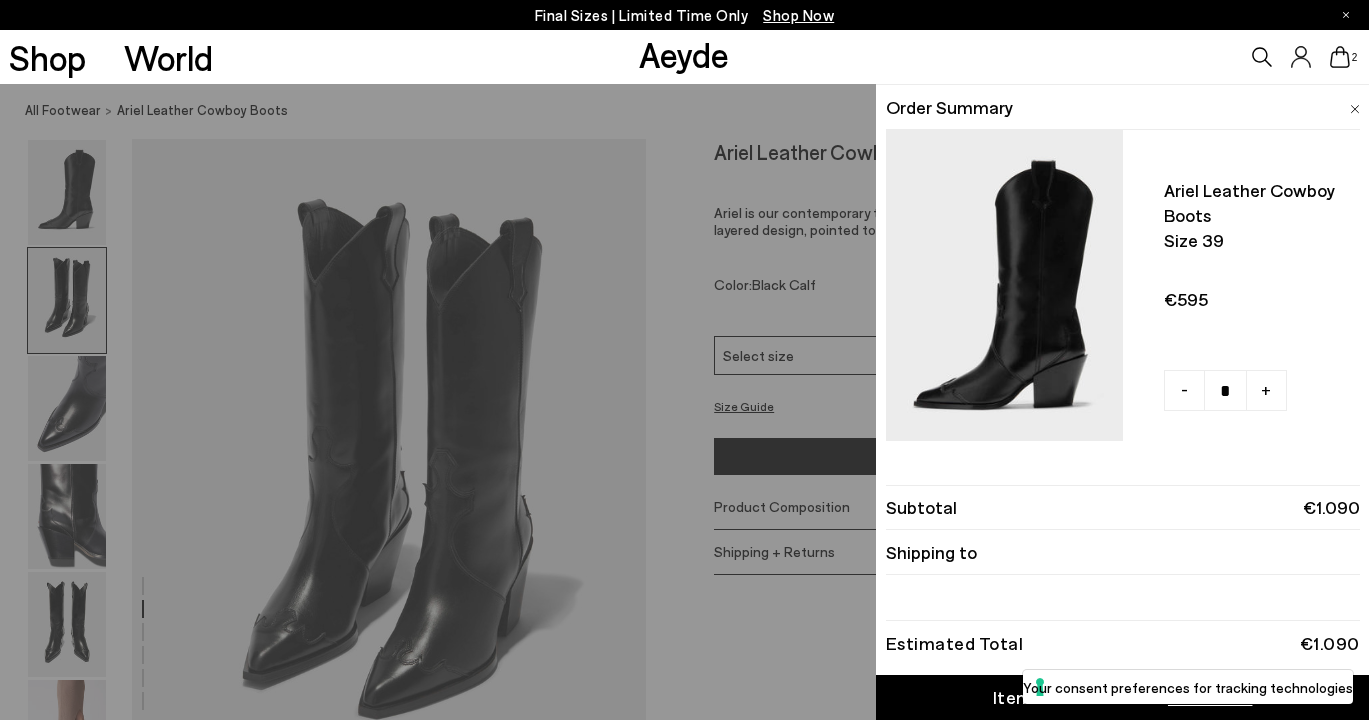 click on "Quick Add
Color
Size
View Details
Order Summary
Ariel leather cowboy boots
Size
39
- +
- +" at bounding box center [684, 402] 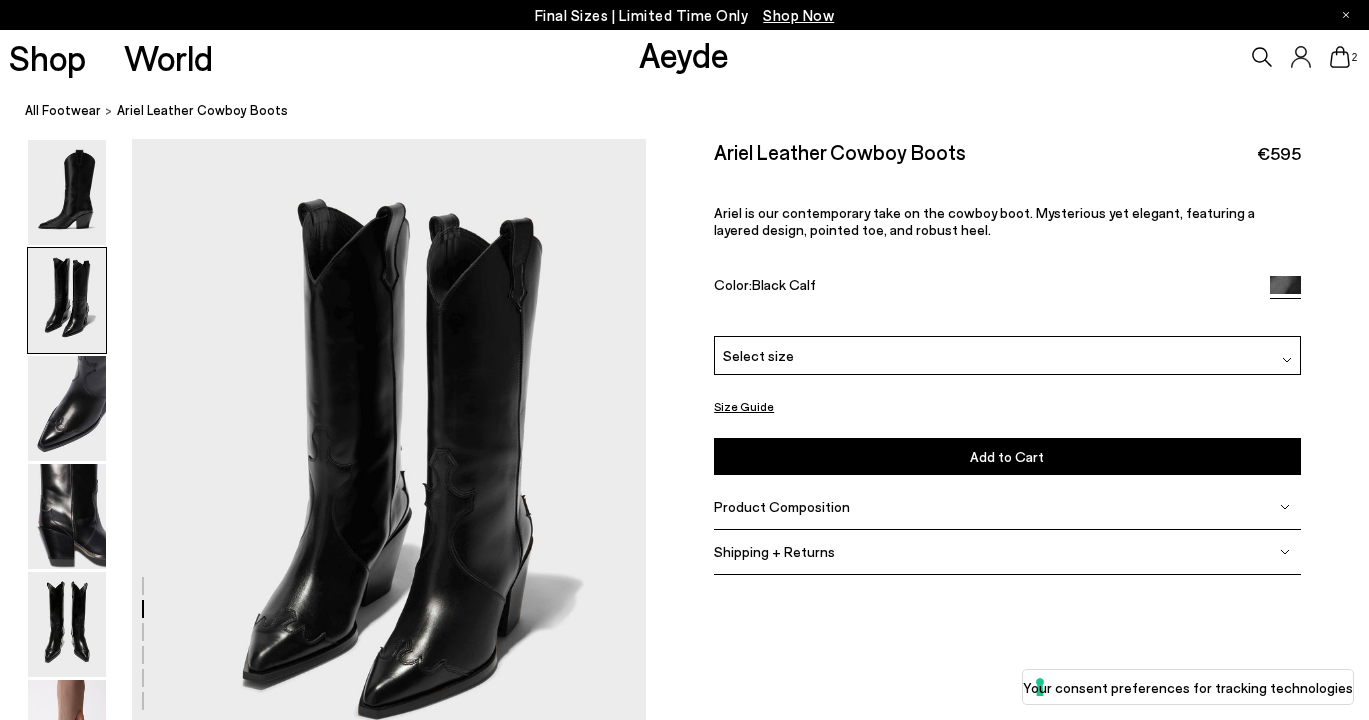 click 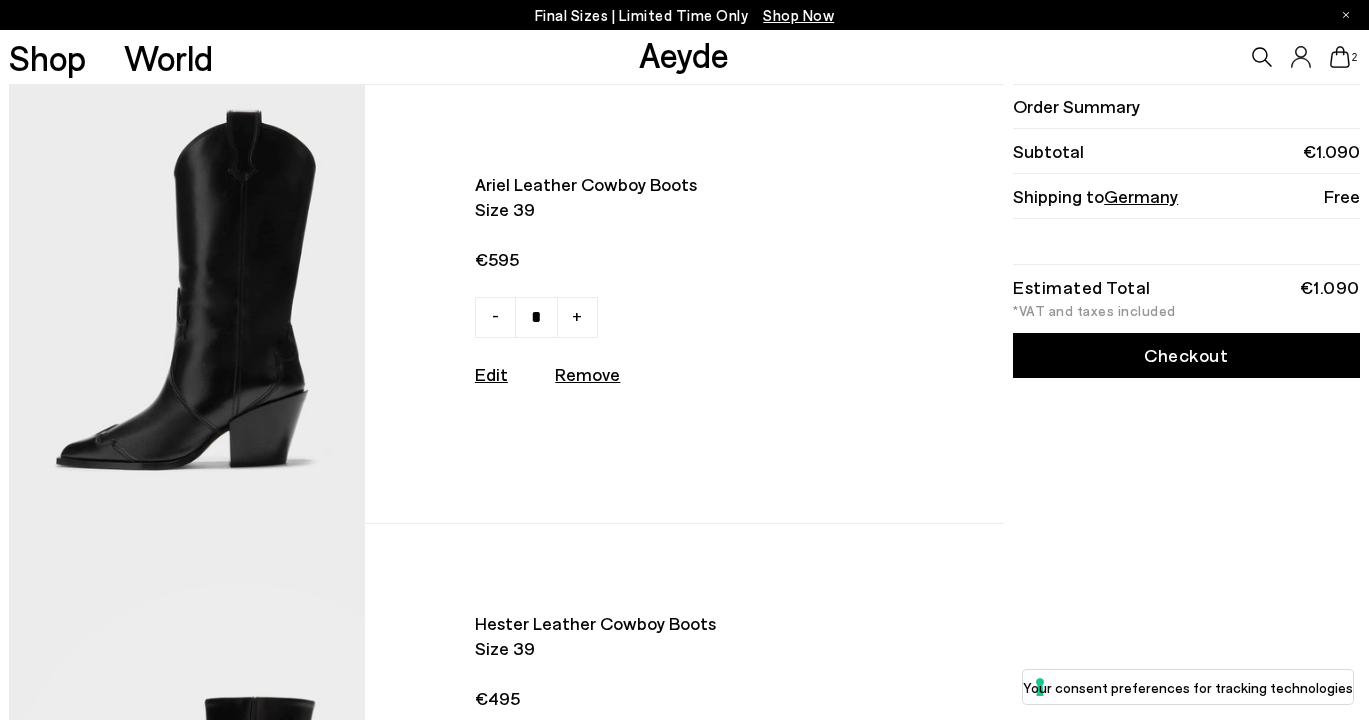 scroll, scrollTop: 306, scrollLeft: 0, axis: vertical 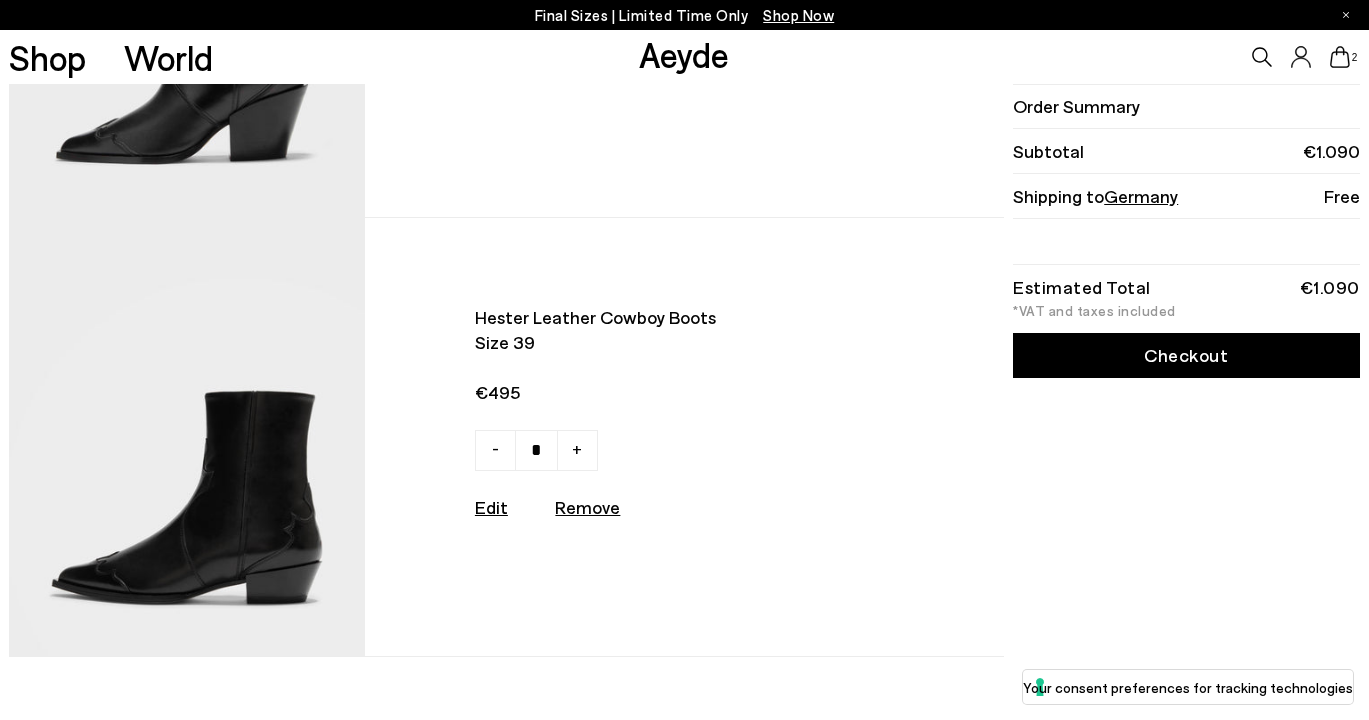 click on "Hester leather cowboy boots" at bounding box center [669, 317] 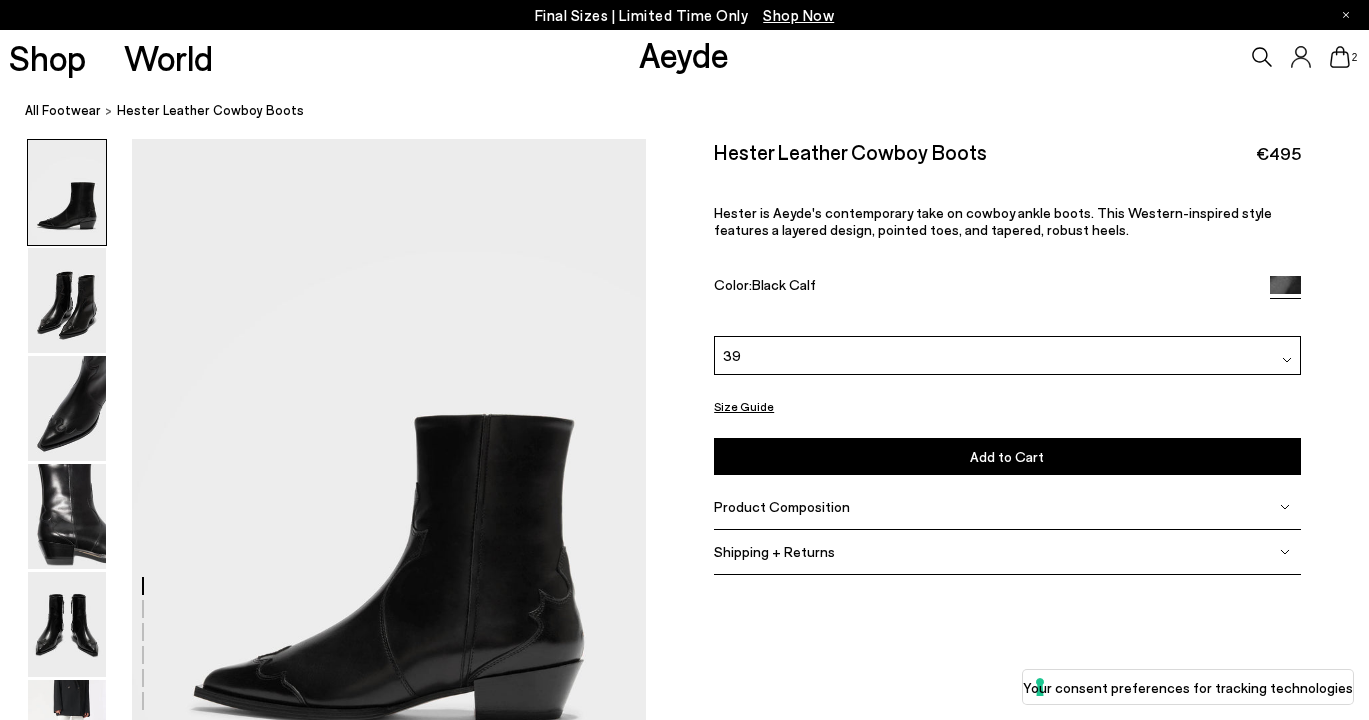 scroll, scrollTop: 0, scrollLeft: 0, axis: both 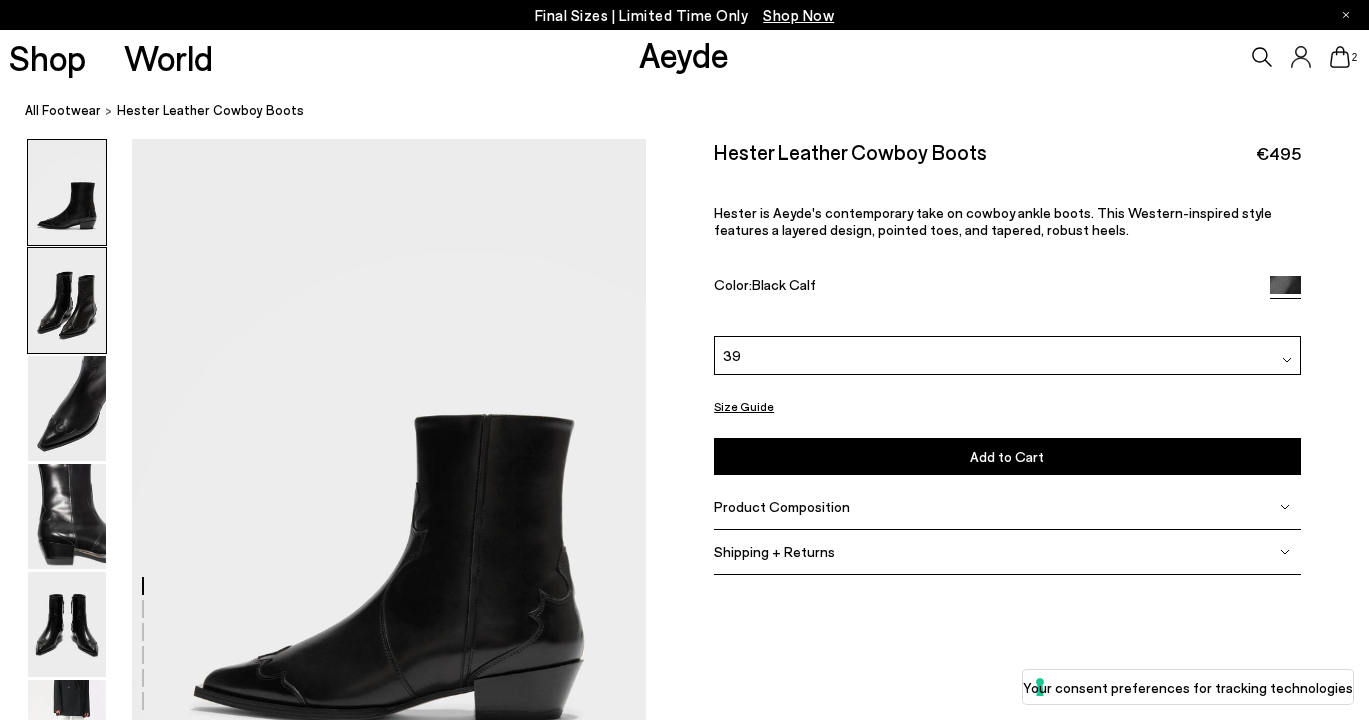 click at bounding box center (67, 300) 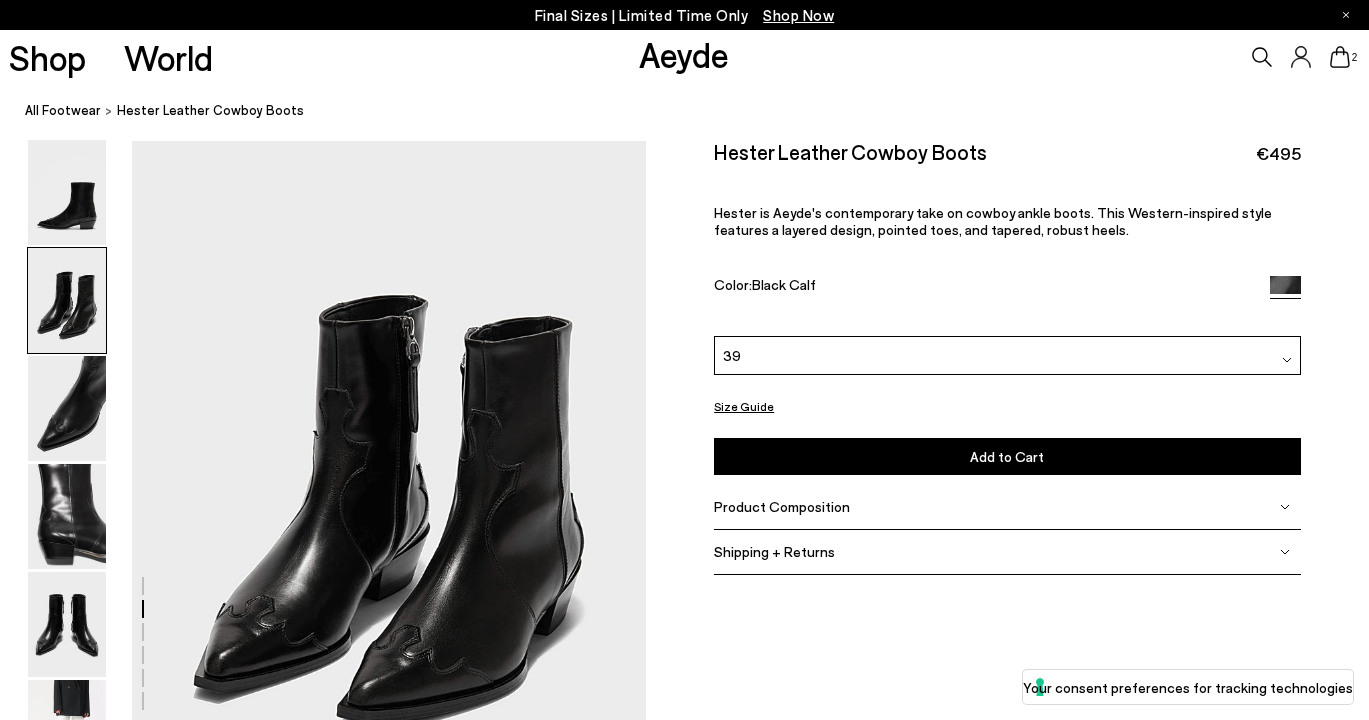 scroll, scrollTop: 690, scrollLeft: 0, axis: vertical 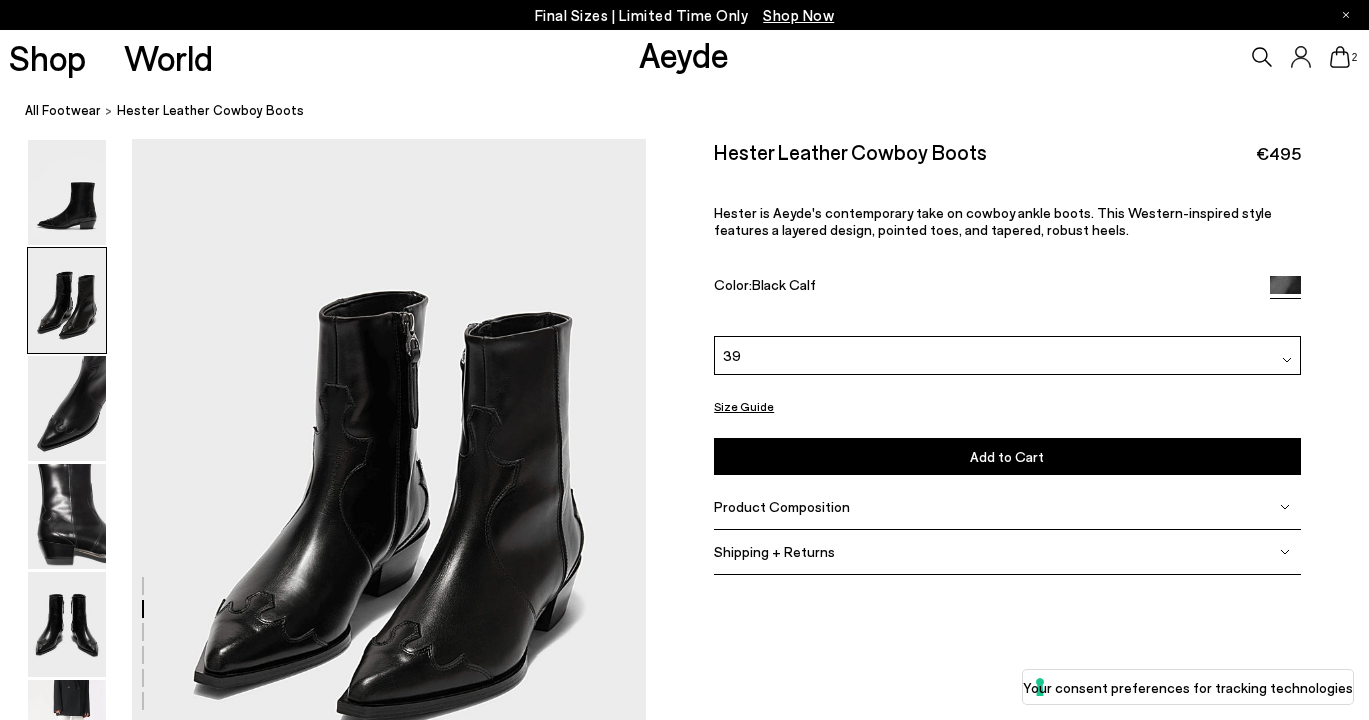 click on "2" at bounding box center (1141, 57) 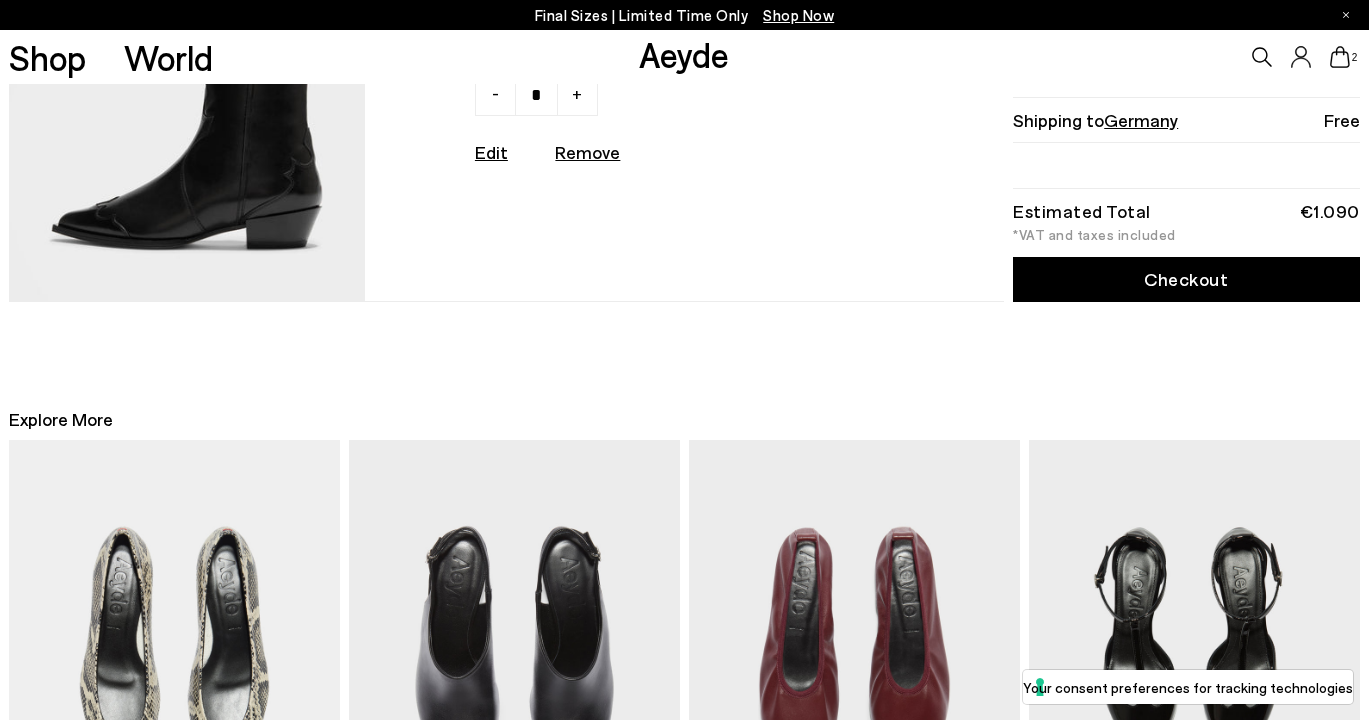 scroll, scrollTop: 1057, scrollLeft: 0, axis: vertical 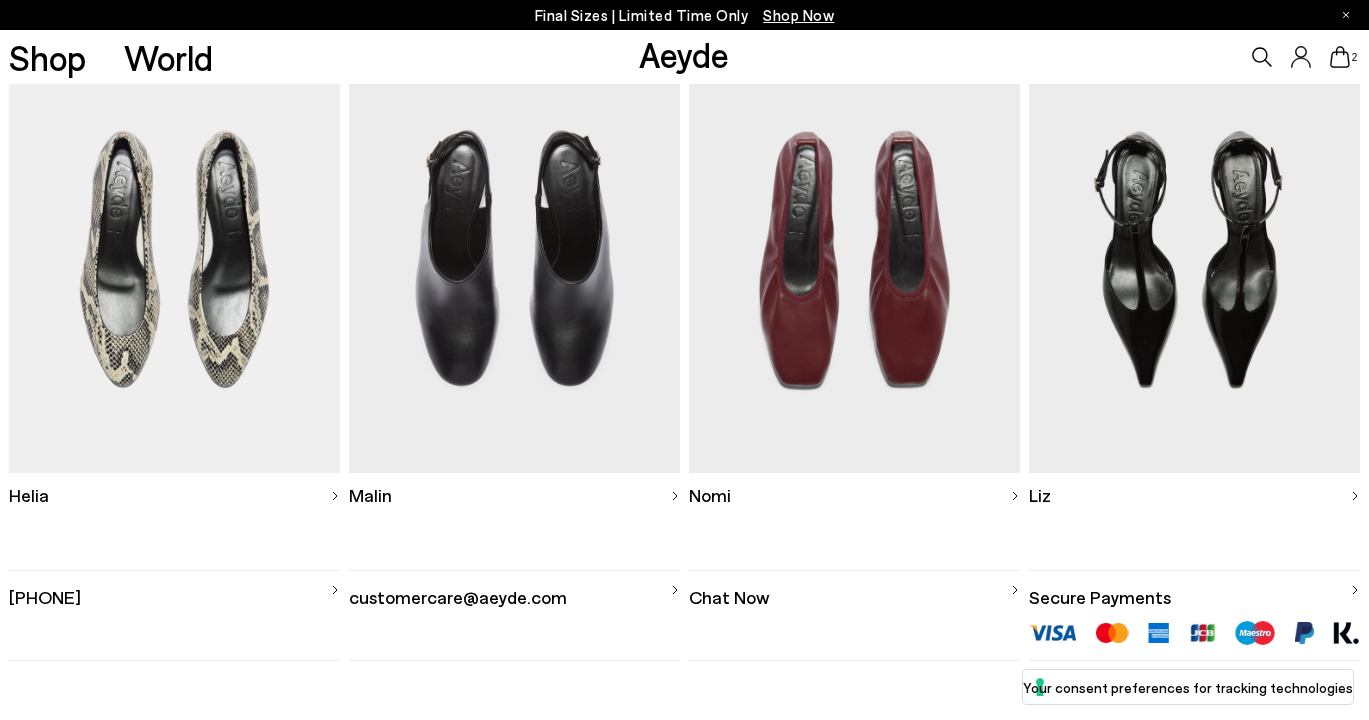 click at bounding box center (514, 258) 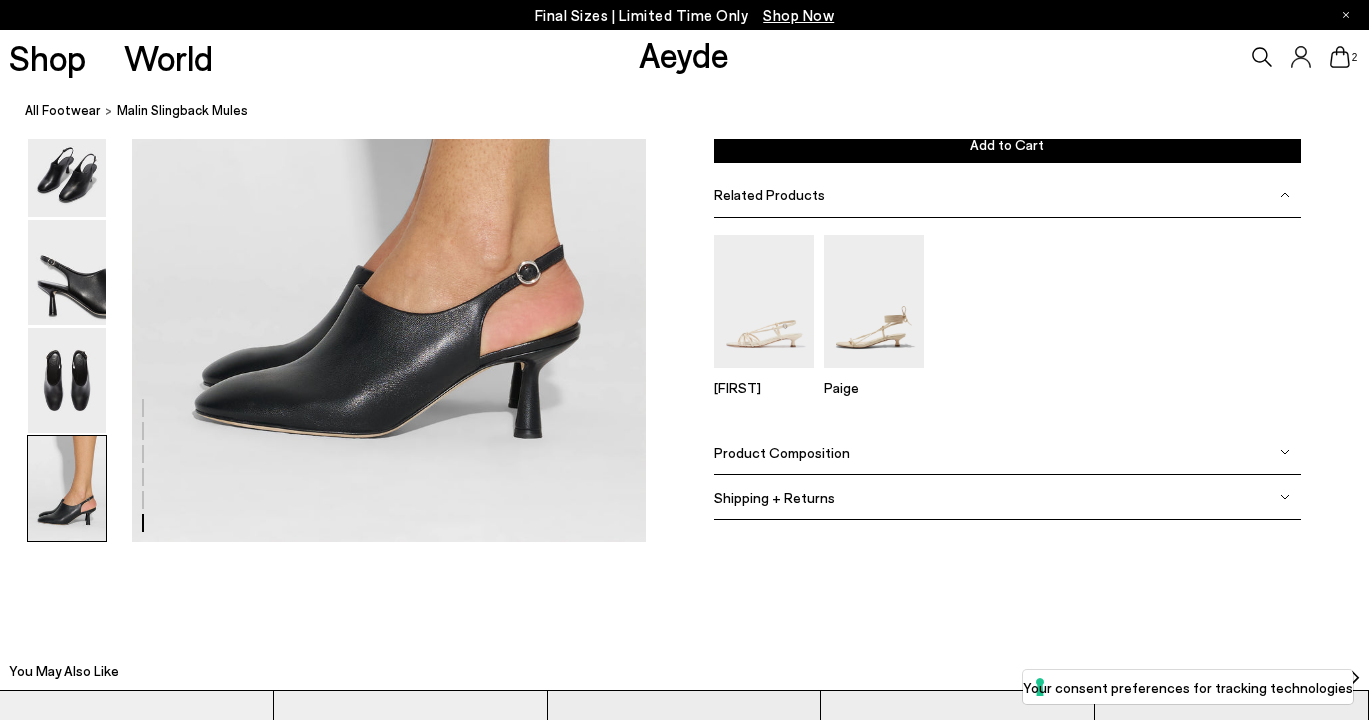 scroll, scrollTop: 4829, scrollLeft: 0, axis: vertical 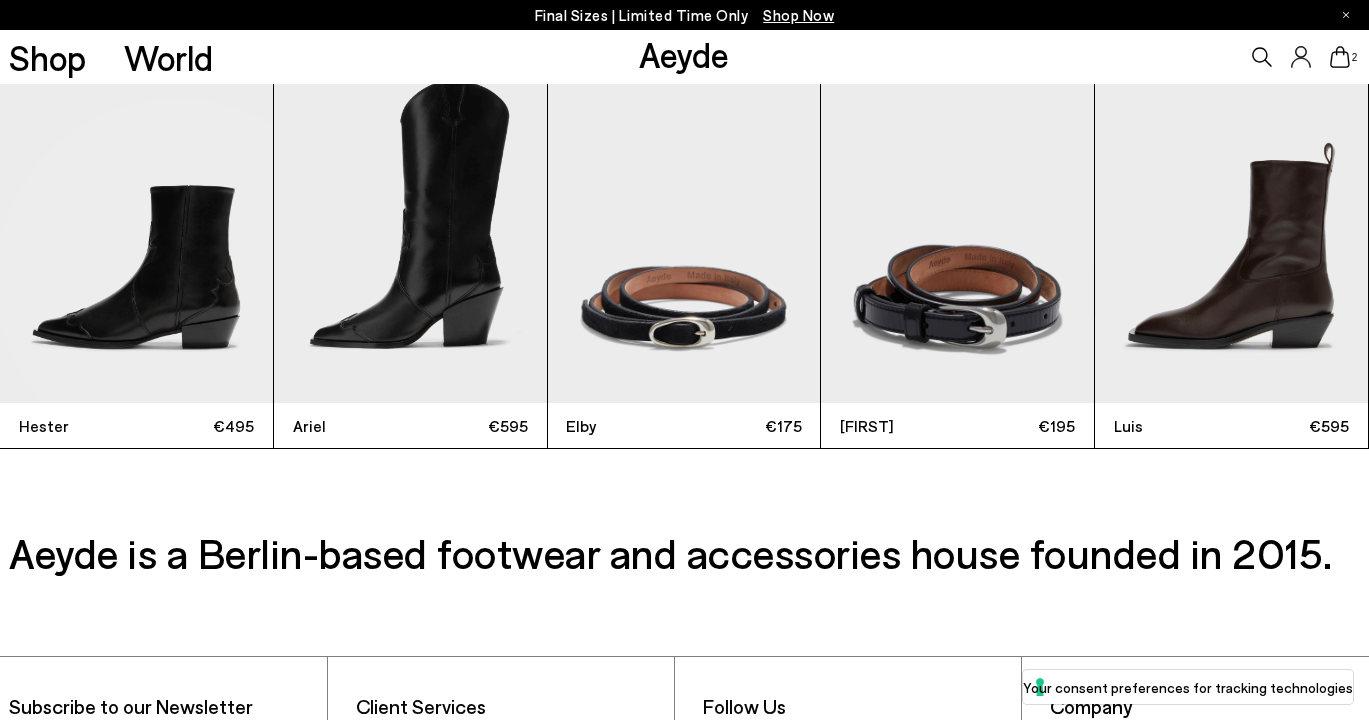 click at bounding box center (1231, 221) 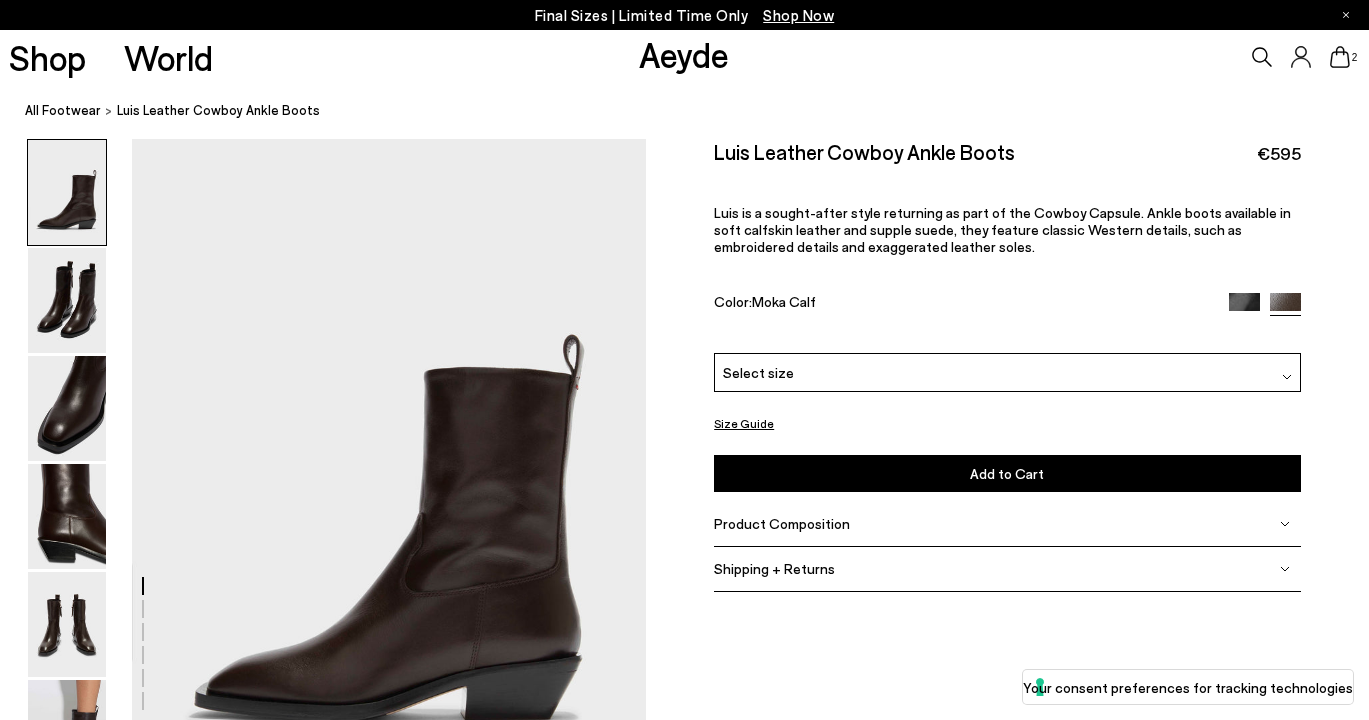 scroll, scrollTop: 0, scrollLeft: 0, axis: both 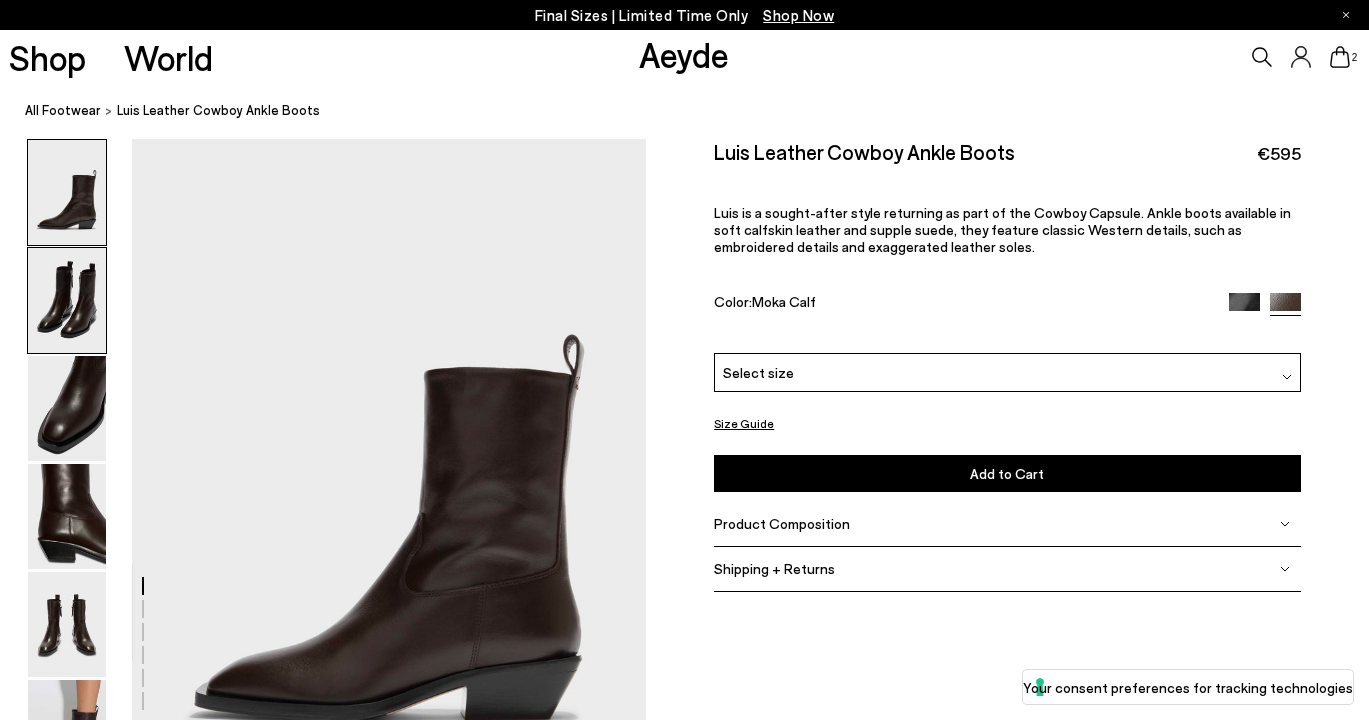 click at bounding box center (67, 300) 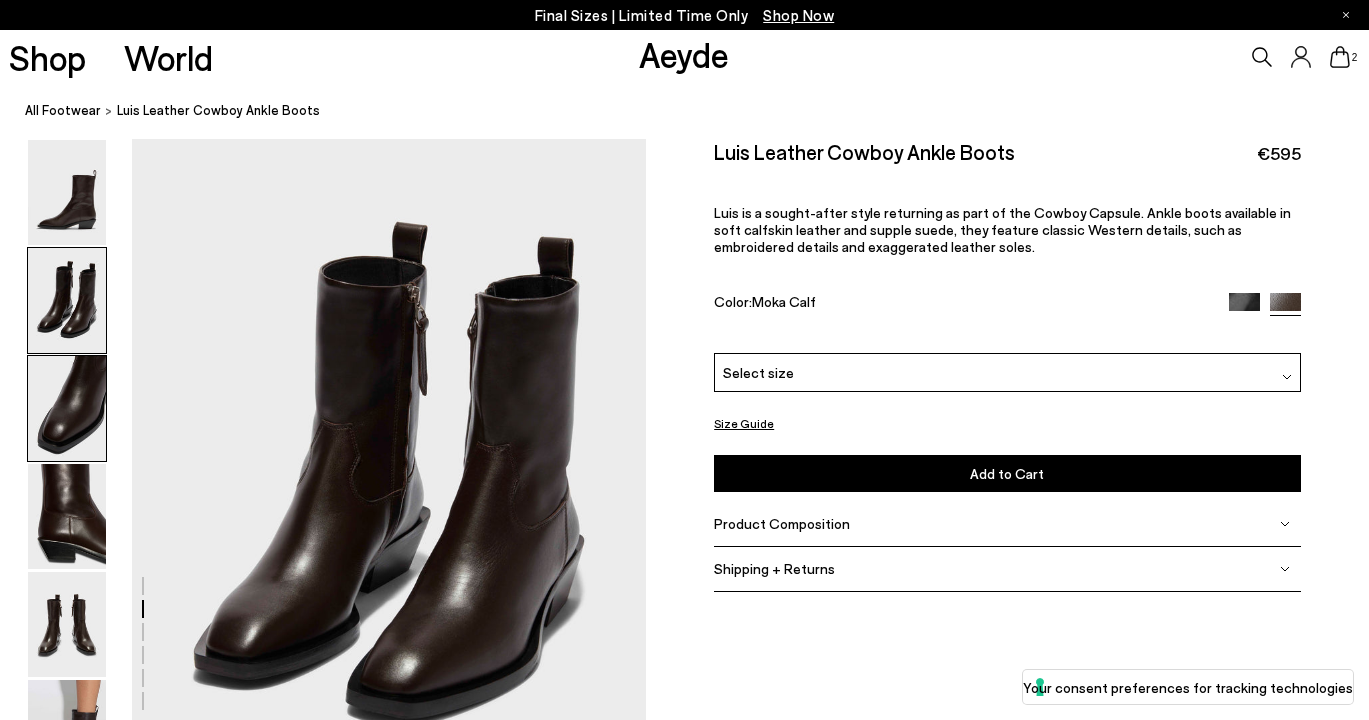 click at bounding box center (67, 408) 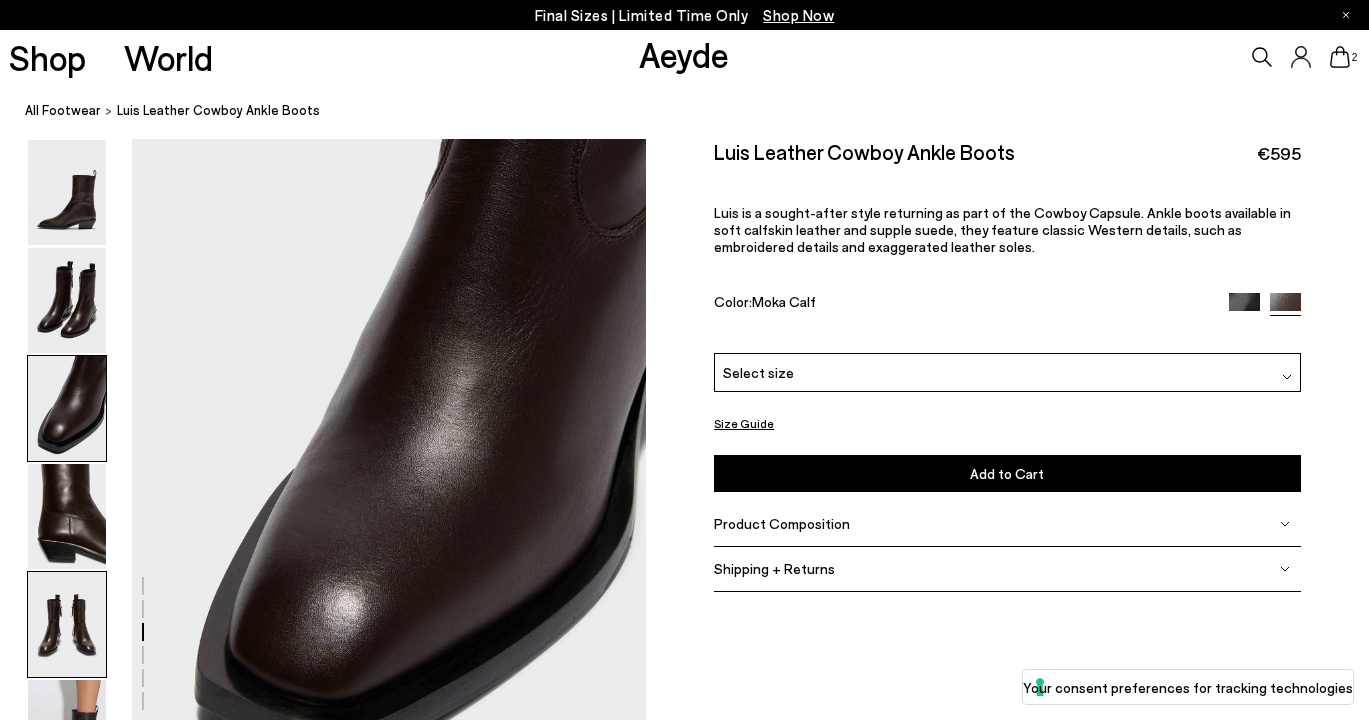click at bounding box center [67, 624] 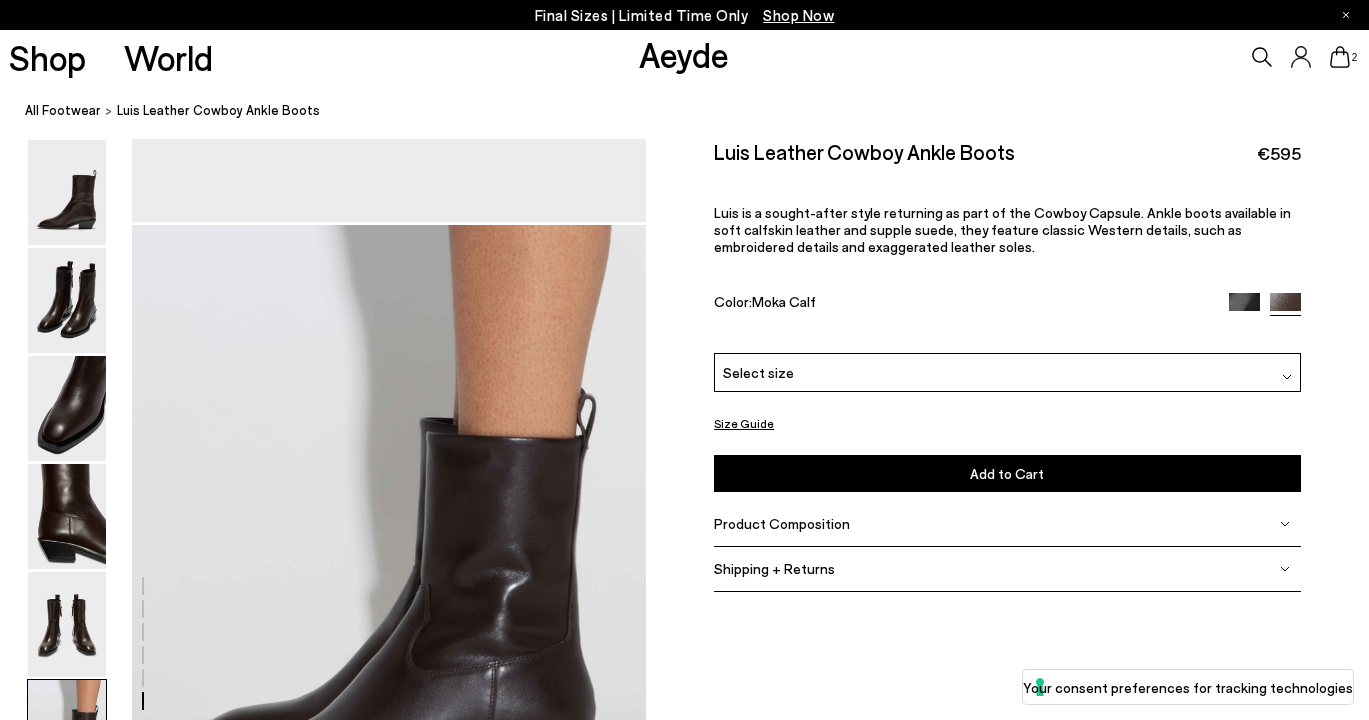 scroll, scrollTop: 3303, scrollLeft: 0, axis: vertical 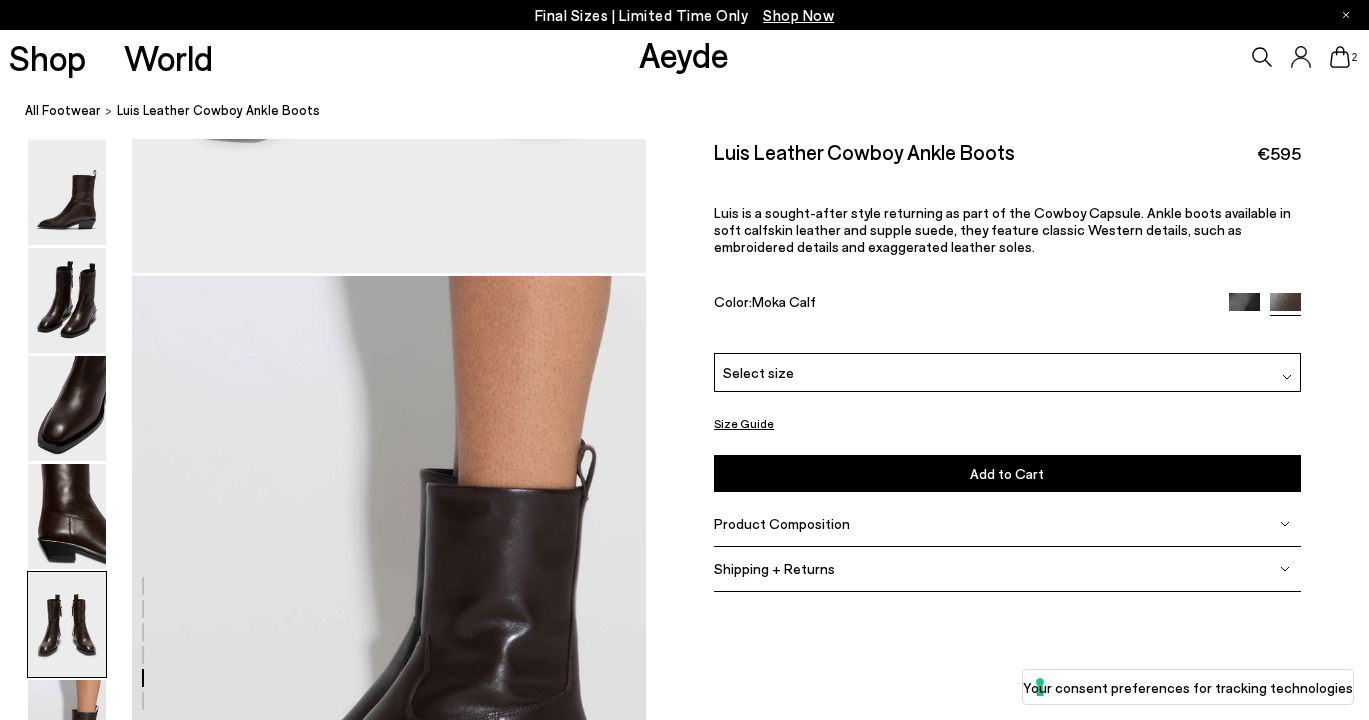 click at bounding box center [67, 624] 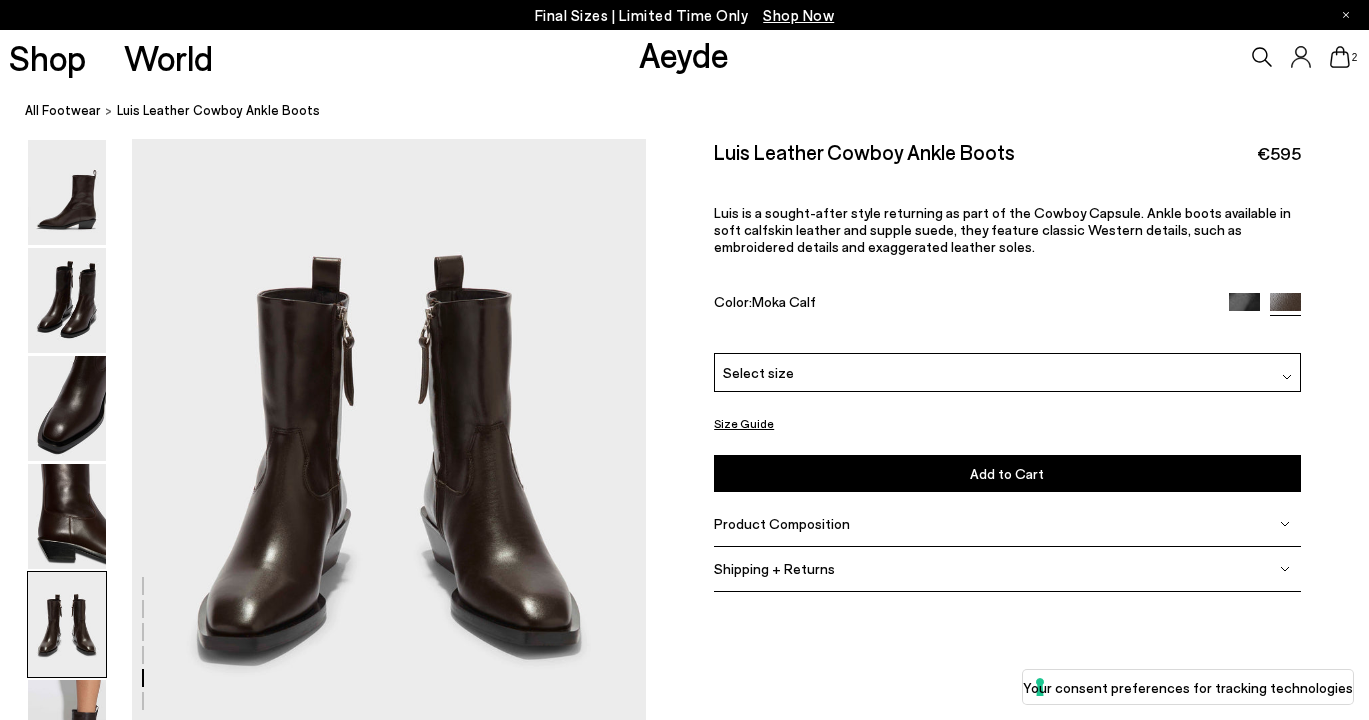 scroll, scrollTop: 2754, scrollLeft: 0, axis: vertical 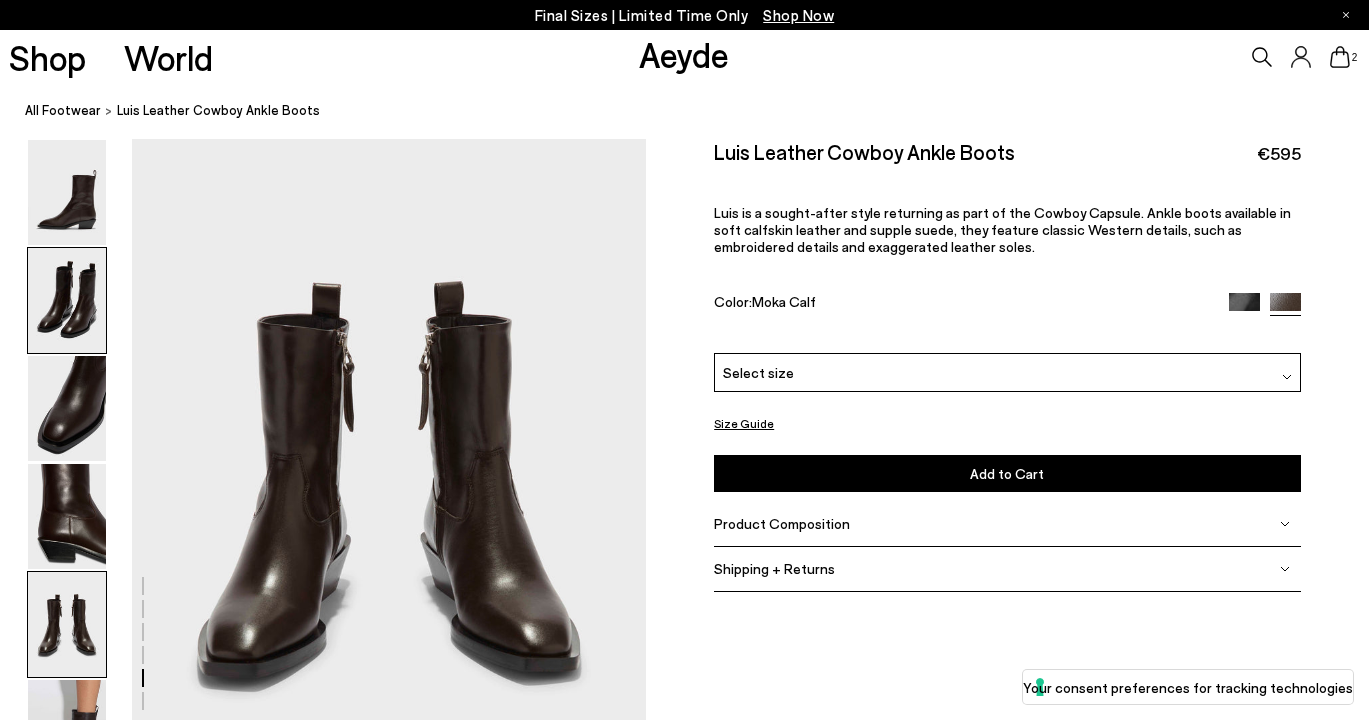 click at bounding box center (67, 300) 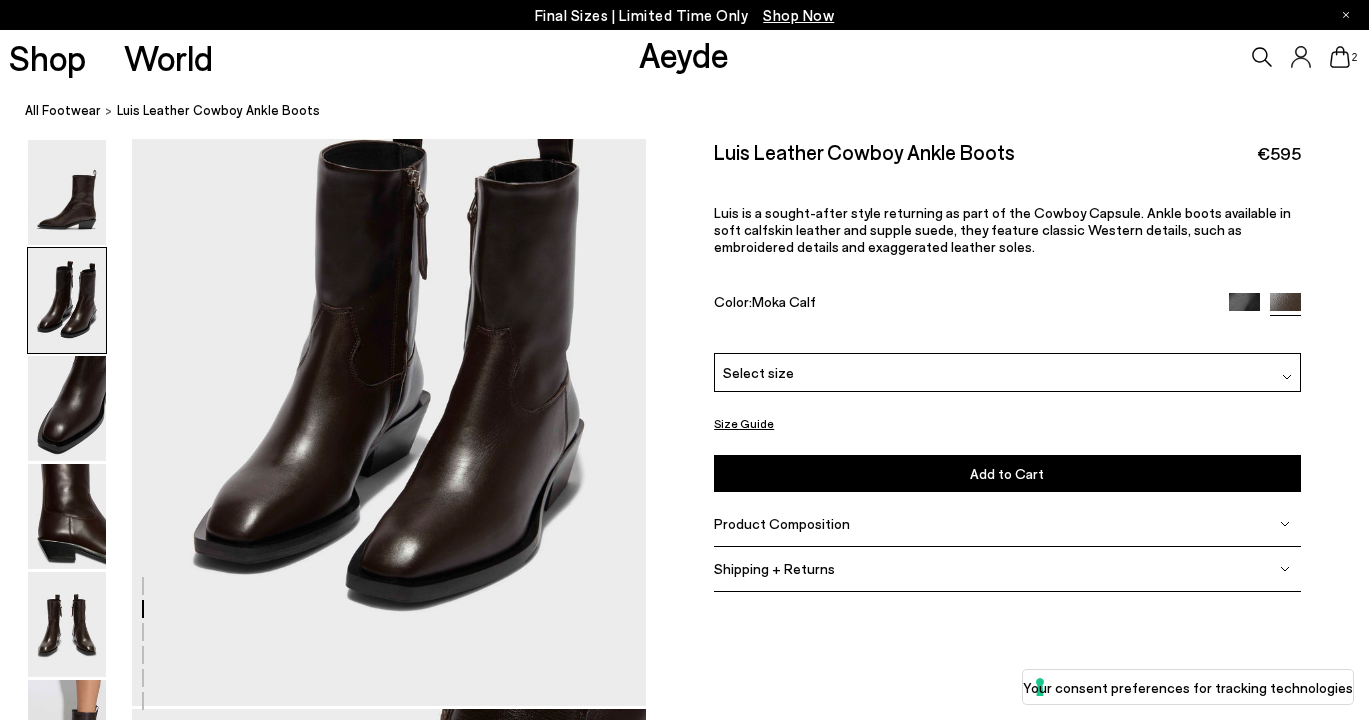 scroll, scrollTop: 690, scrollLeft: 0, axis: vertical 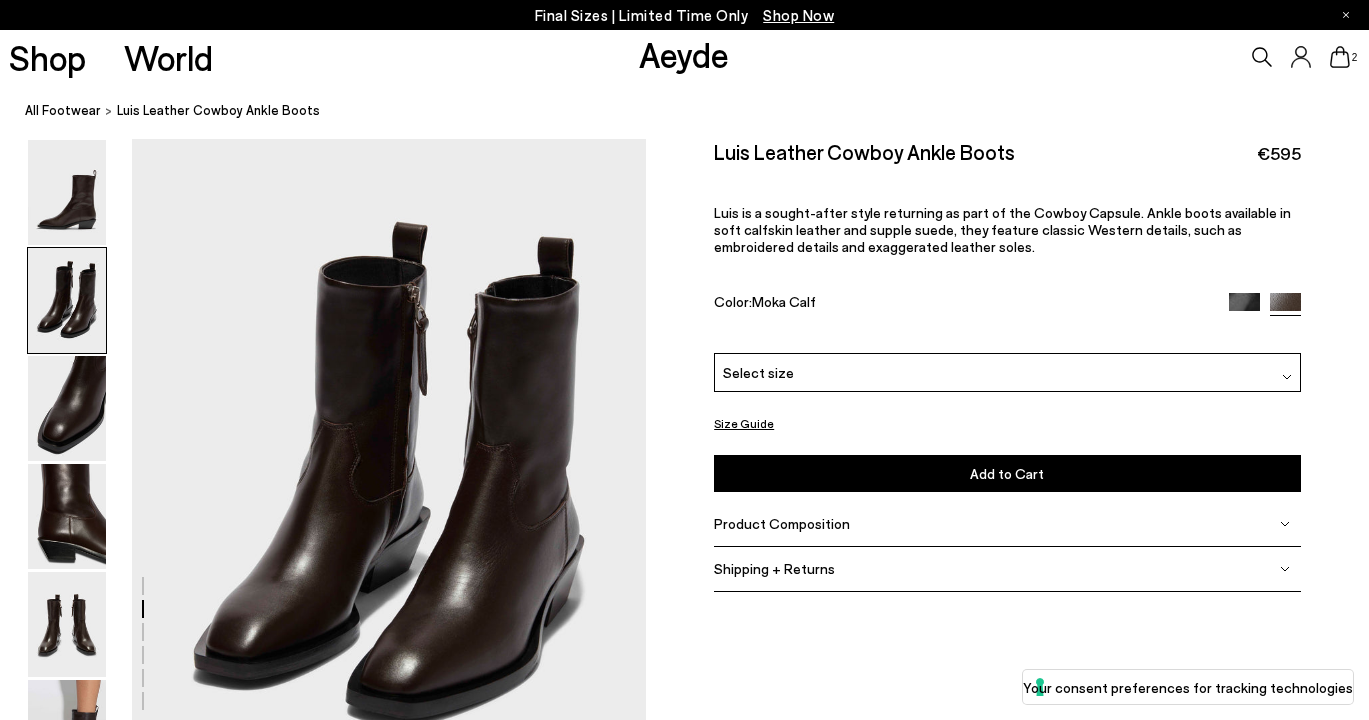 click on "Select size" at bounding box center [758, 372] 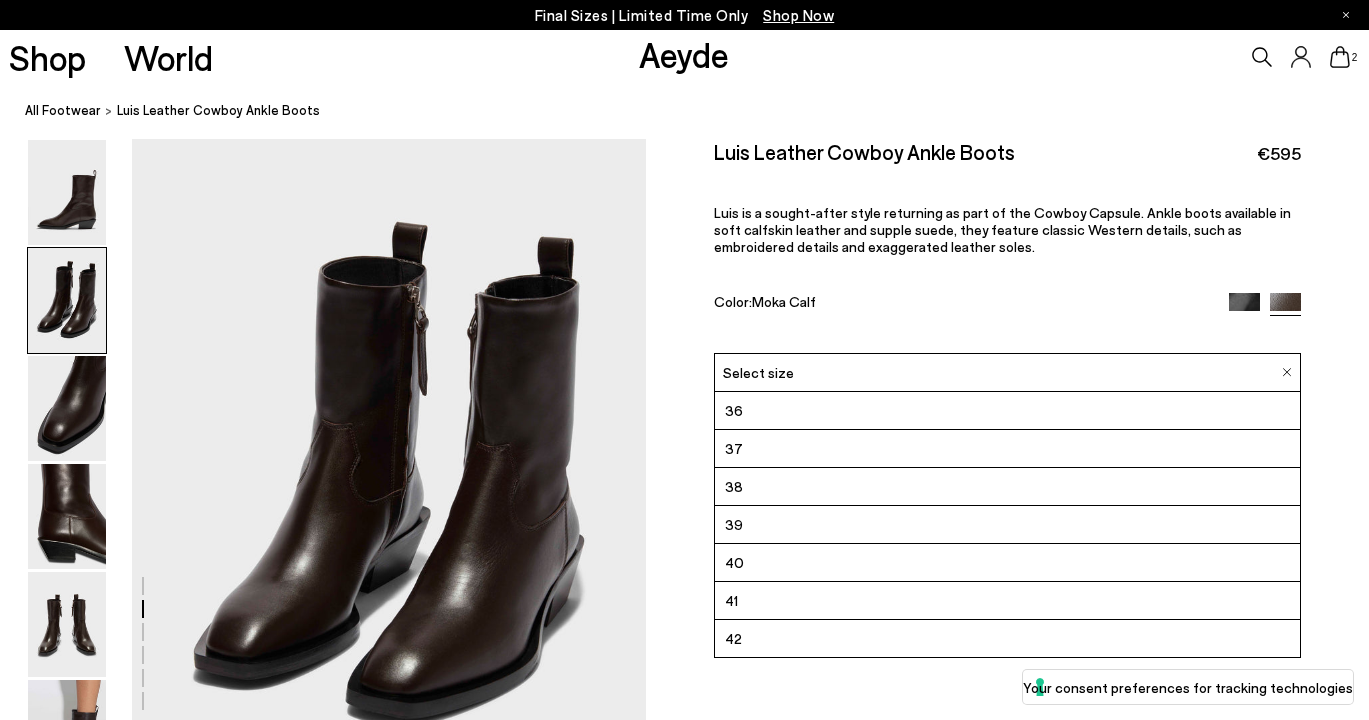 click on "39" at bounding box center (1007, 525) 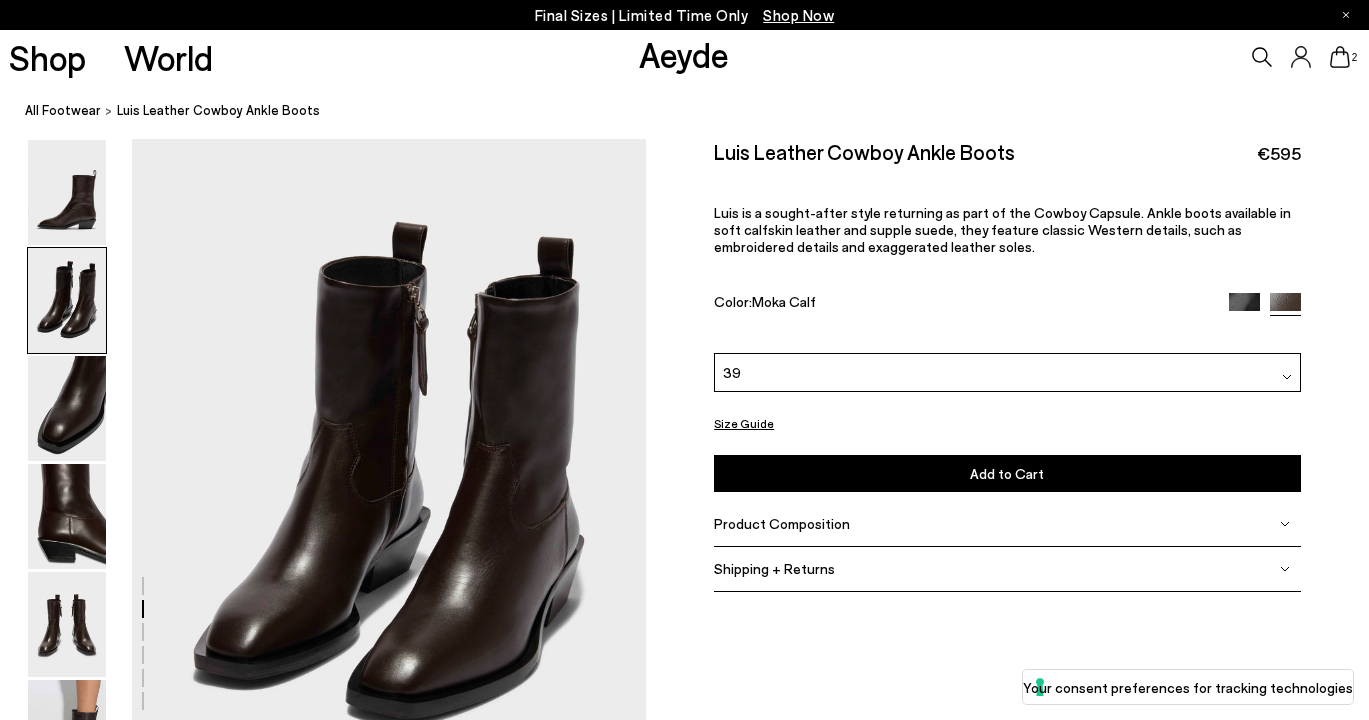 click on "Add to Cart Select a Size First" at bounding box center (1007, 473) 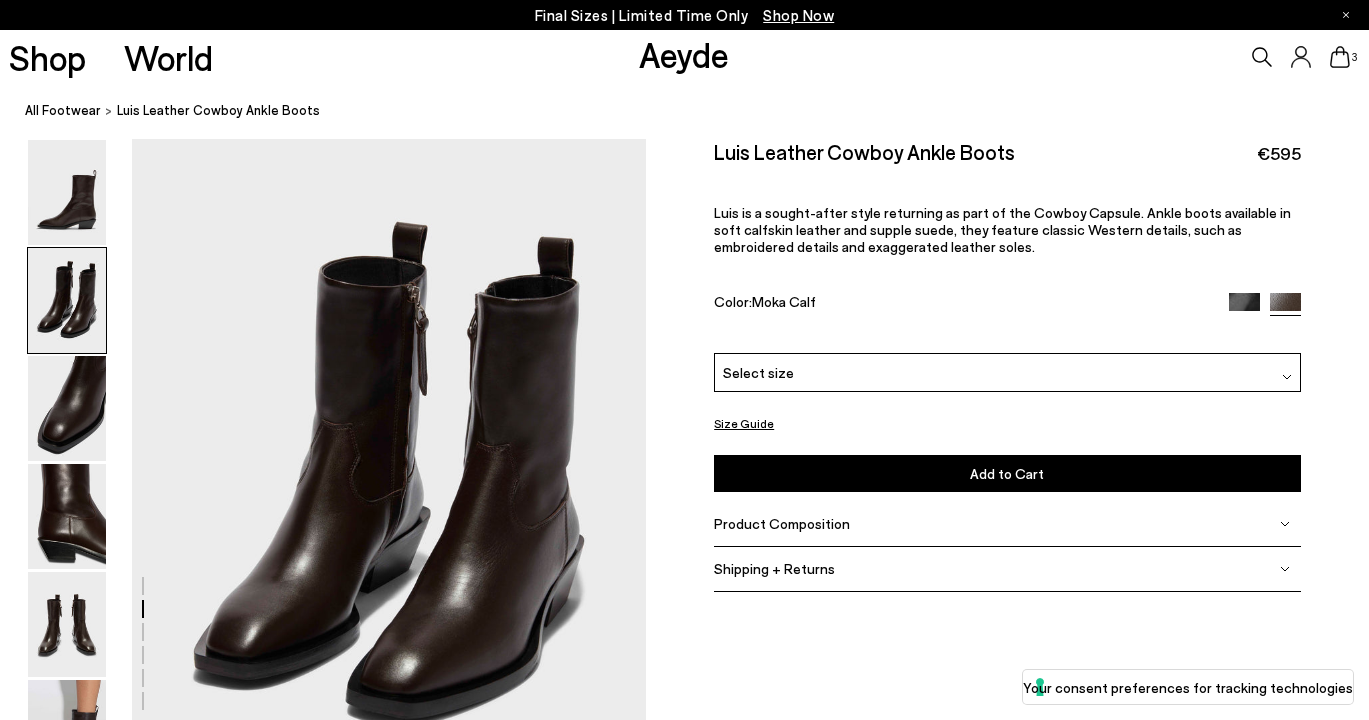 click on "Add to Cart Select a Size First" at bounding box center [1007, 473] 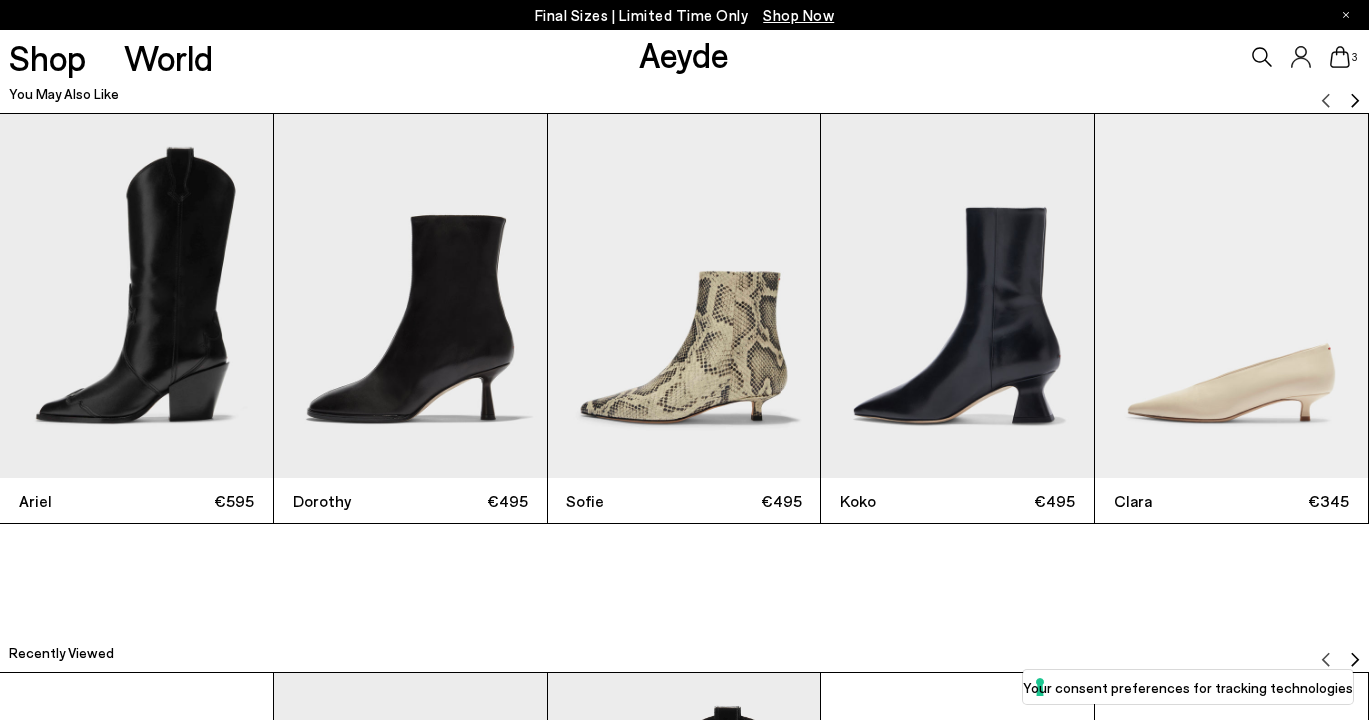 scroll, scrollTop: 4298, scrollLeft: 0, axis: vertical 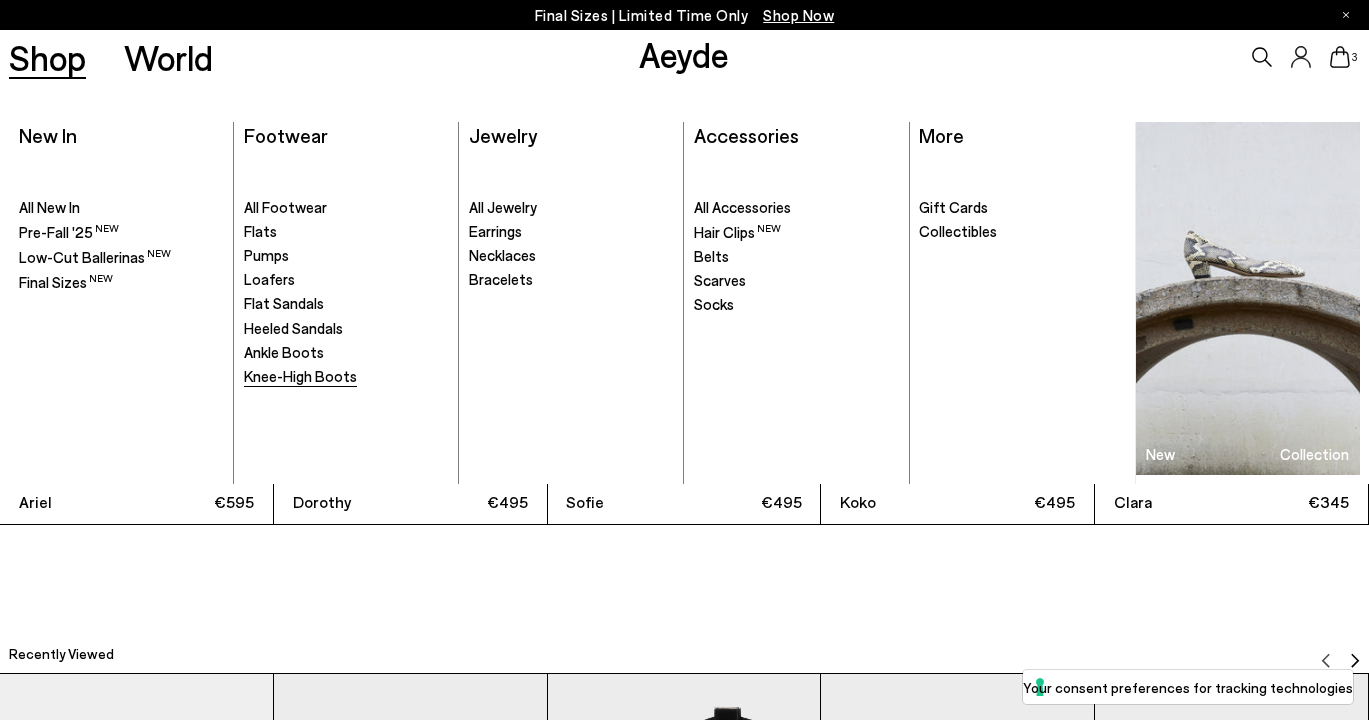 click on "Knee-High Boots" at bounding box center [300, 376] 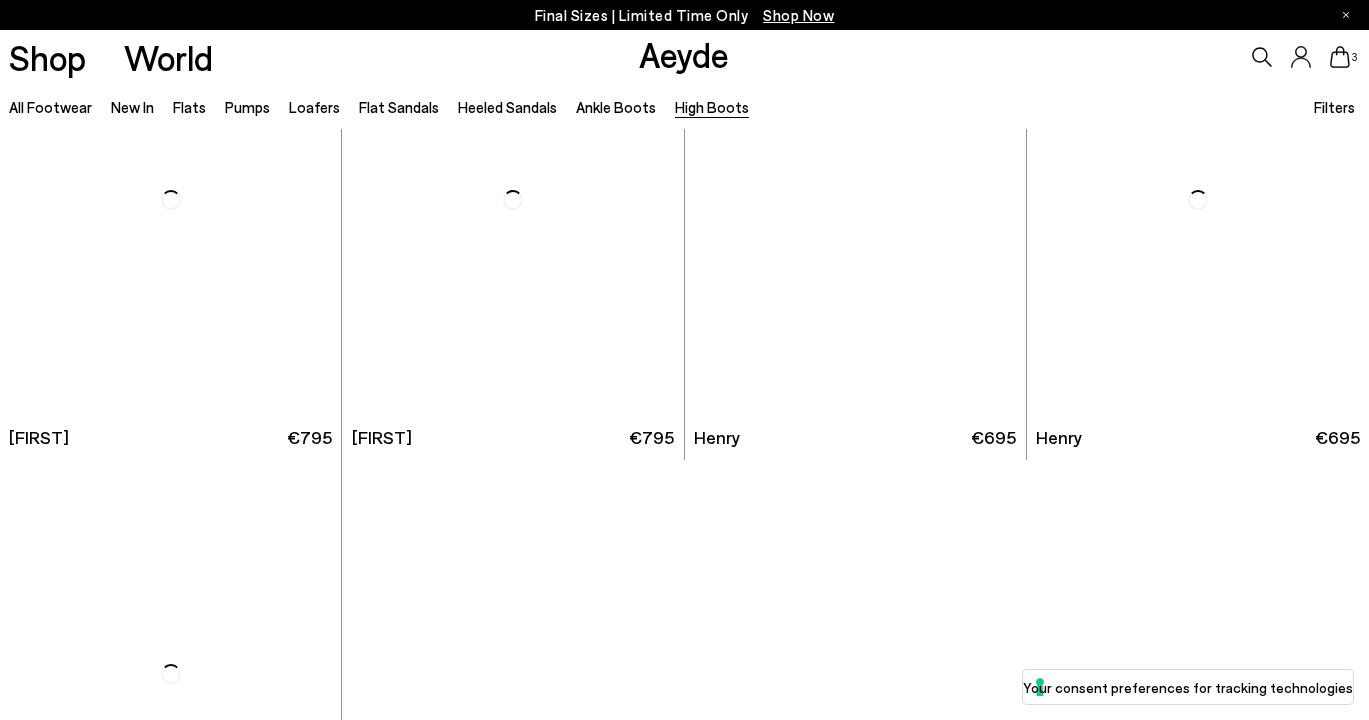 scroll, scrollTop: 938, scrollLeft: 0, axis: vertical 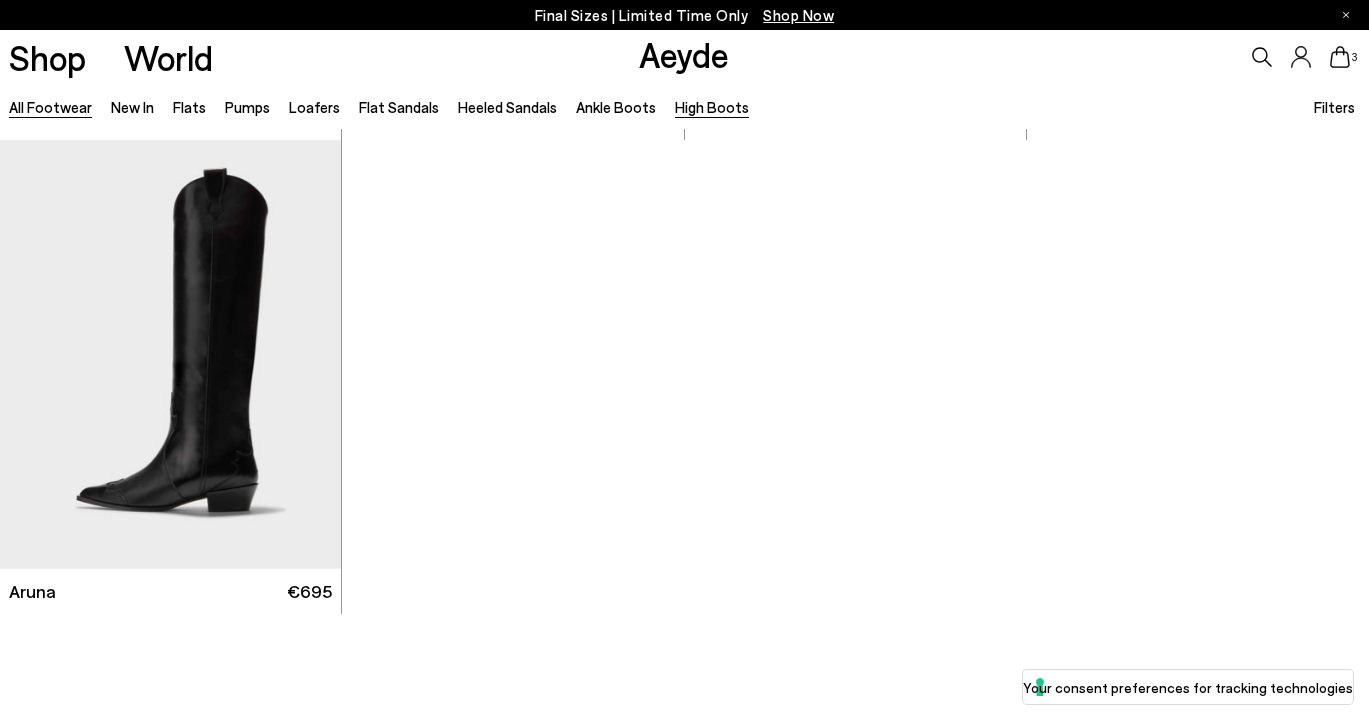 click on "All Footwear" at bounding box center [50, 107] 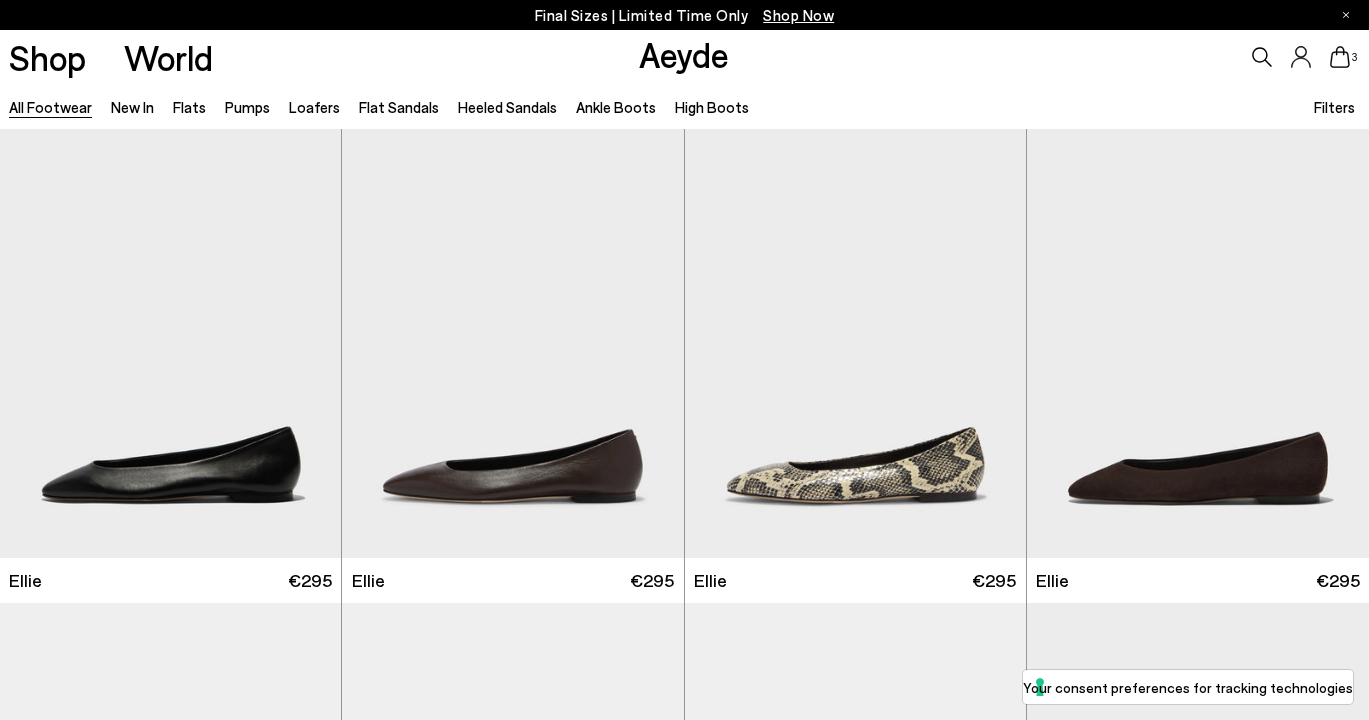 scroll, scrollTop: 0, scrollLeft: 0, axis: both 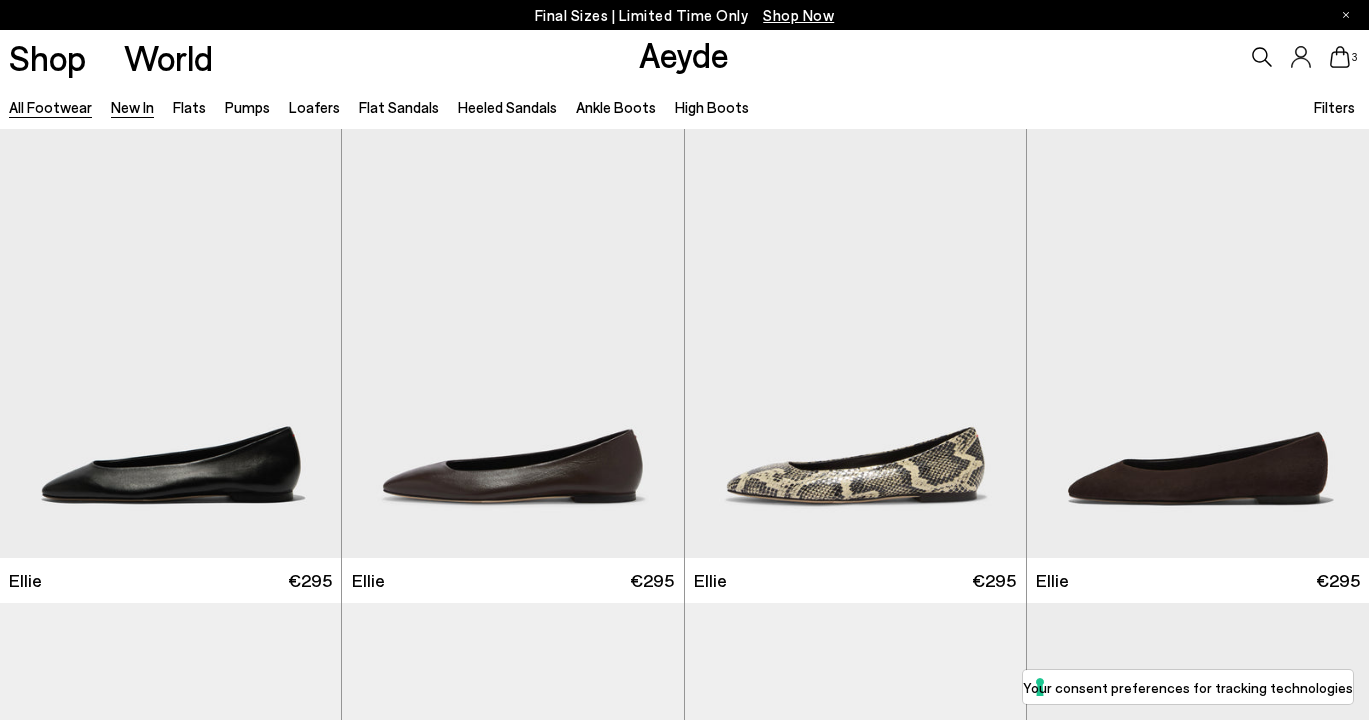 click on "New In" at bounding box center (132, 107) 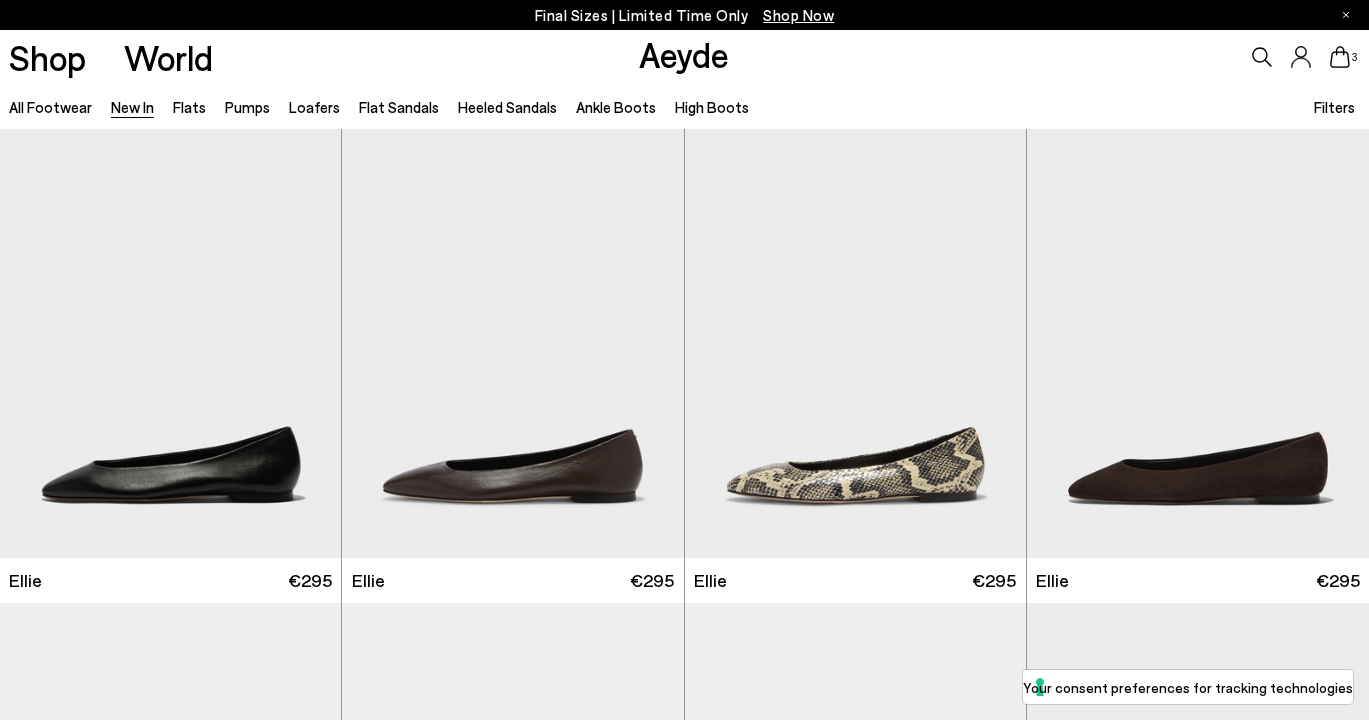 scroll, scrollTop: 0, scrollLeft: 0, axis: both 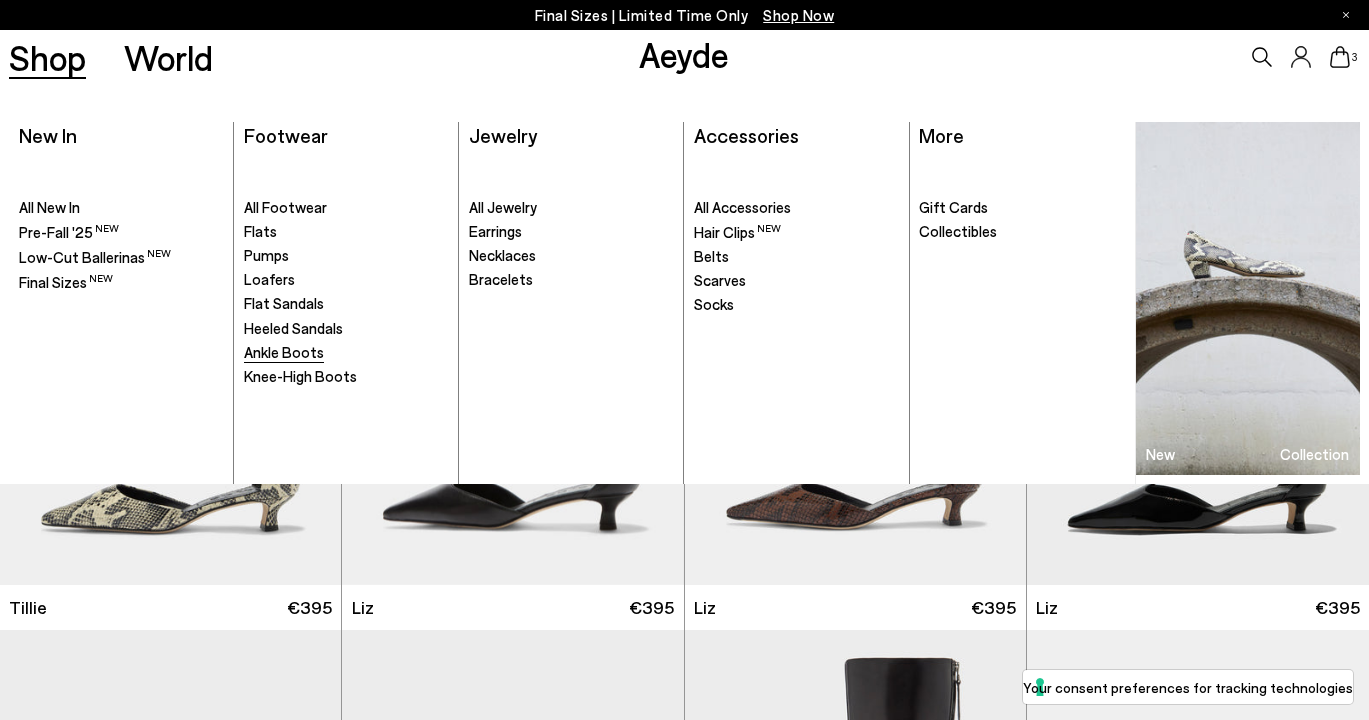 click on "Ankle Boots" at bounding box center (284, 352) 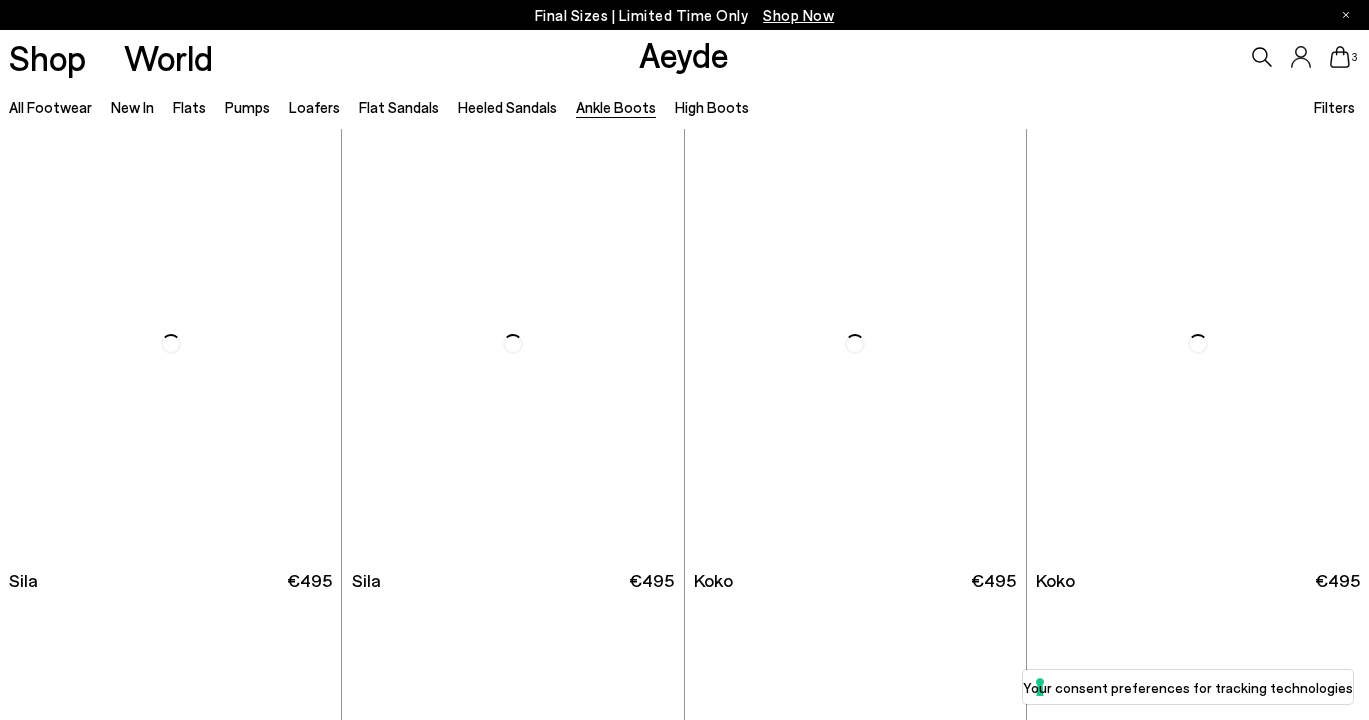 scroll, scrollTop: 0, scrollLeft: 0, axis: both 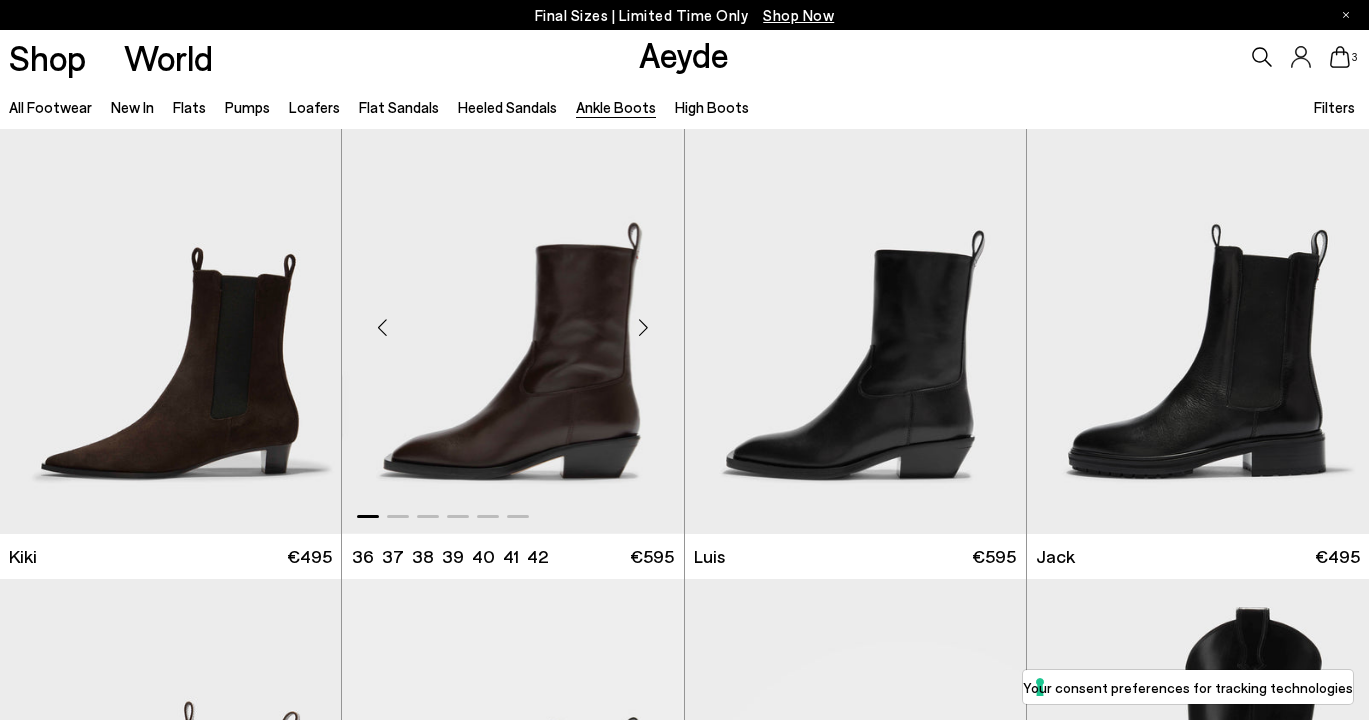 click at bounding box center [512, 319] 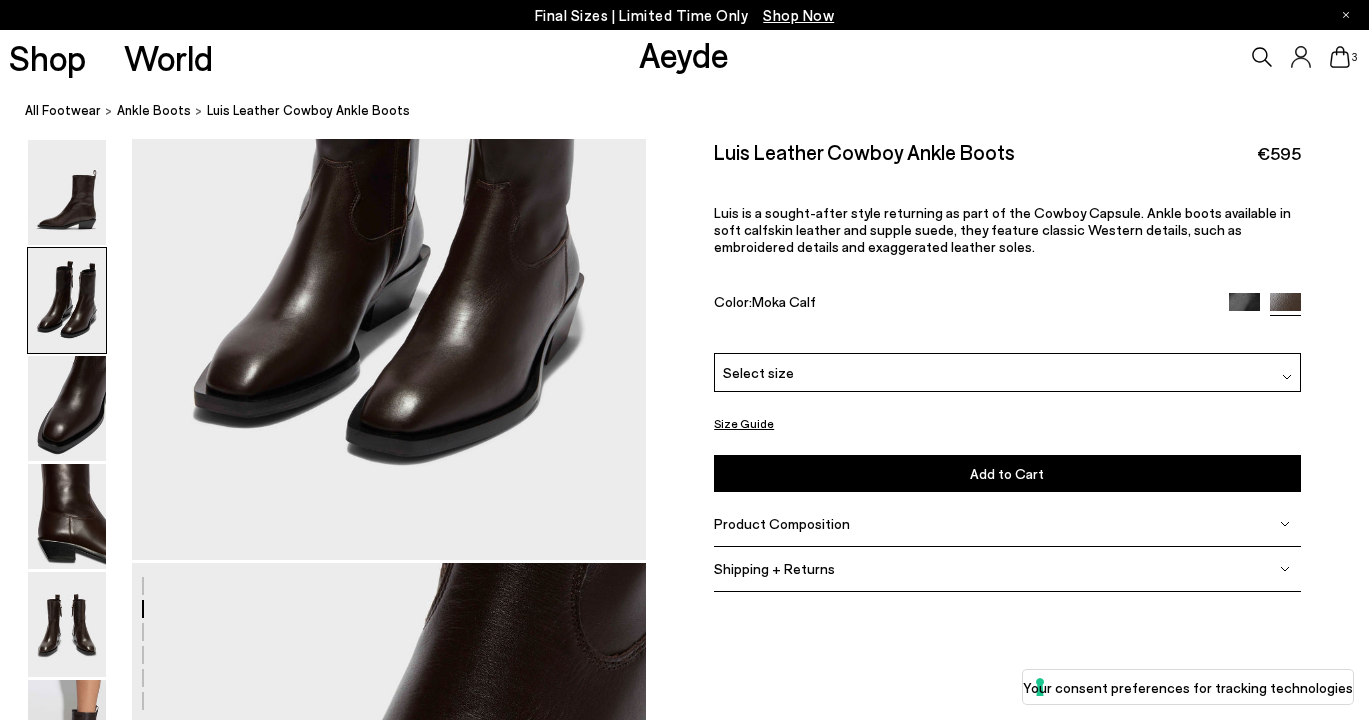 scroll, scrollTop: 947, scrollLeft: 0, axis: vertical 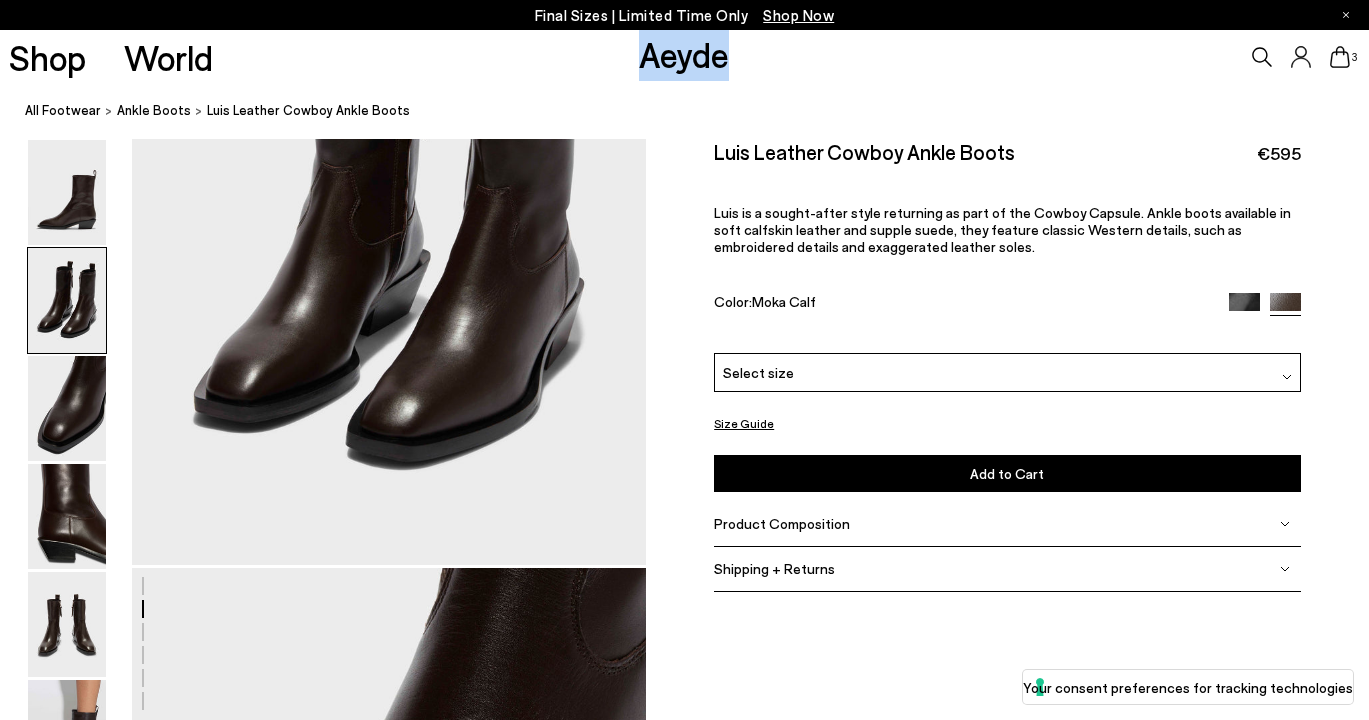 drag, startPoint x: 772, startPoint y: 61, endPoint x: 581, endPoint y: 59, distance: 191.01047 